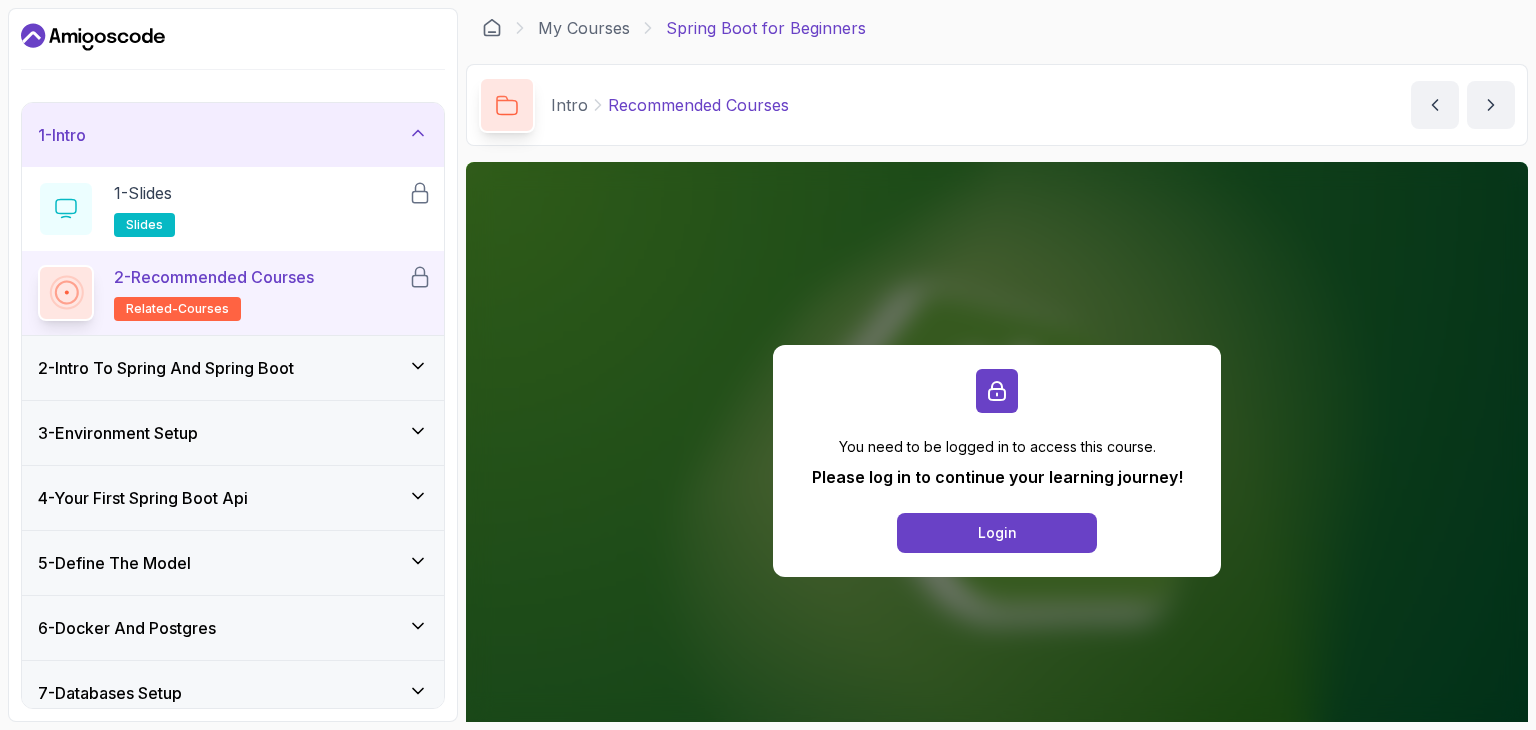 scroll, scrollTop: 0, scrollLeft: 0, axis: both 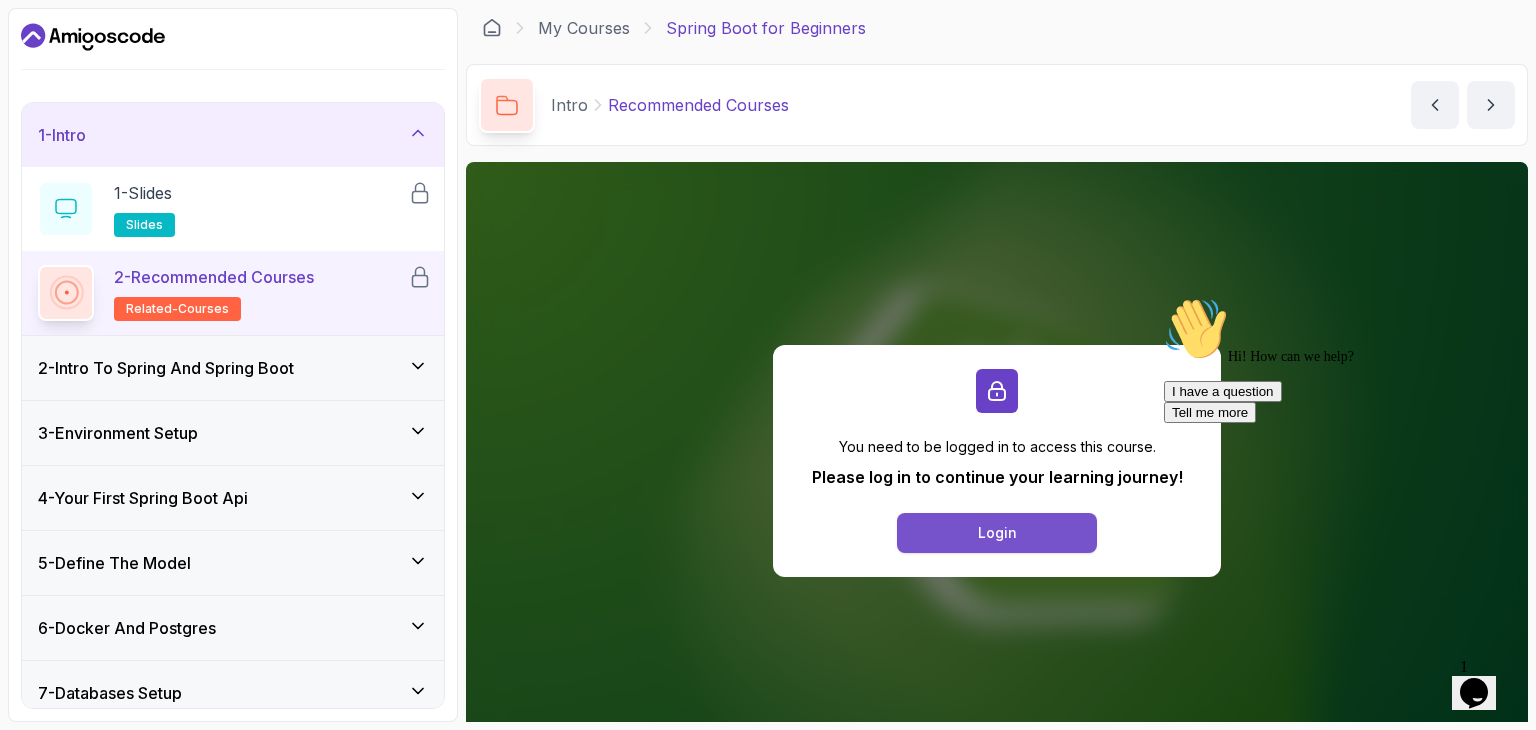 drag, startPoint x: 1036, startPoint y: 532, endPoint x: 1051, endPoint y: 529, distance: 15.297058 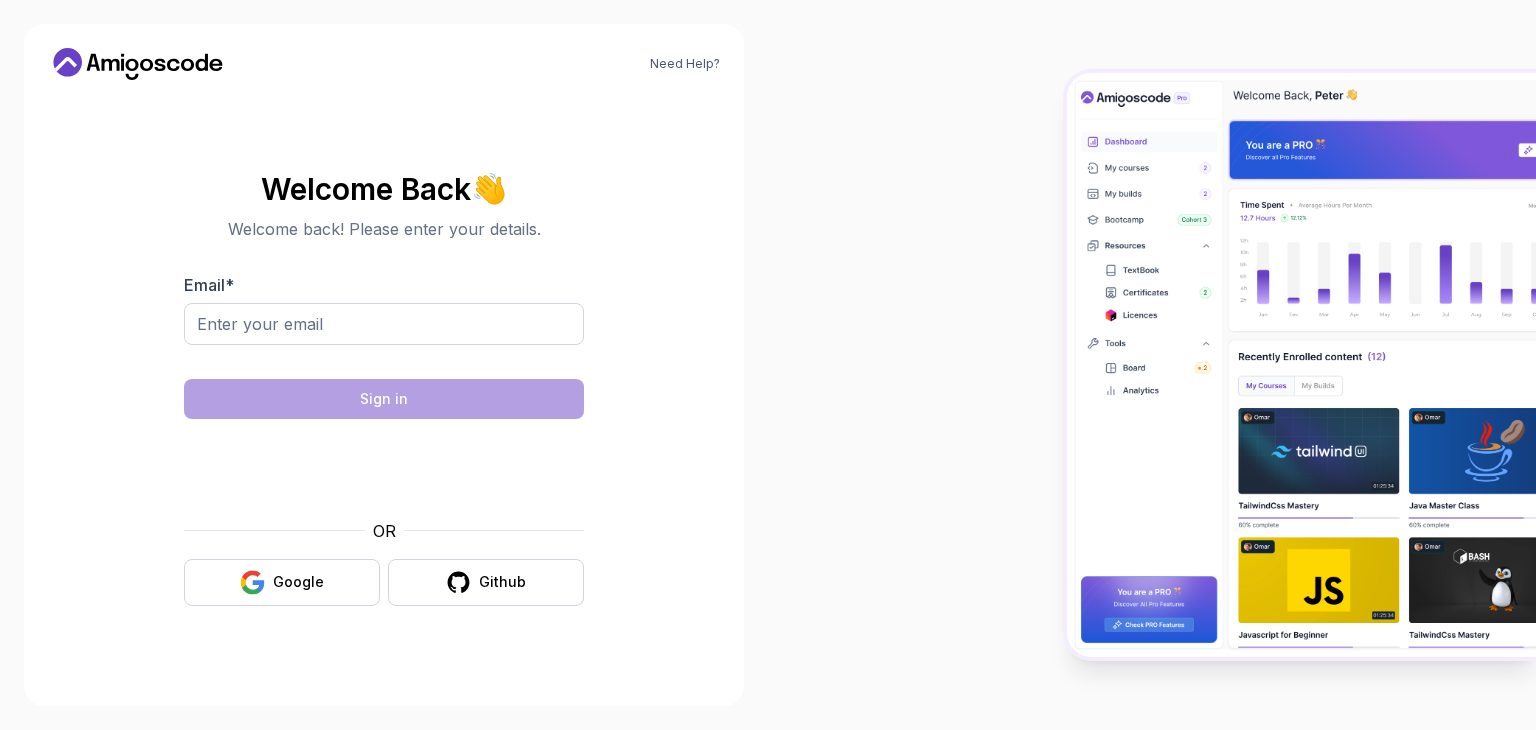 scroll, scrollTop: 0, scrollLeft: 0, axis: both 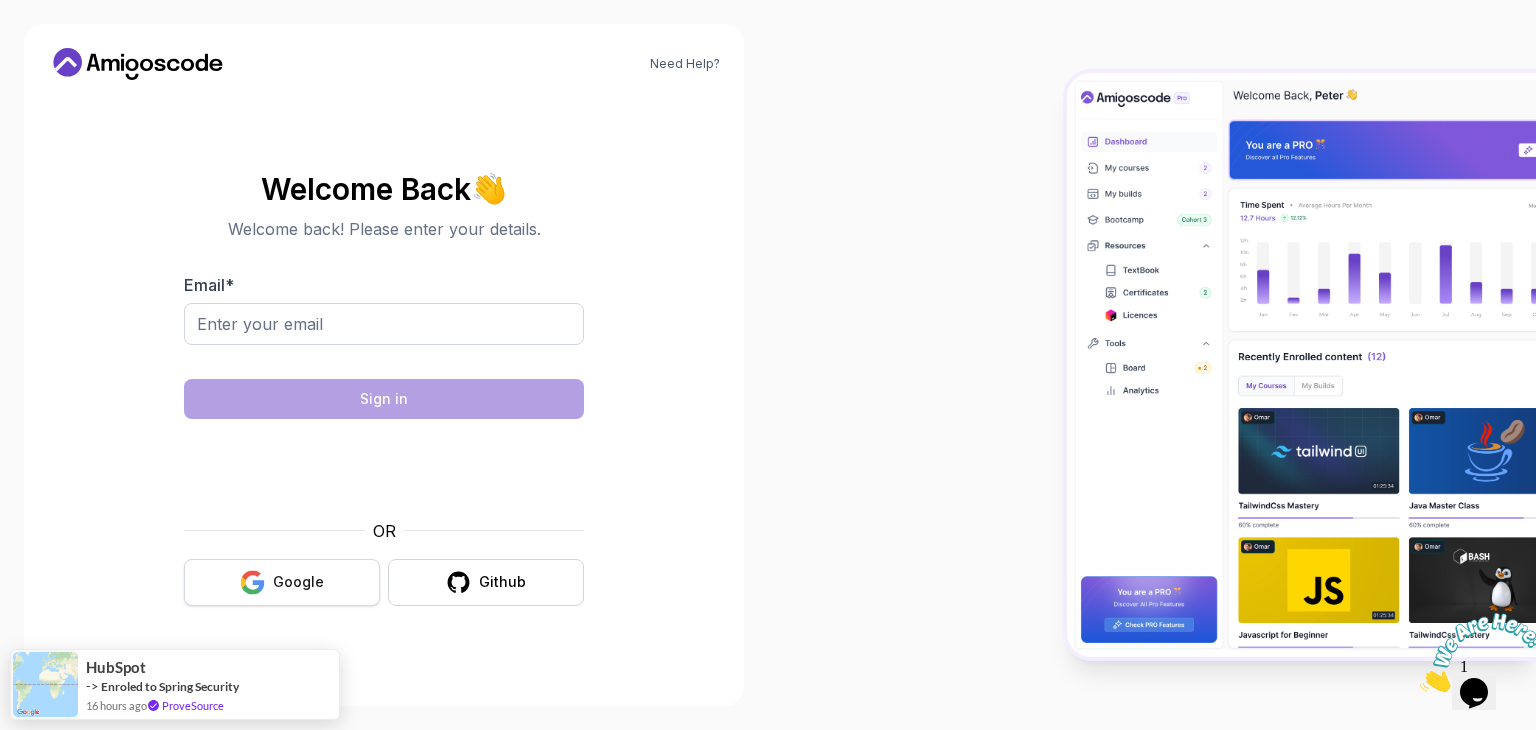click on "Google" at bounding box center (298, 582) 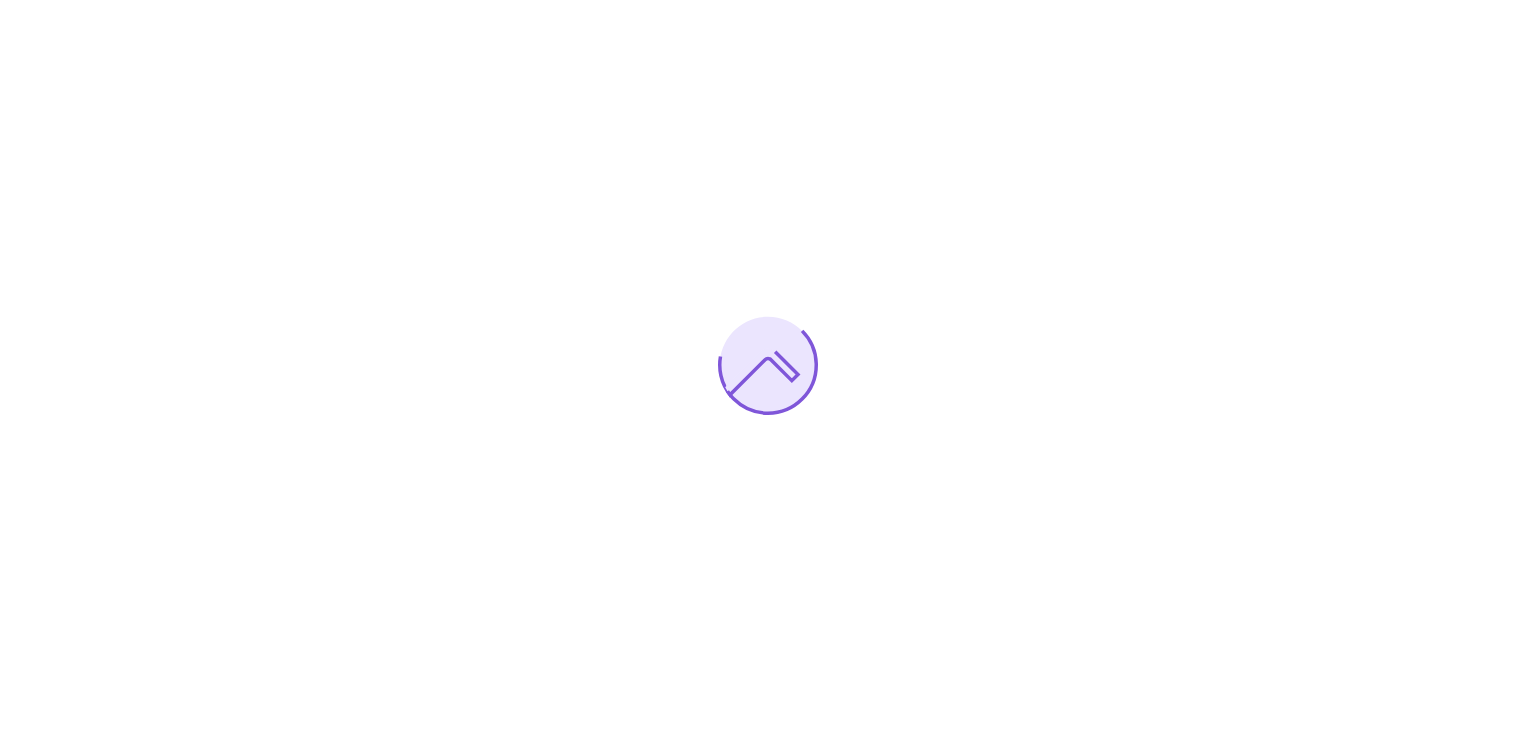 scroll, scrollTop: 0, scrollLeft: 0, axis: both 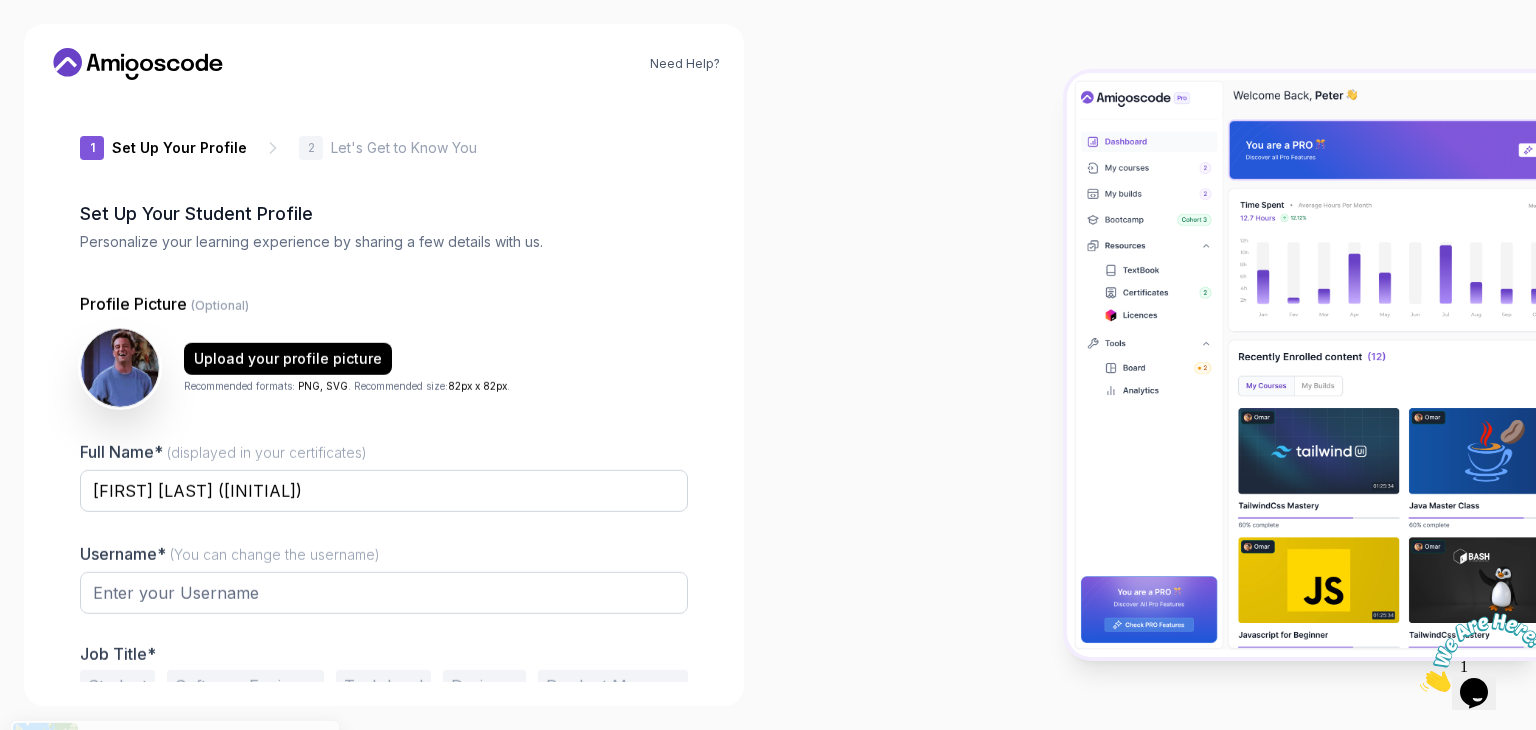 type on "calmorca647b7" 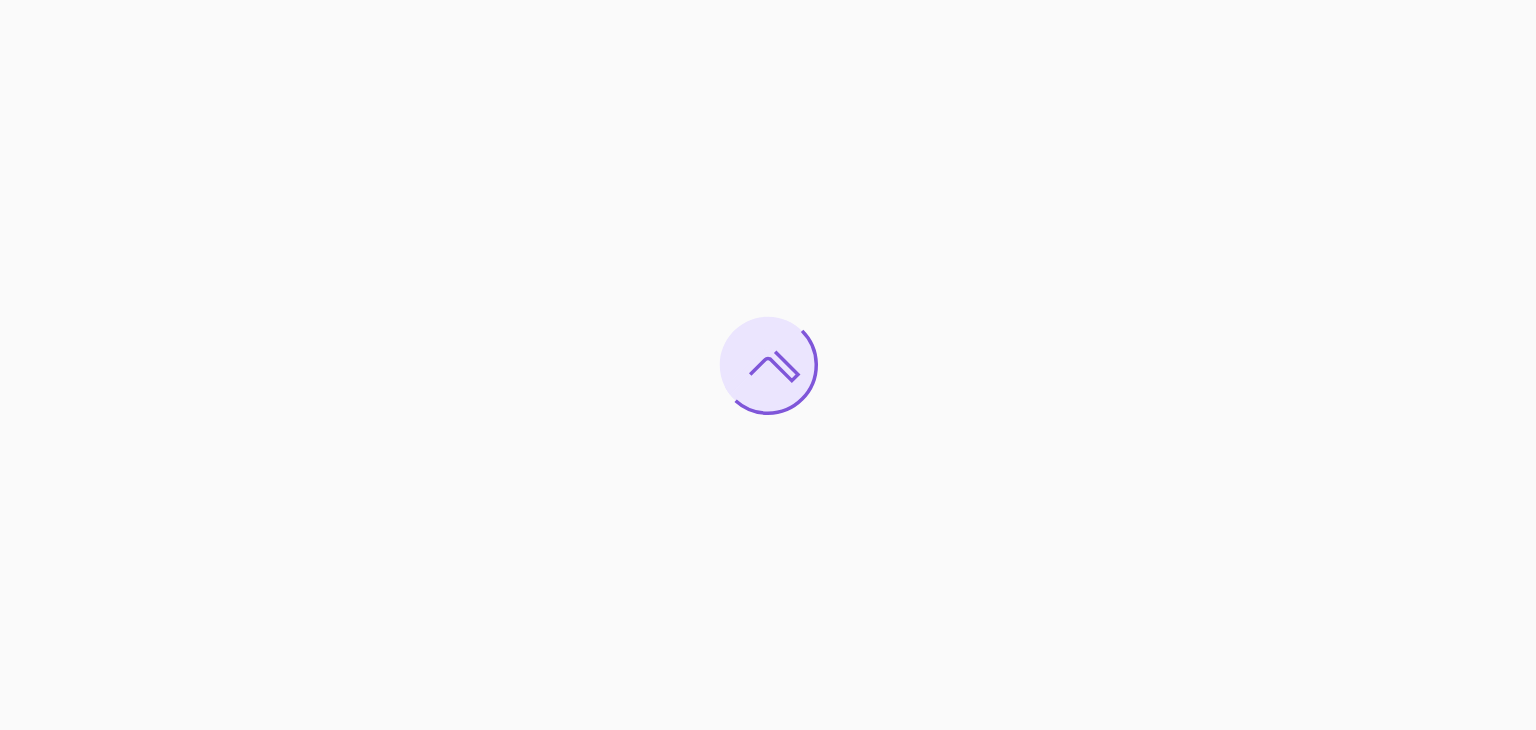 scroll, scrollTop: 0, scrollLeft: 0, axis: both 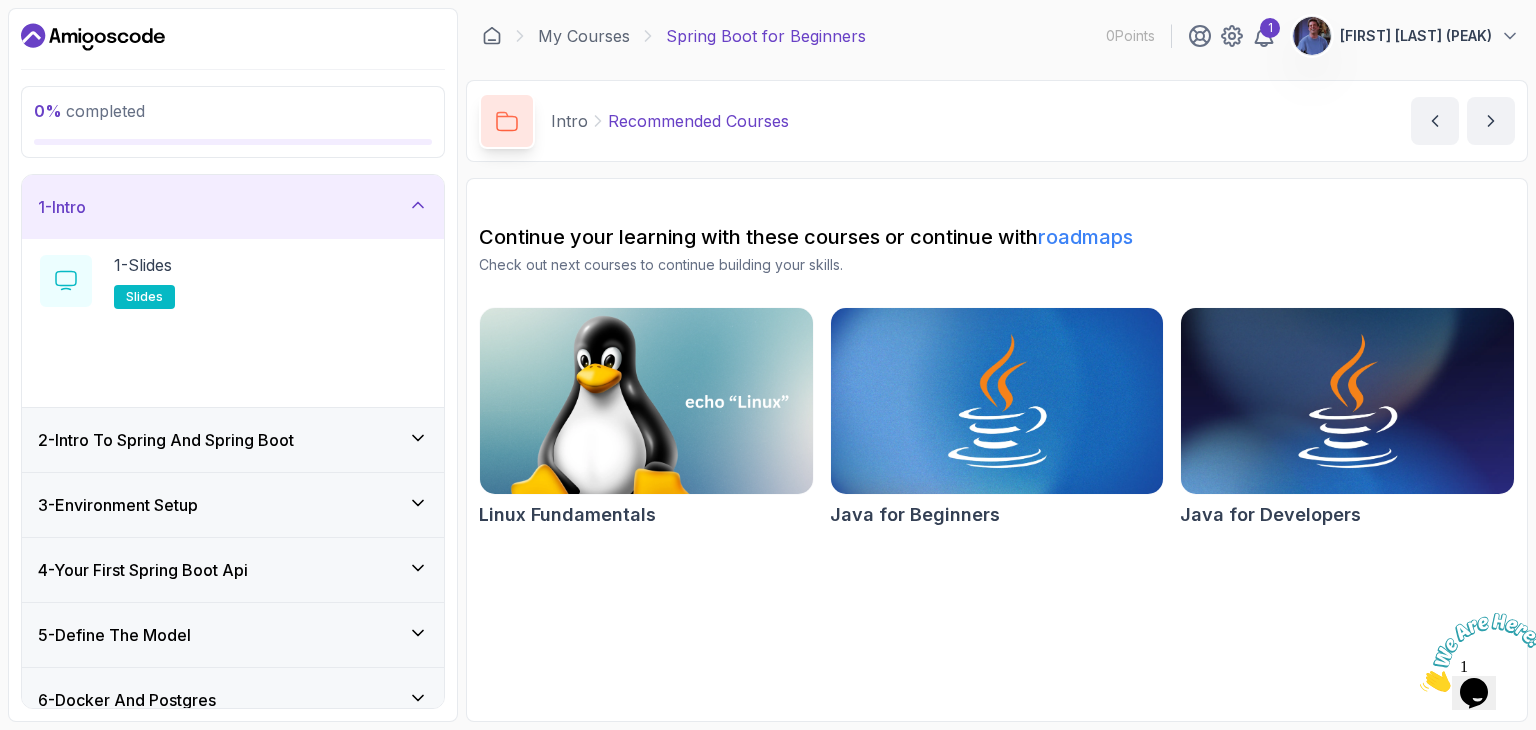 click at bounding box center (1420, 686) 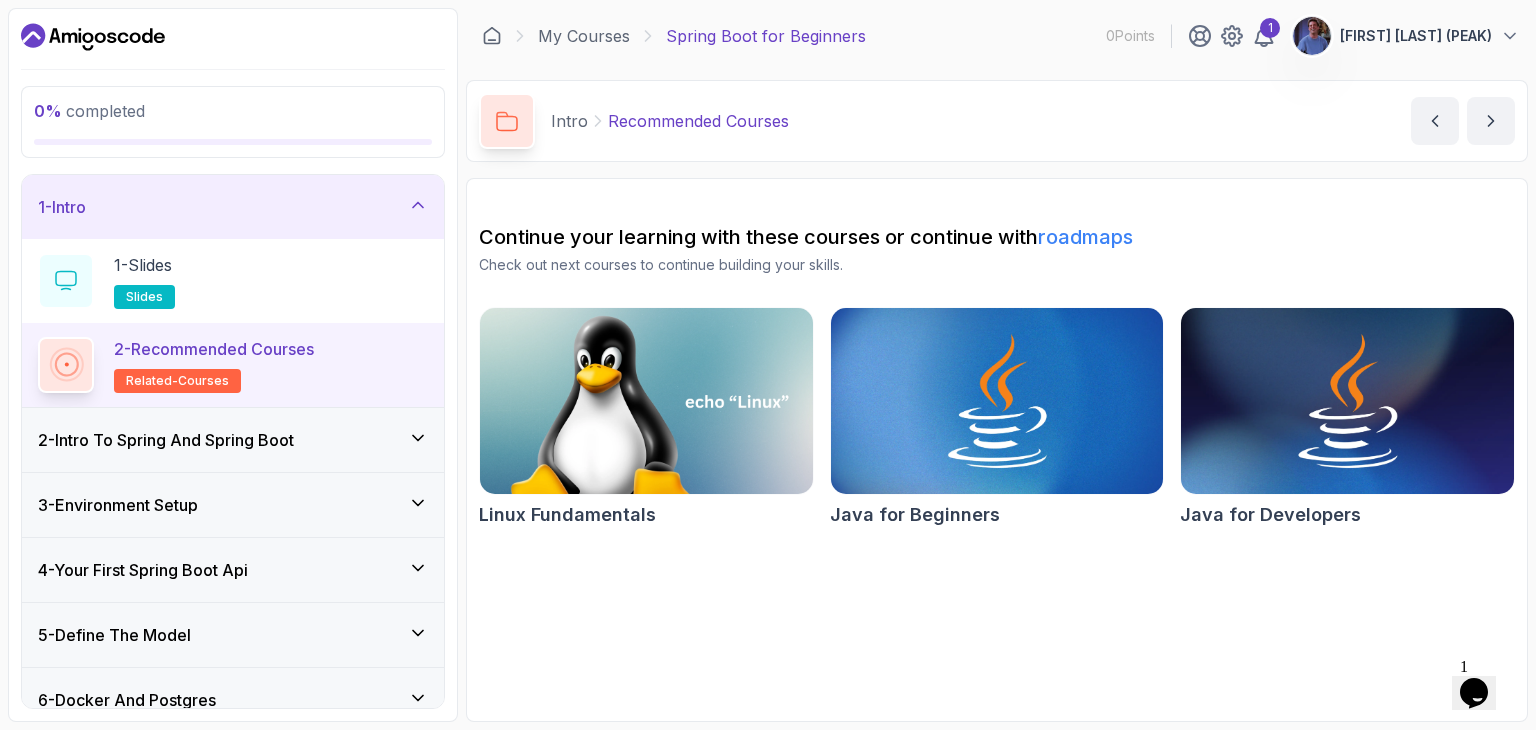 click on "2  -  Intro To Spring And Spring Boot" at bounding box center (233, 440) 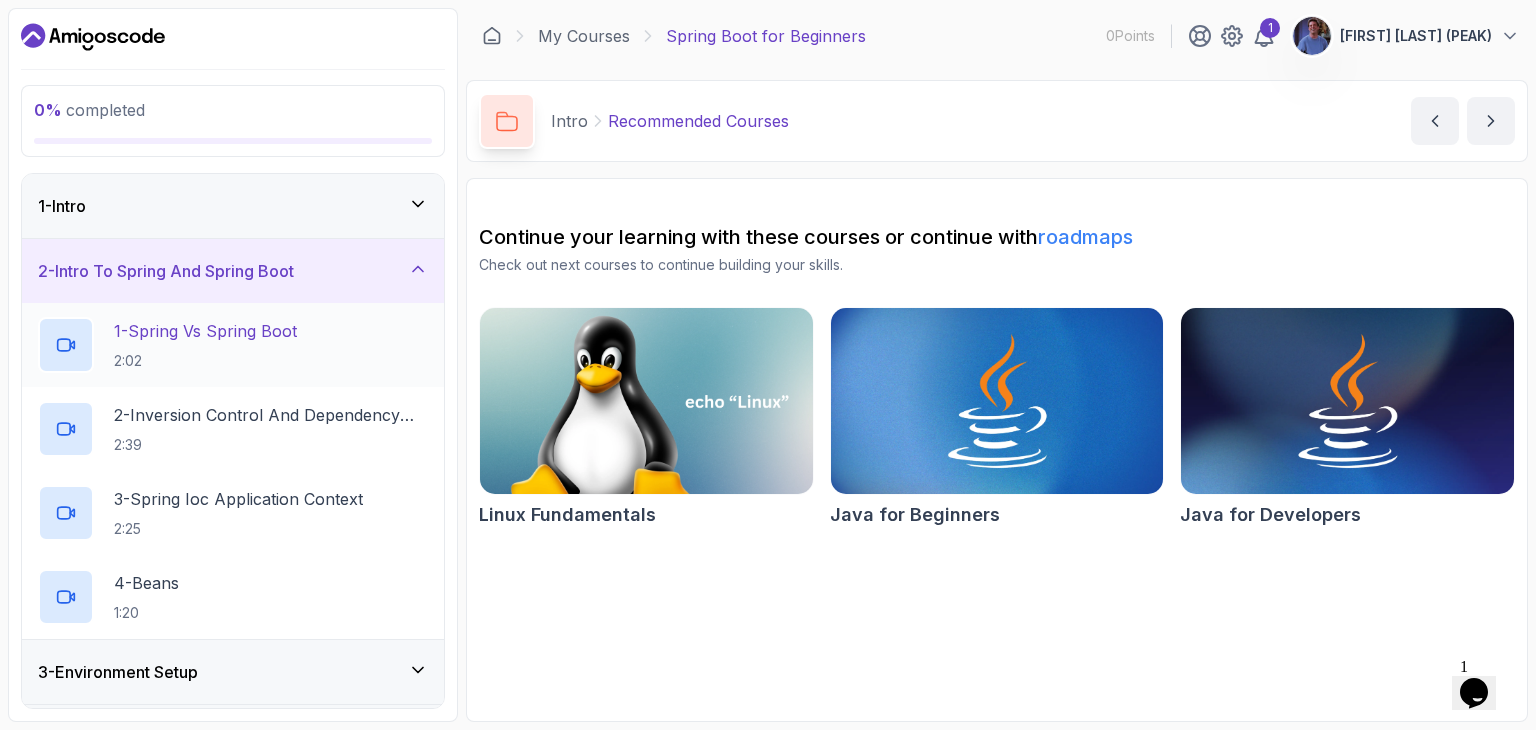 click on "2:02" at bounding box center [205, 361] 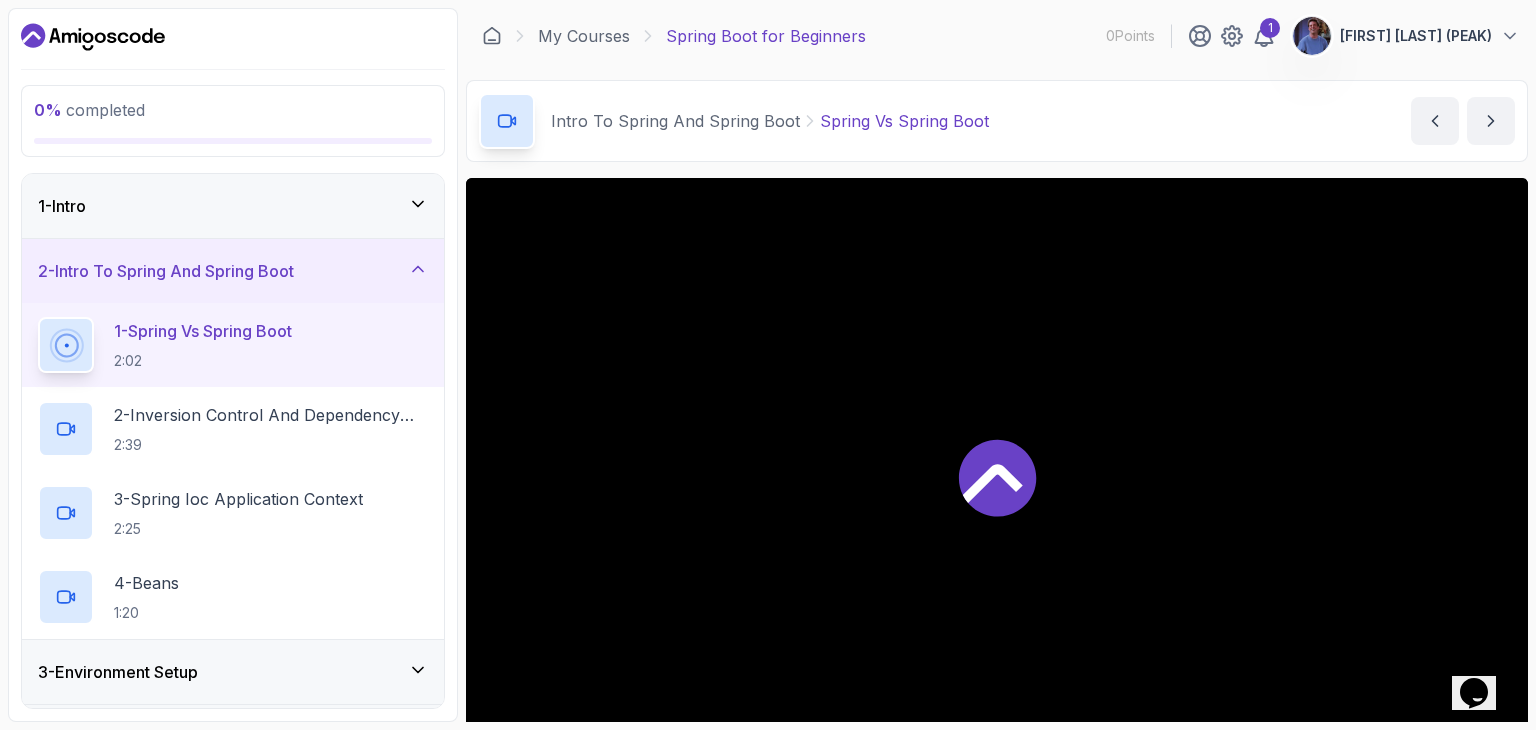click 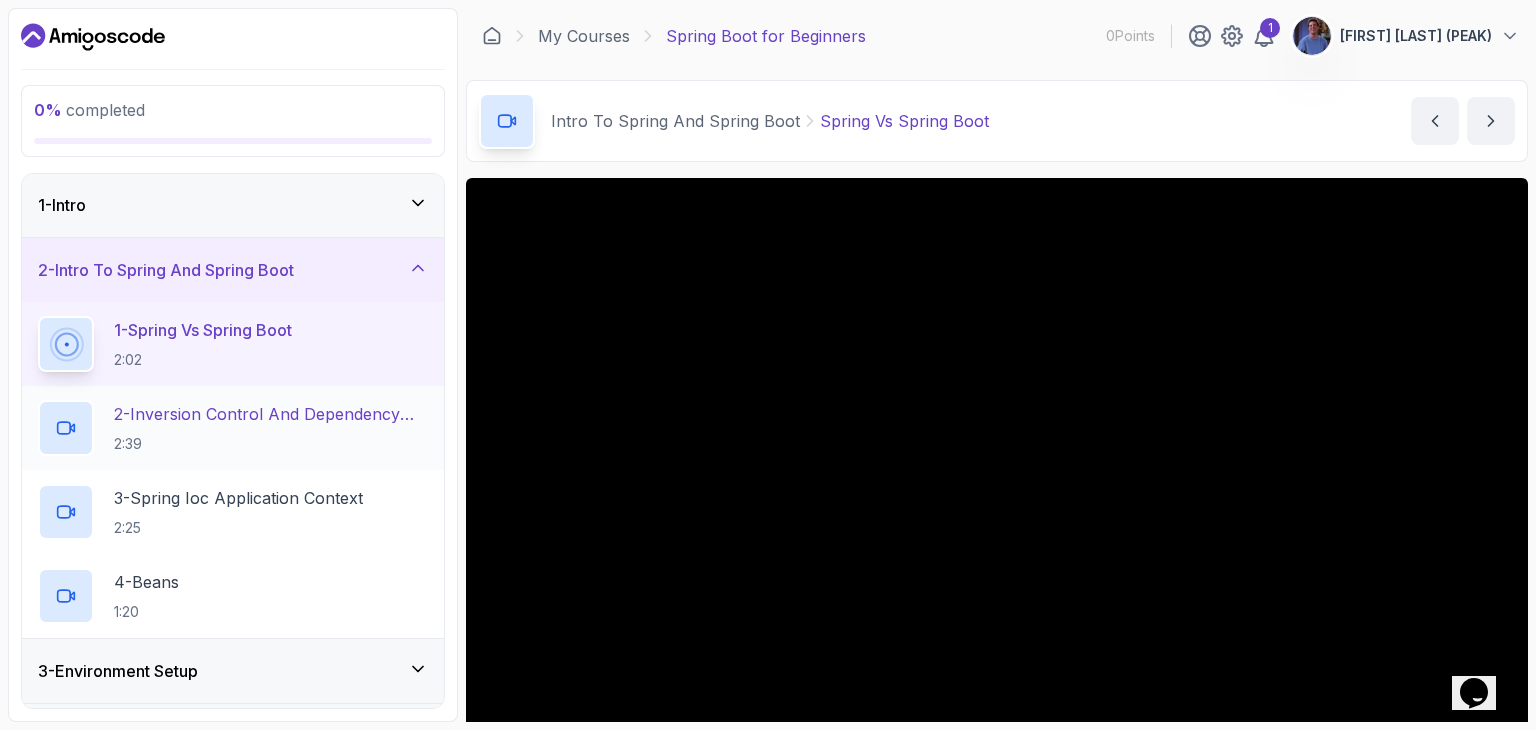 scroll, scrollTop: 0, scrollLeft: 0, axis: both 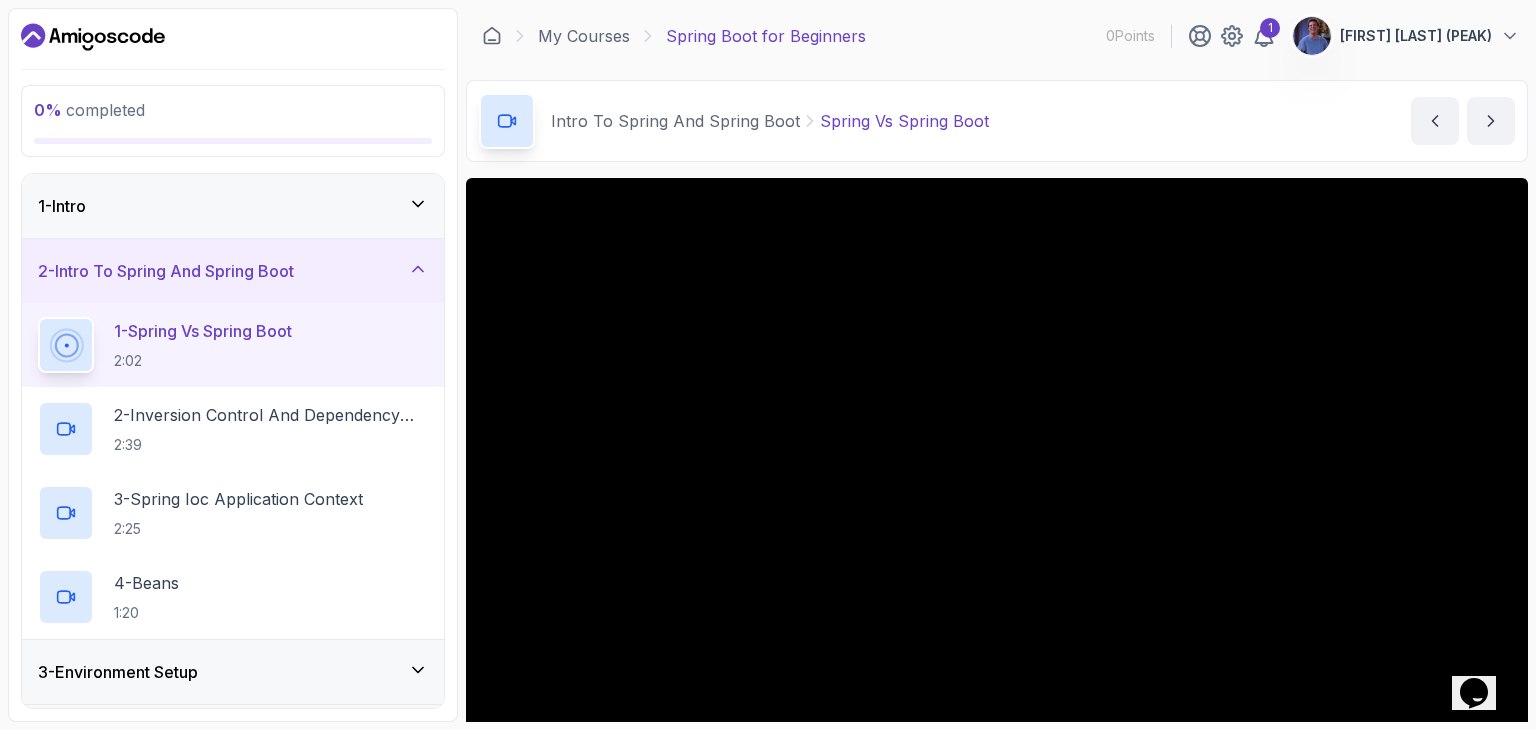 click on "2:02" at bounding box center [203, 361] 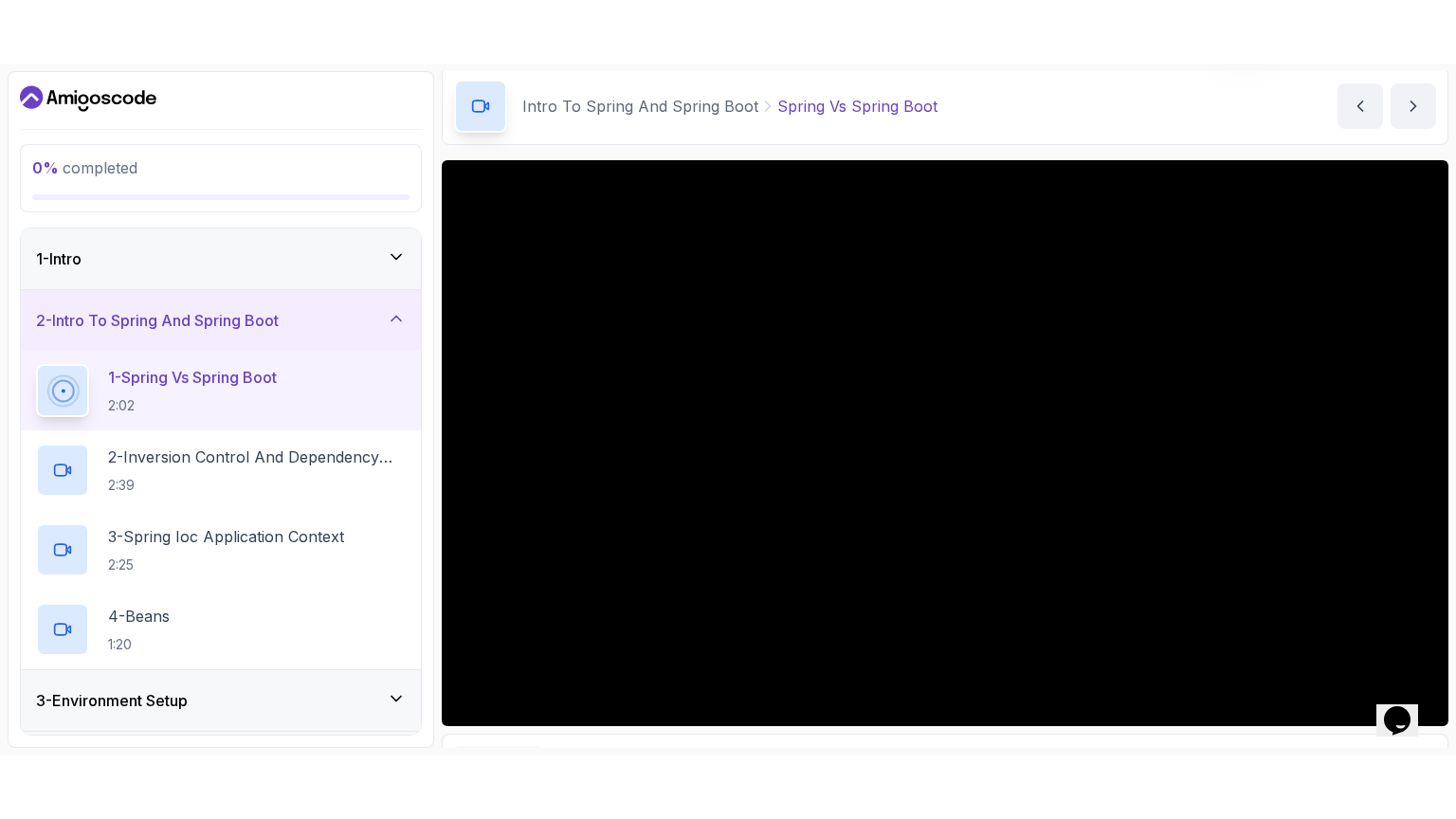 scroll, scrollTop: 95, scrollLeft: 0, axis: vertical 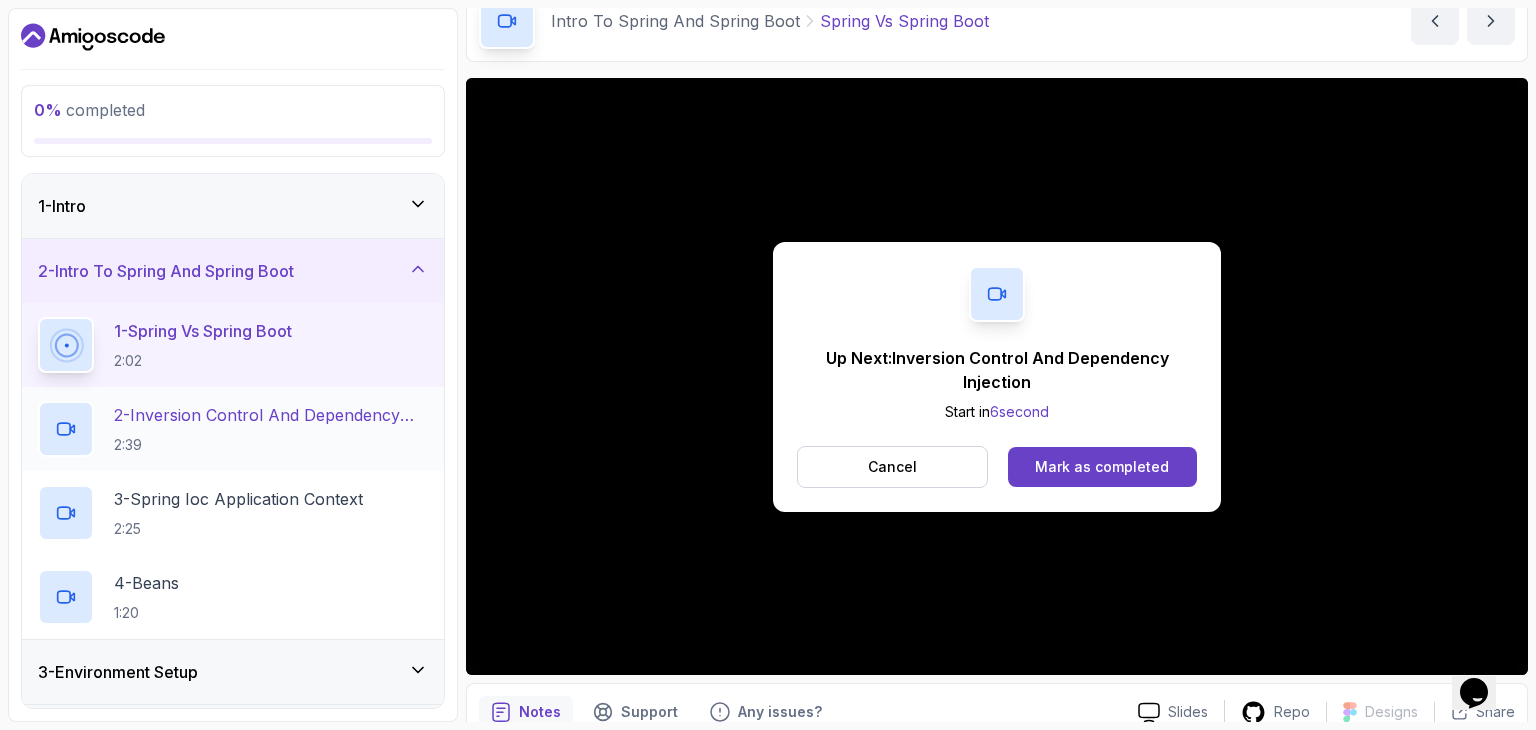 click on "2:39" at bounding box center [271, 445] 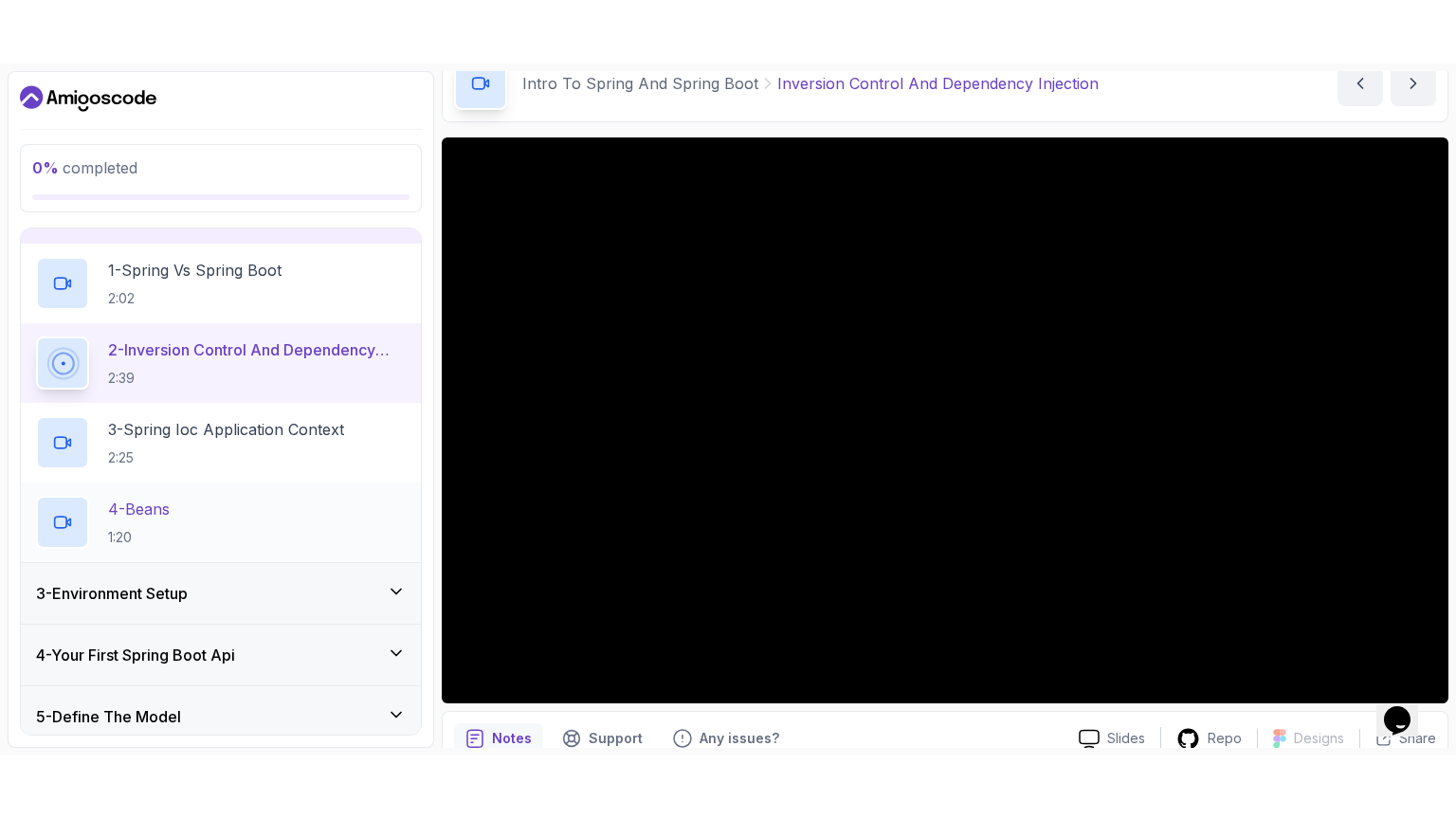 scroll, scrollTop: 74, scrollLeft: 0, axis: vertical 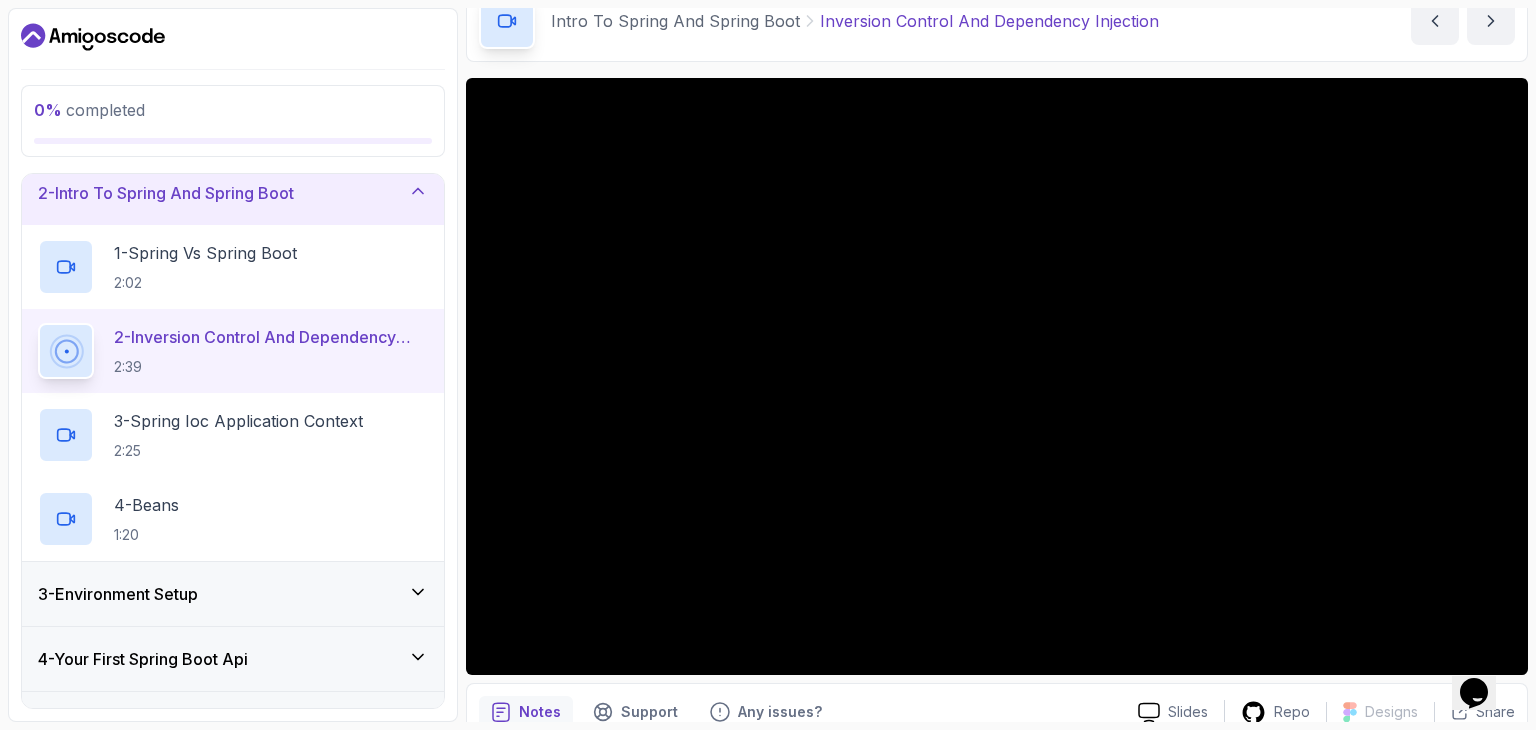 click on "1 Opens Chat This icon Opens the chat window." at bounding box center (1484, 667) 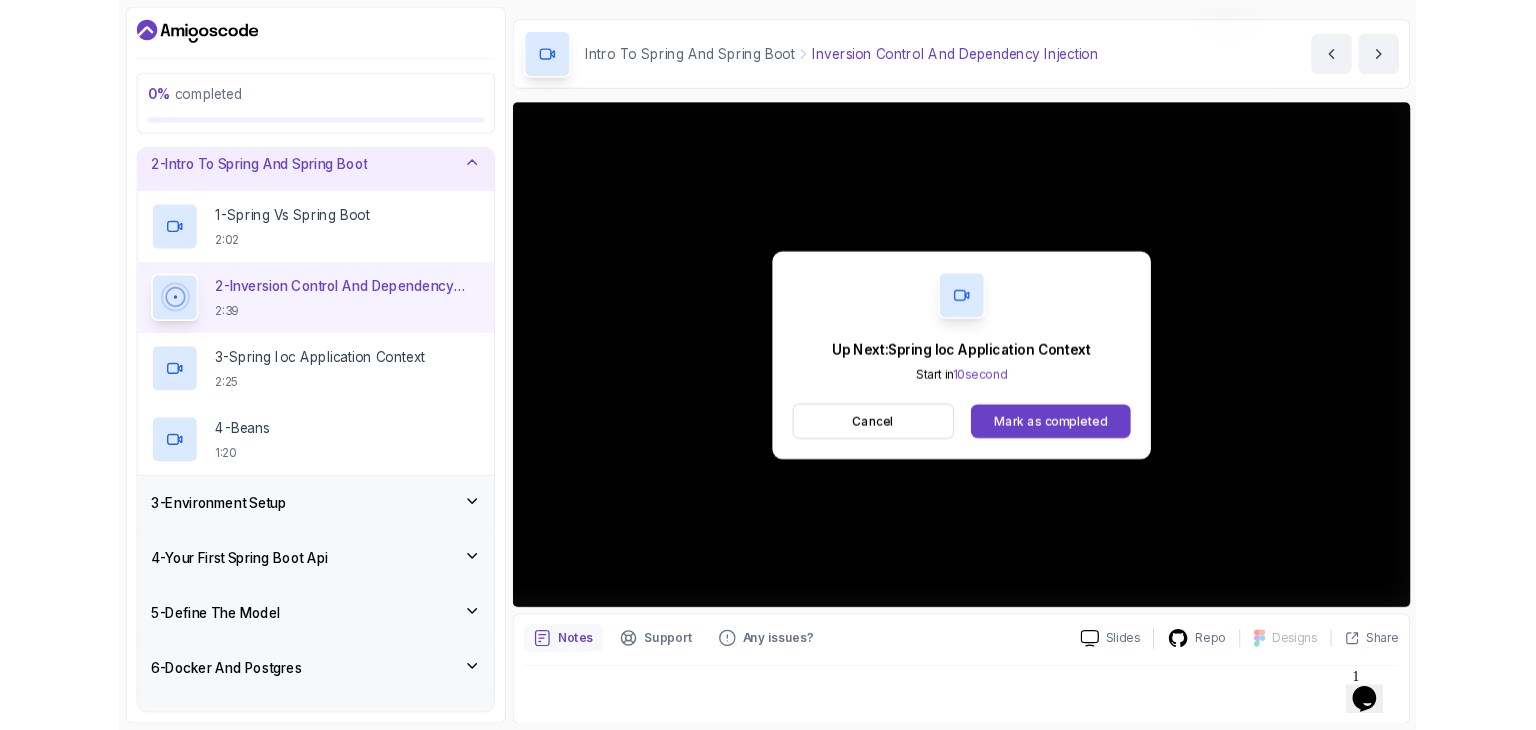 scroll, scrollTop: 100, scrollLeft: 0, axis: vertical 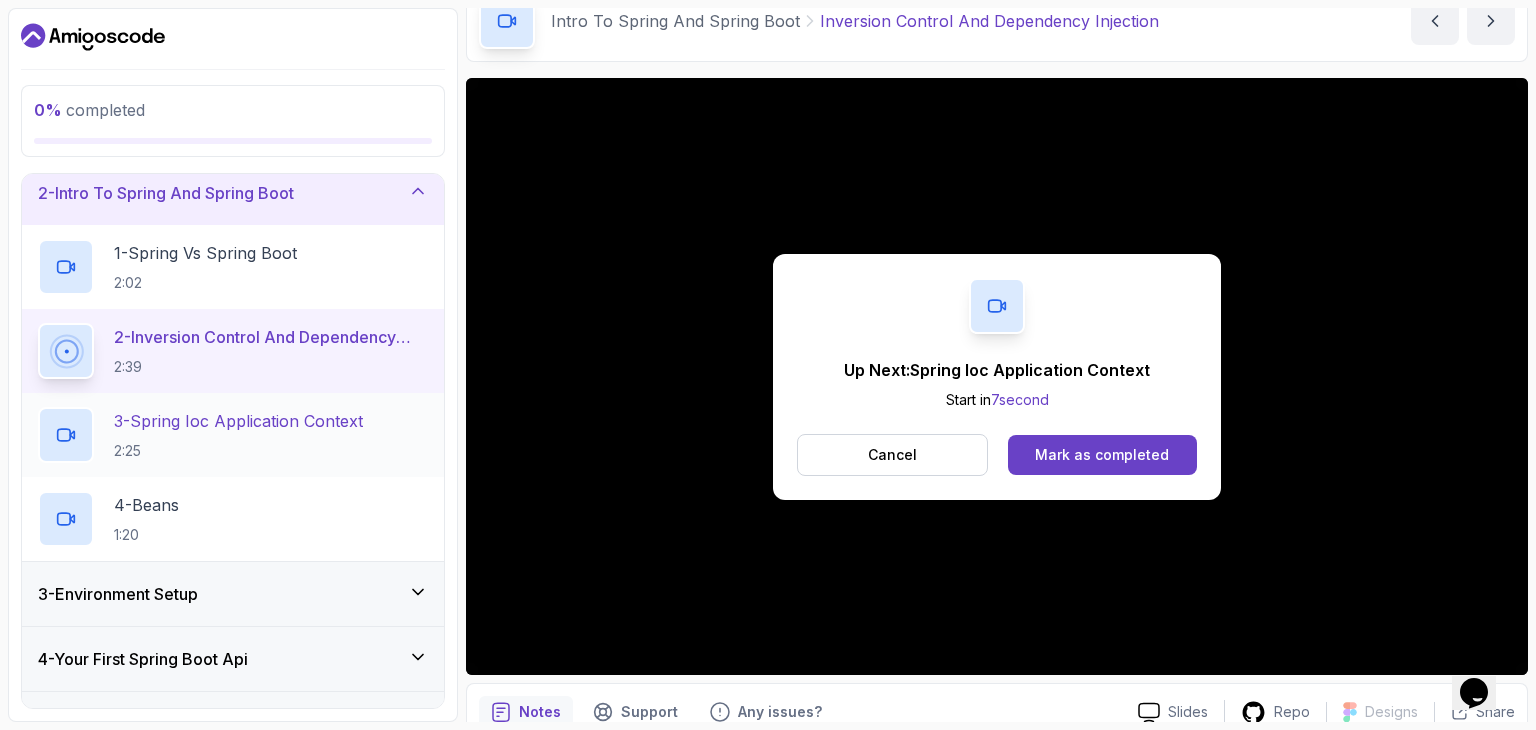 click on "2:25" at bounding box center (238, 451) 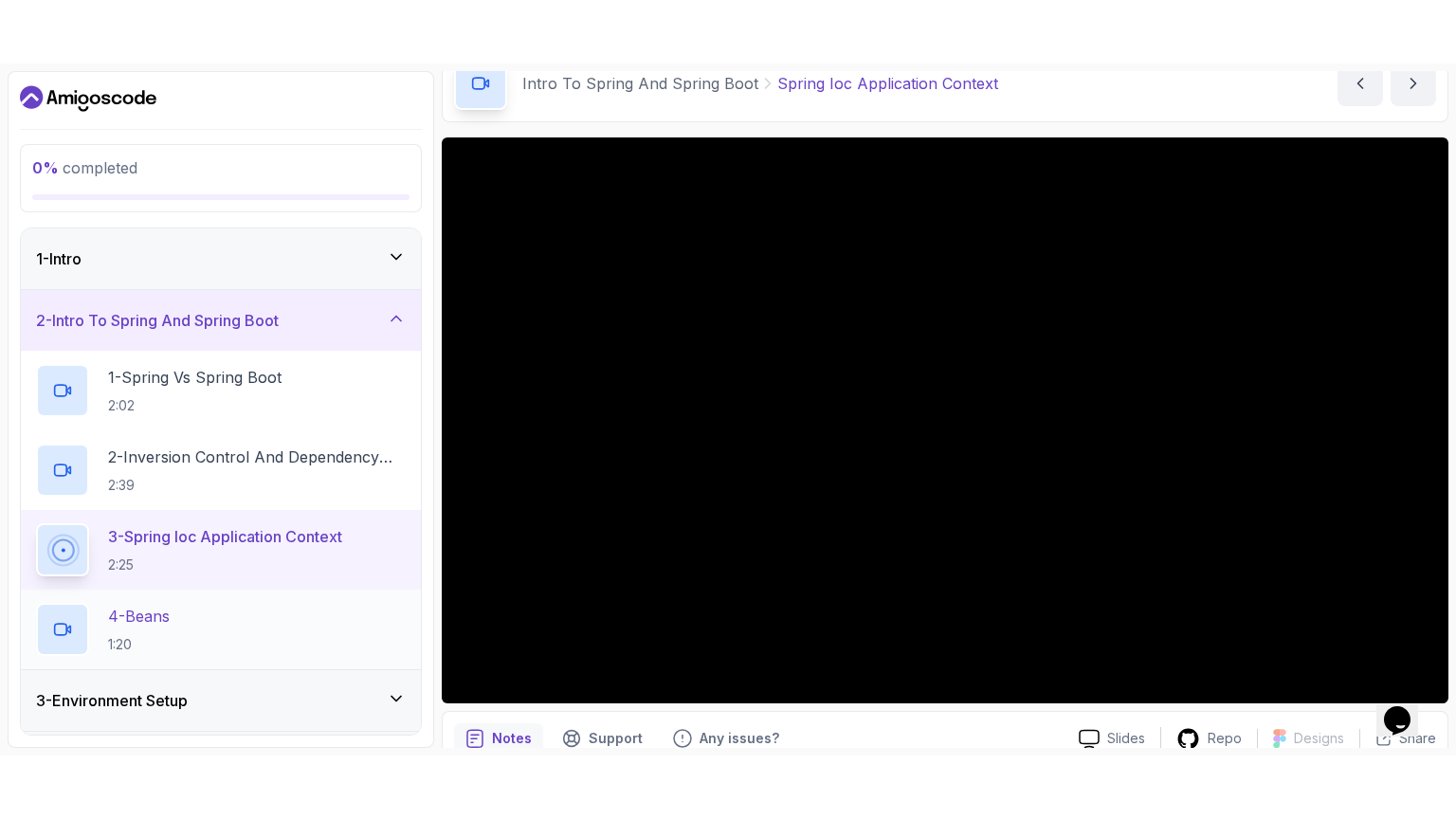 scroll, scrollTop: 0, scrollLeft: 0, axis: both 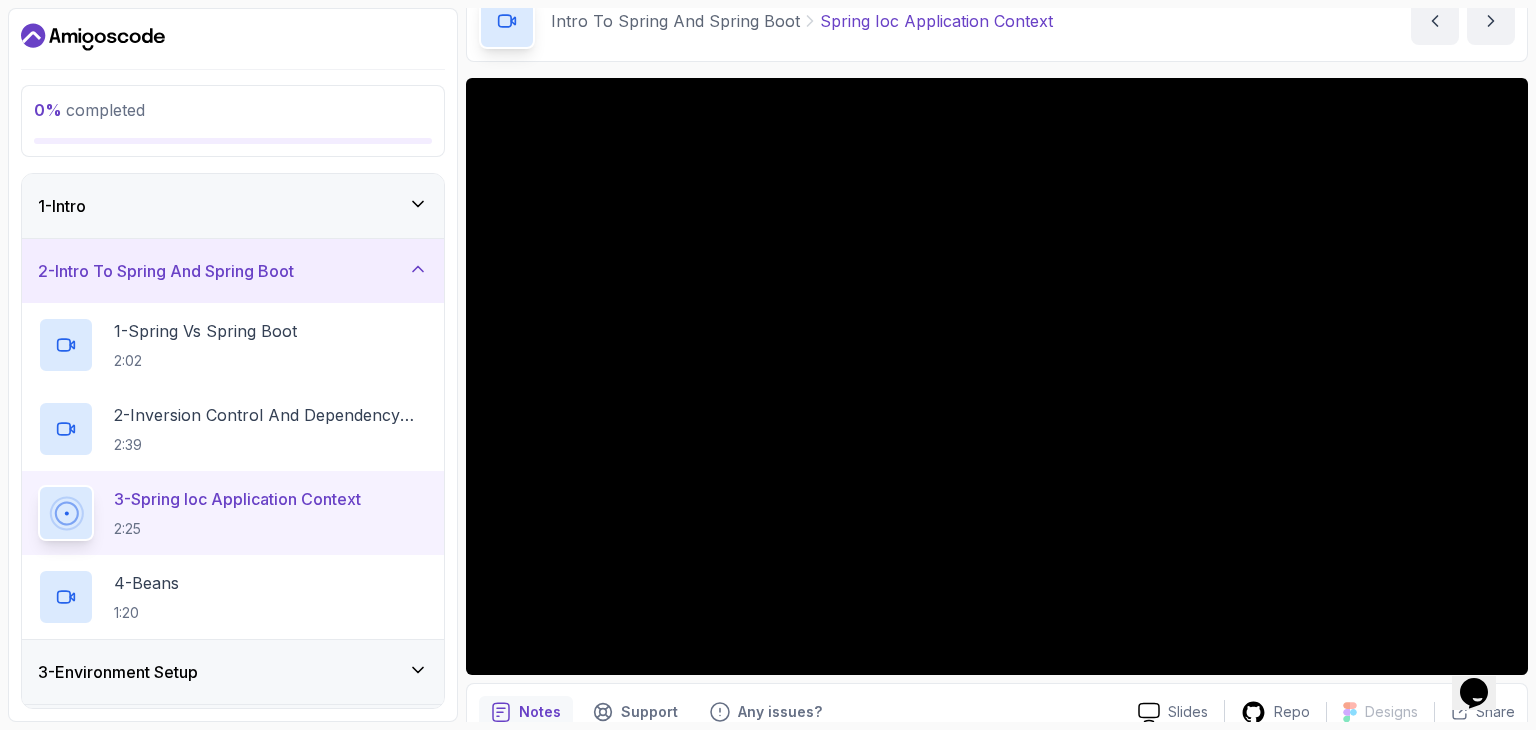 click on "0 % completed 1  -  Intro 2  -  Intro To Spring And Spring Boot 1  -  Spring Vs Spring Boot 2:02 2  -  Inversion Control And Dependency Injection 2:39 3  -  Spring Ioc Application Context 2:25 4  -  Beans 1:20 3  -  Environment Setup 4  -  Your First Spring Boot Api 5  -  Define The Model 6  -  Docker And Postgres 7  -  Databases Setup 8  -  Spring Data Jpa 9  -  Crud 10  -  Exercises 11  -  Artificial Intelligence 12  -  Outro" at bounding box center [233, 365] 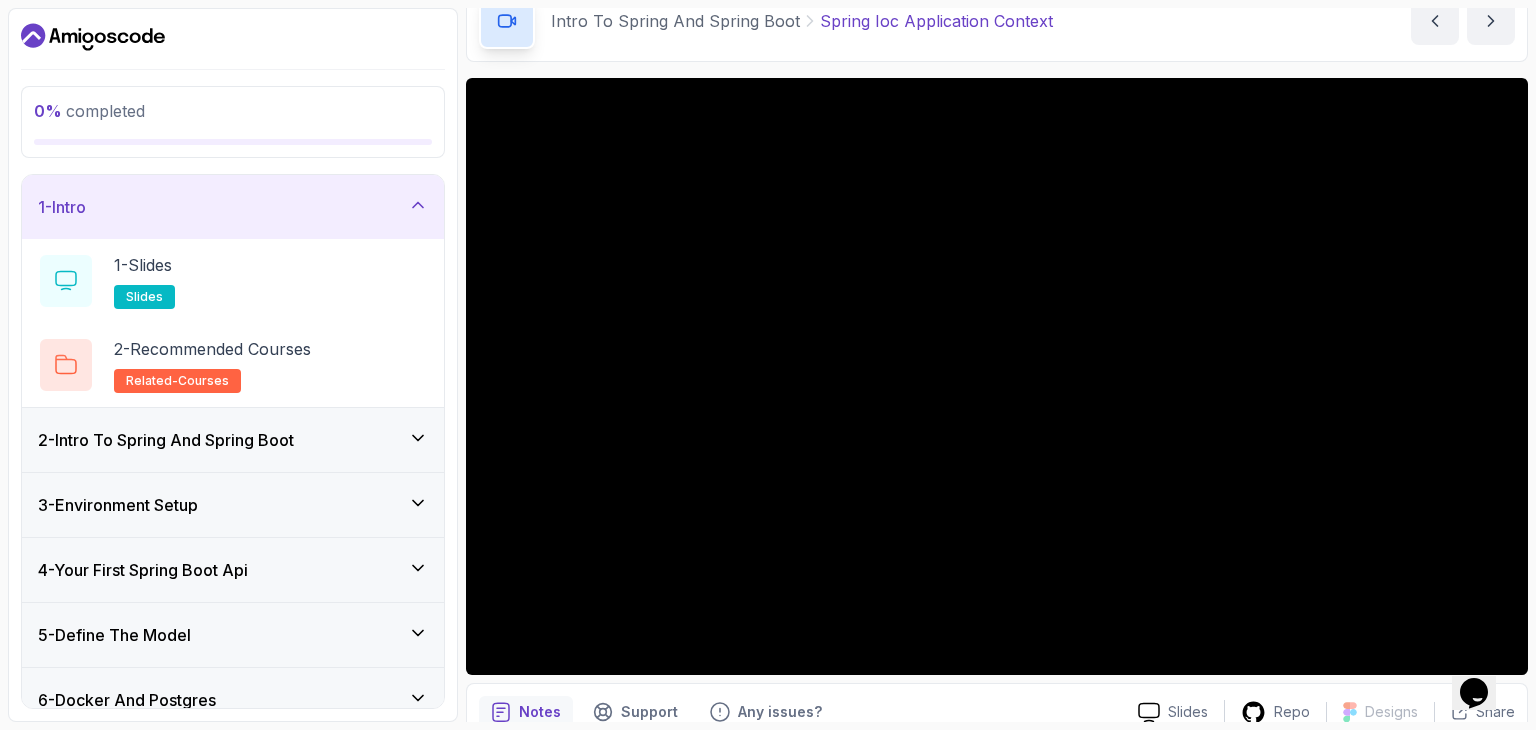 click on "1  -  Intro" at bounding box center [233, 207] 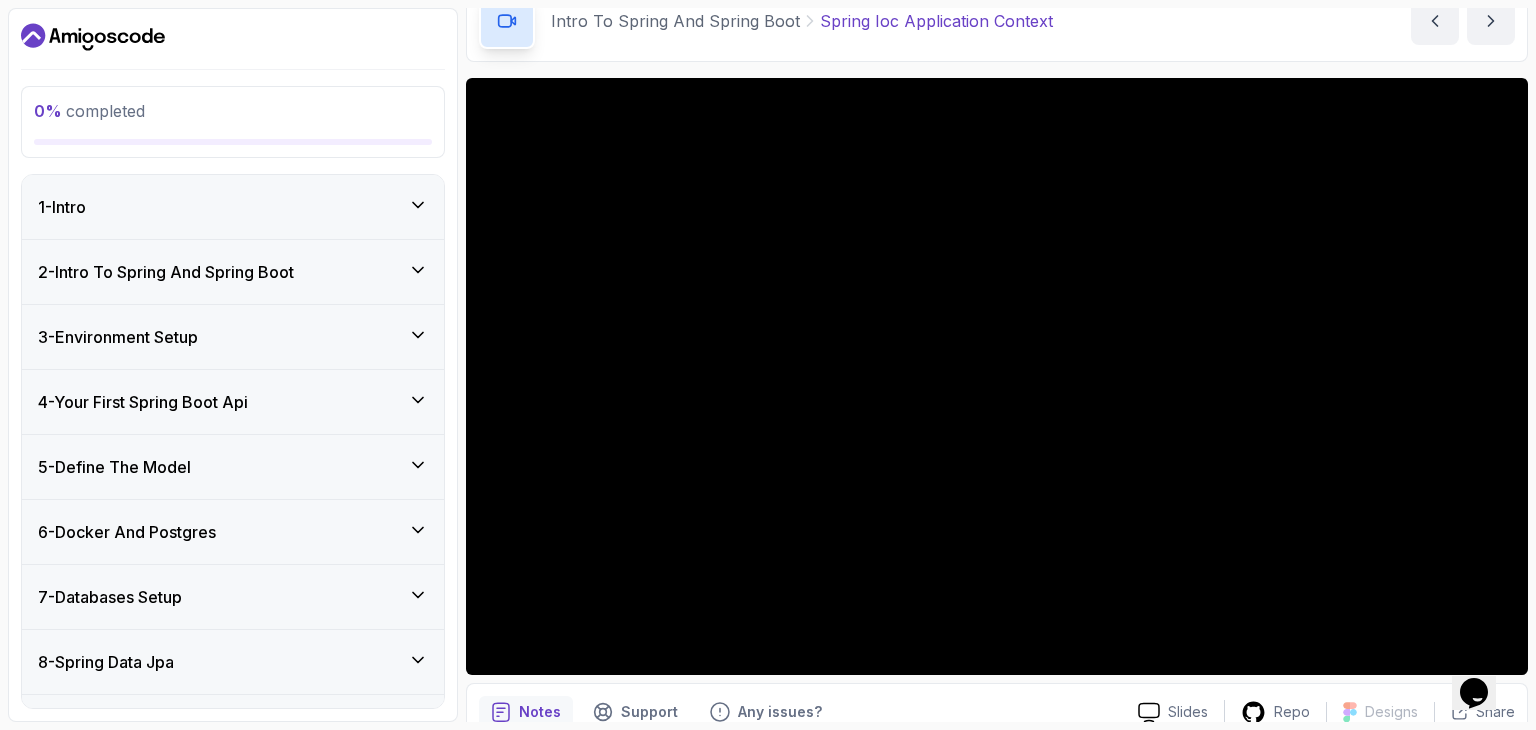 click on "2  -  Intro To Spring And Spring Boot" at bounding box center (233, 272) 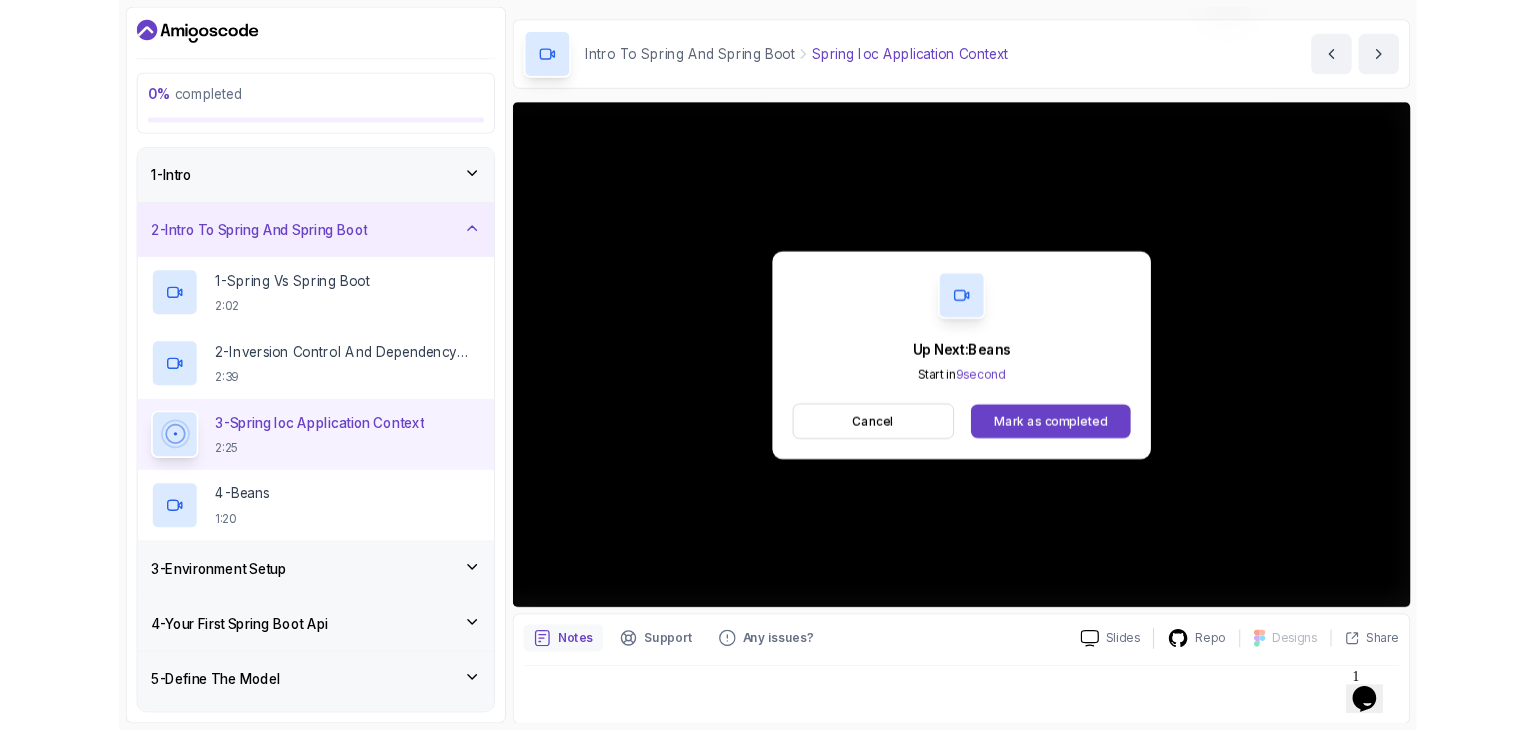 scroll, scrollTop: 100, scrollLeft: 0, axis: vertical 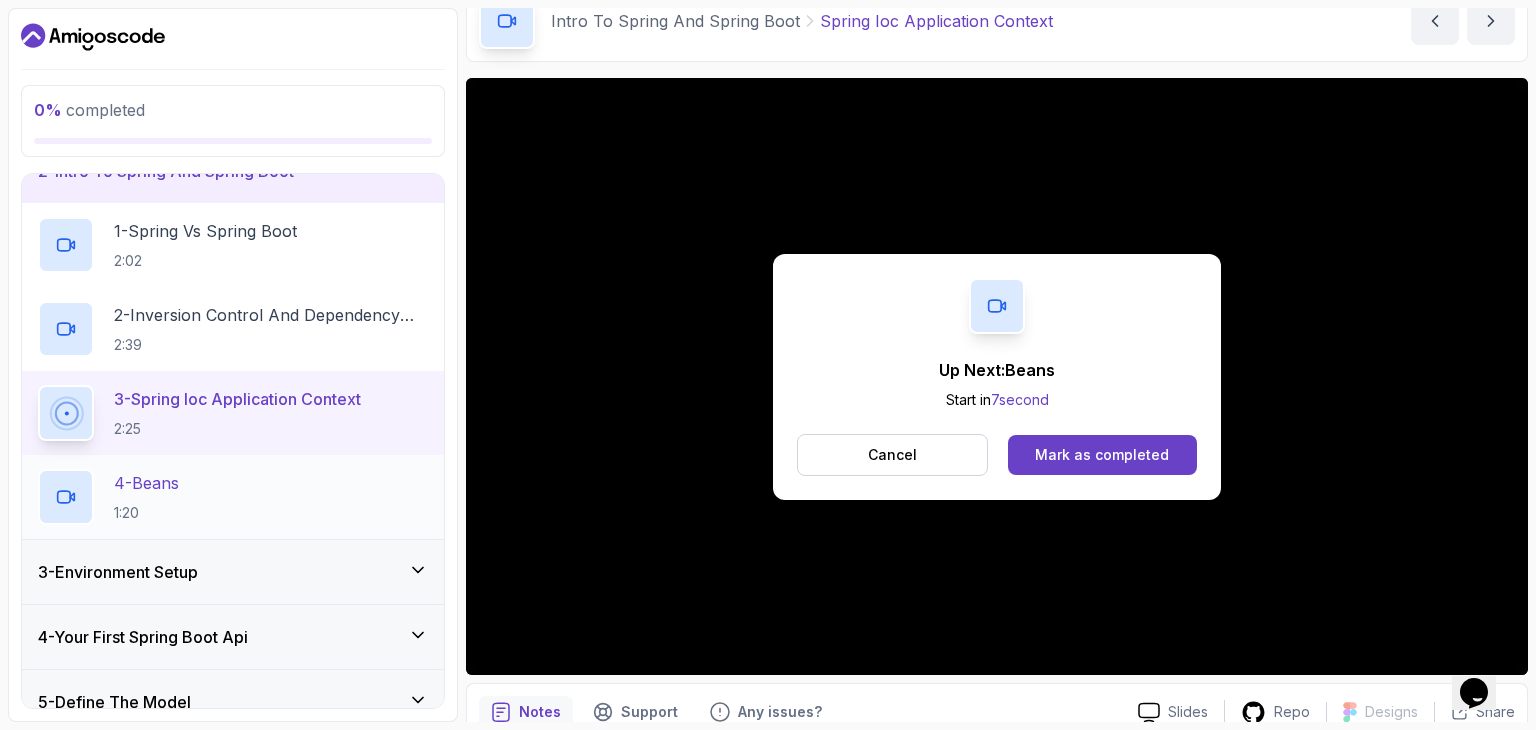 click on "4  -  Beans 1:20" at bounding box center [233, 497] 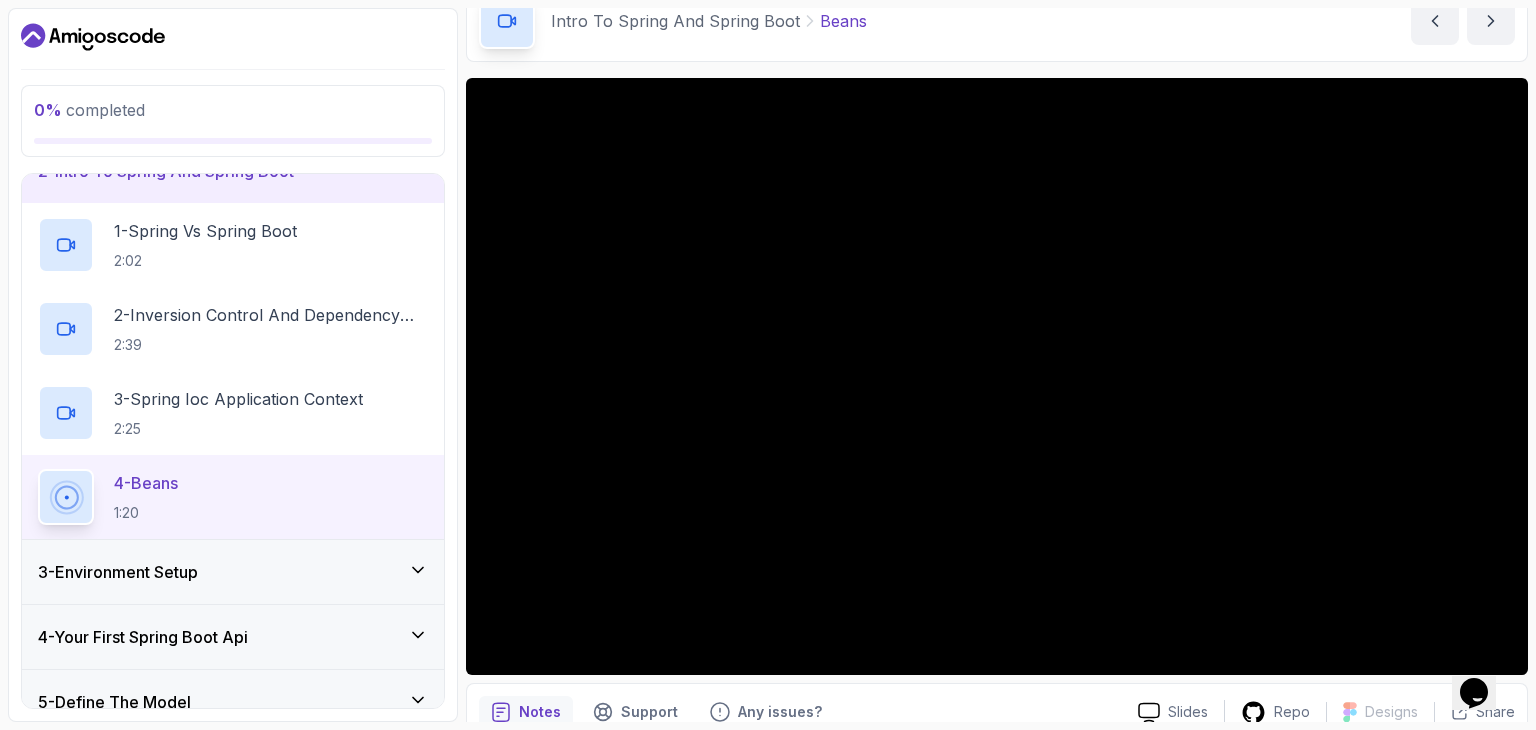 type 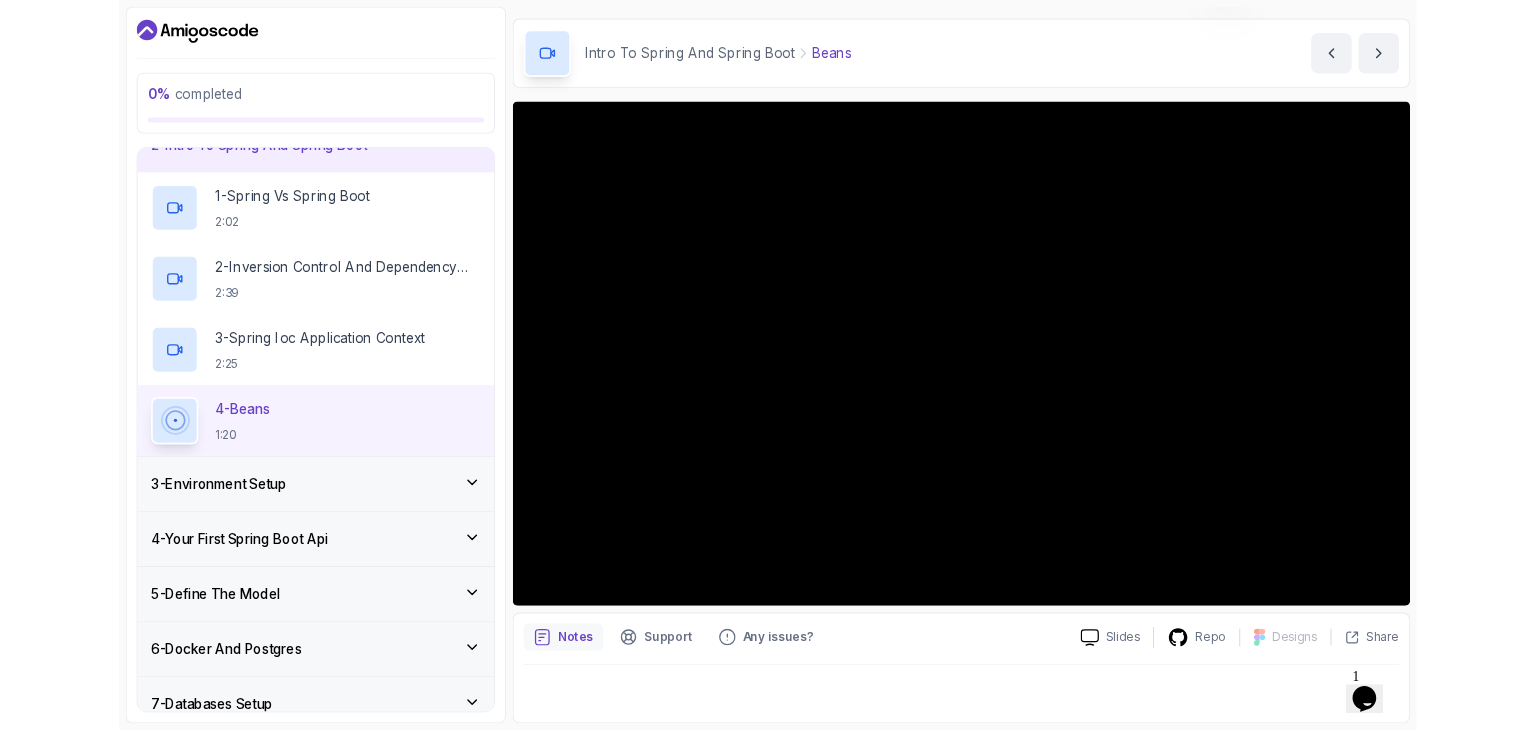 scroll, scrollTop: 57, scrollLeft: 0, axis: vertical 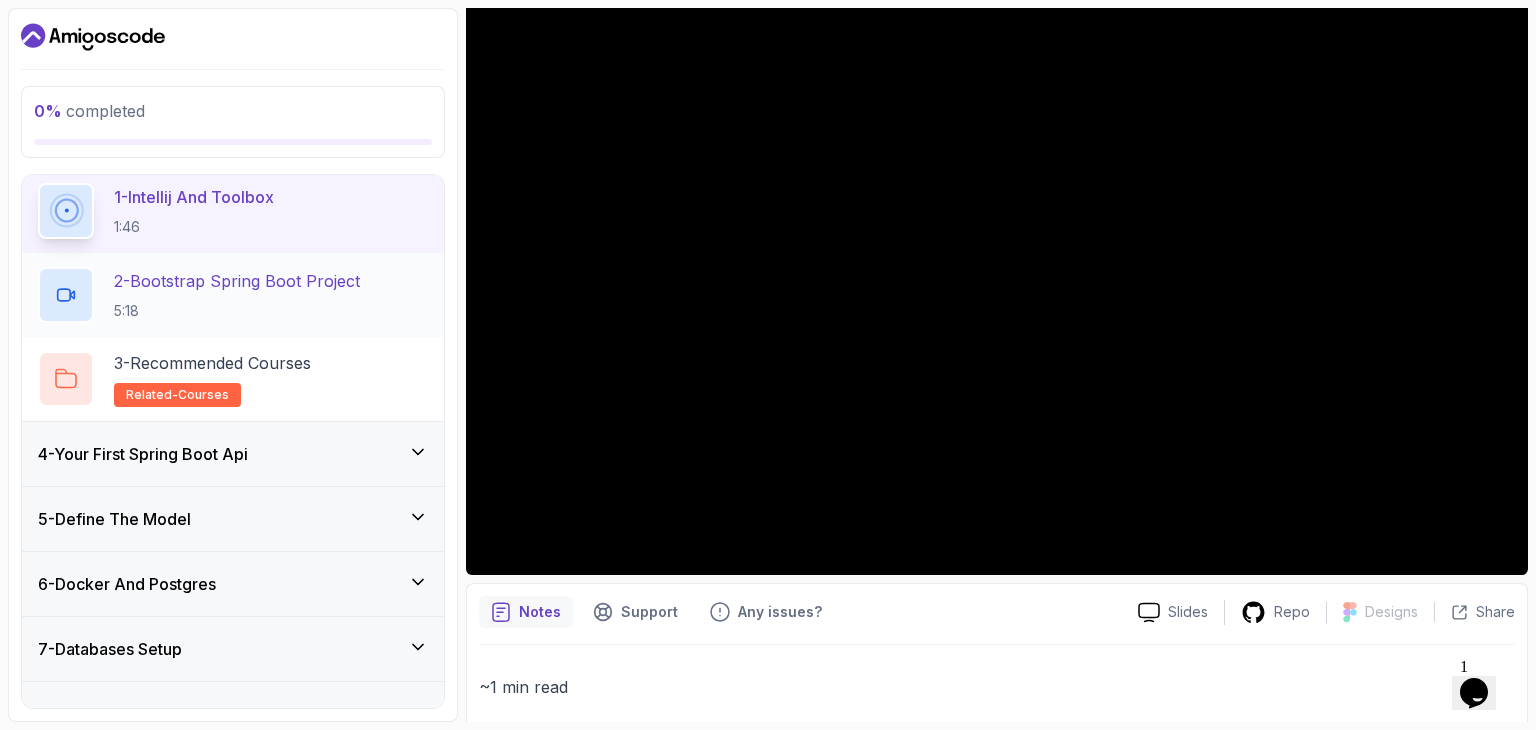 click on "2  -  Bootstrap Spring Boot Project" at bounding box center (237, 281) 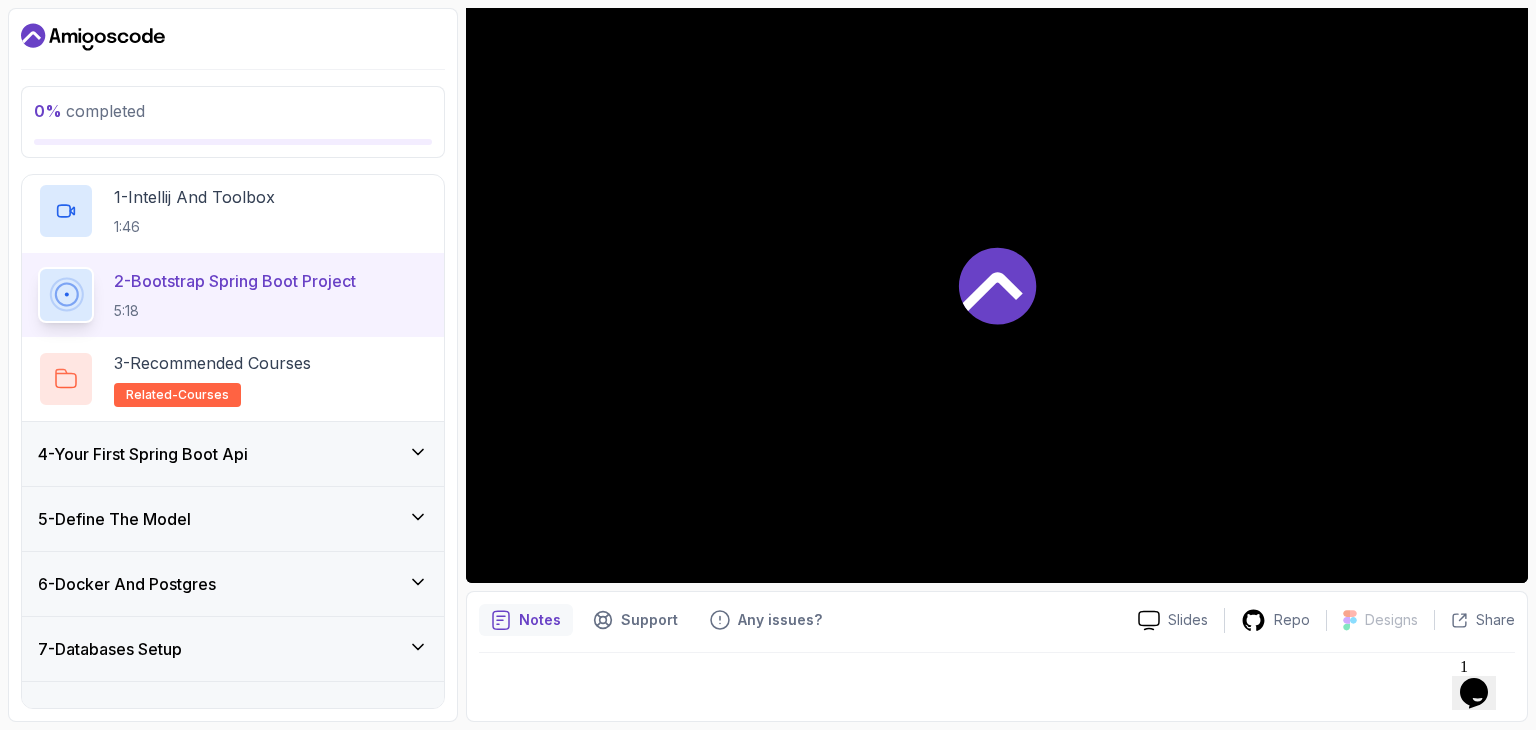 scroll, scrollTop: 192, scrollLeft: 0, axis: vertical 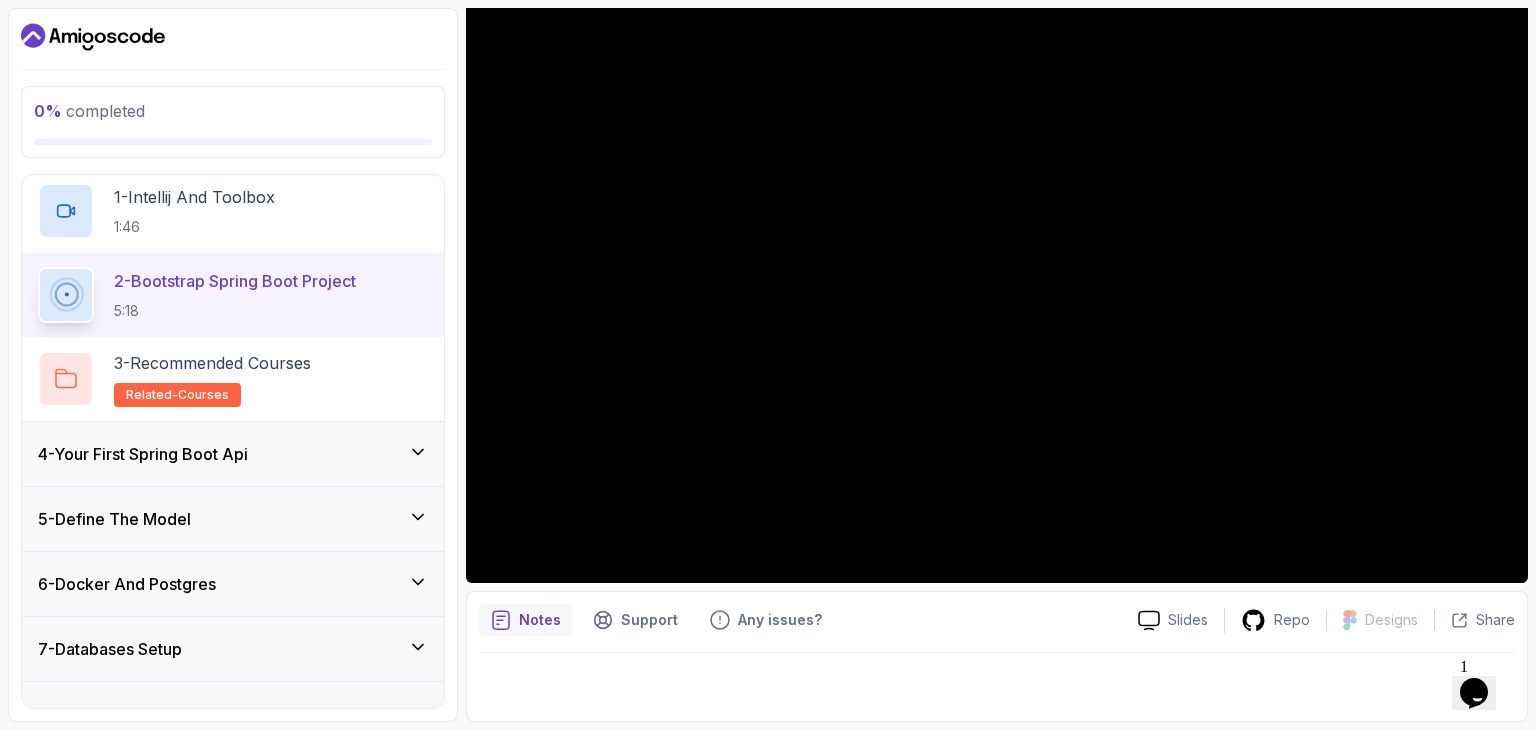 click on "4  -  Your First Spring Boot Api" at bounding box center (233, 454) 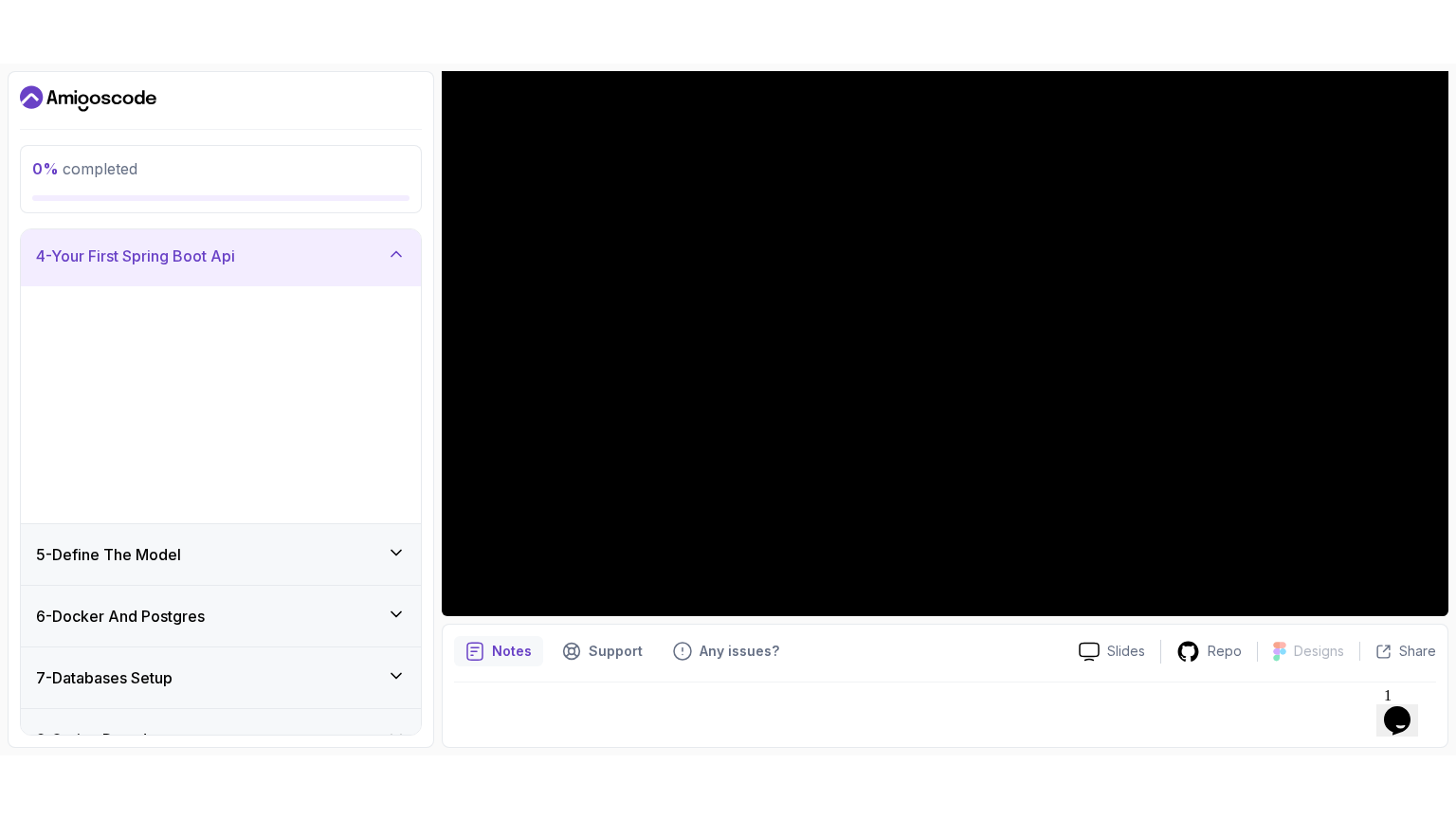 scroll, scrollTop: 189, scrollLeft: 0, axis: vertical 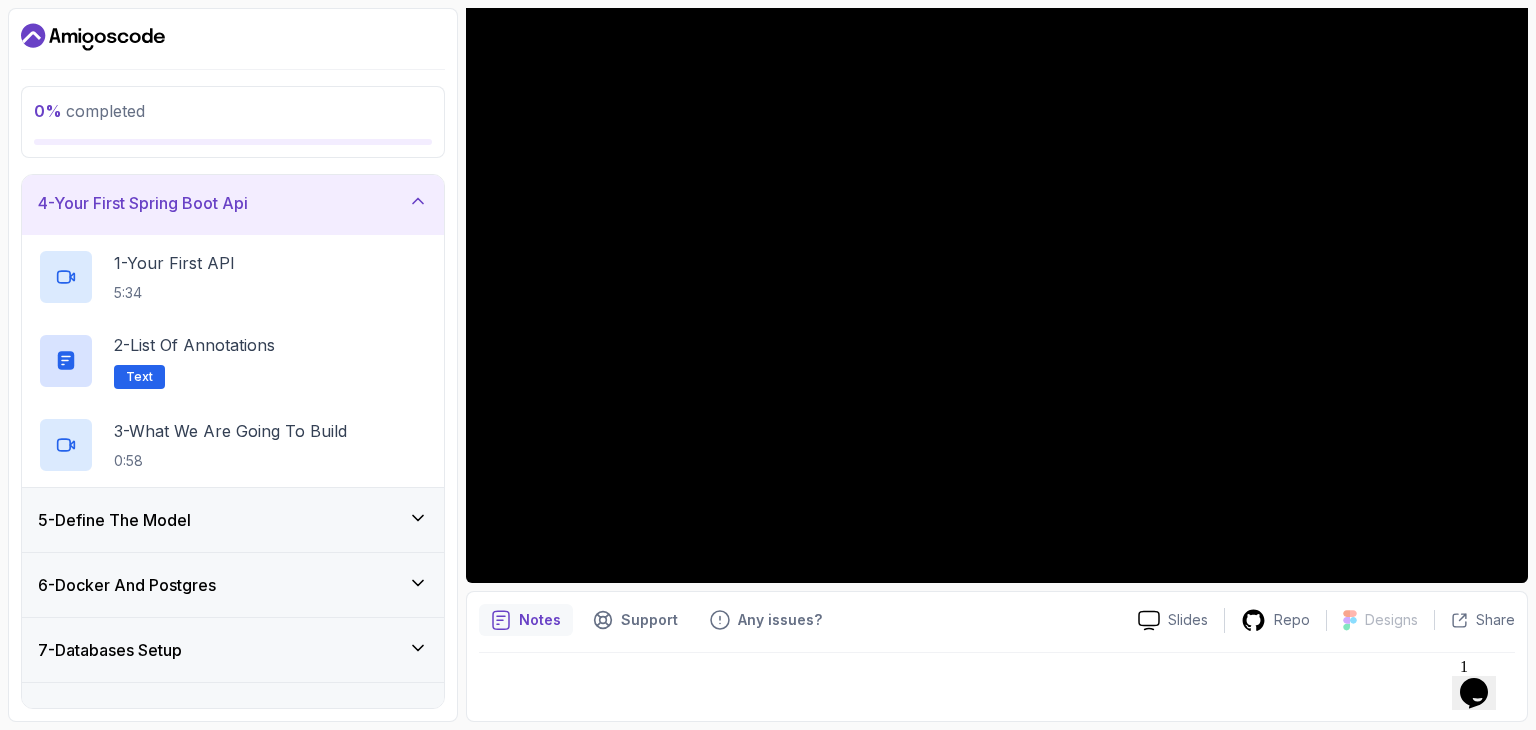 click on "4  -  Your First Spring Boot Api" at bounding box center (233, 203) 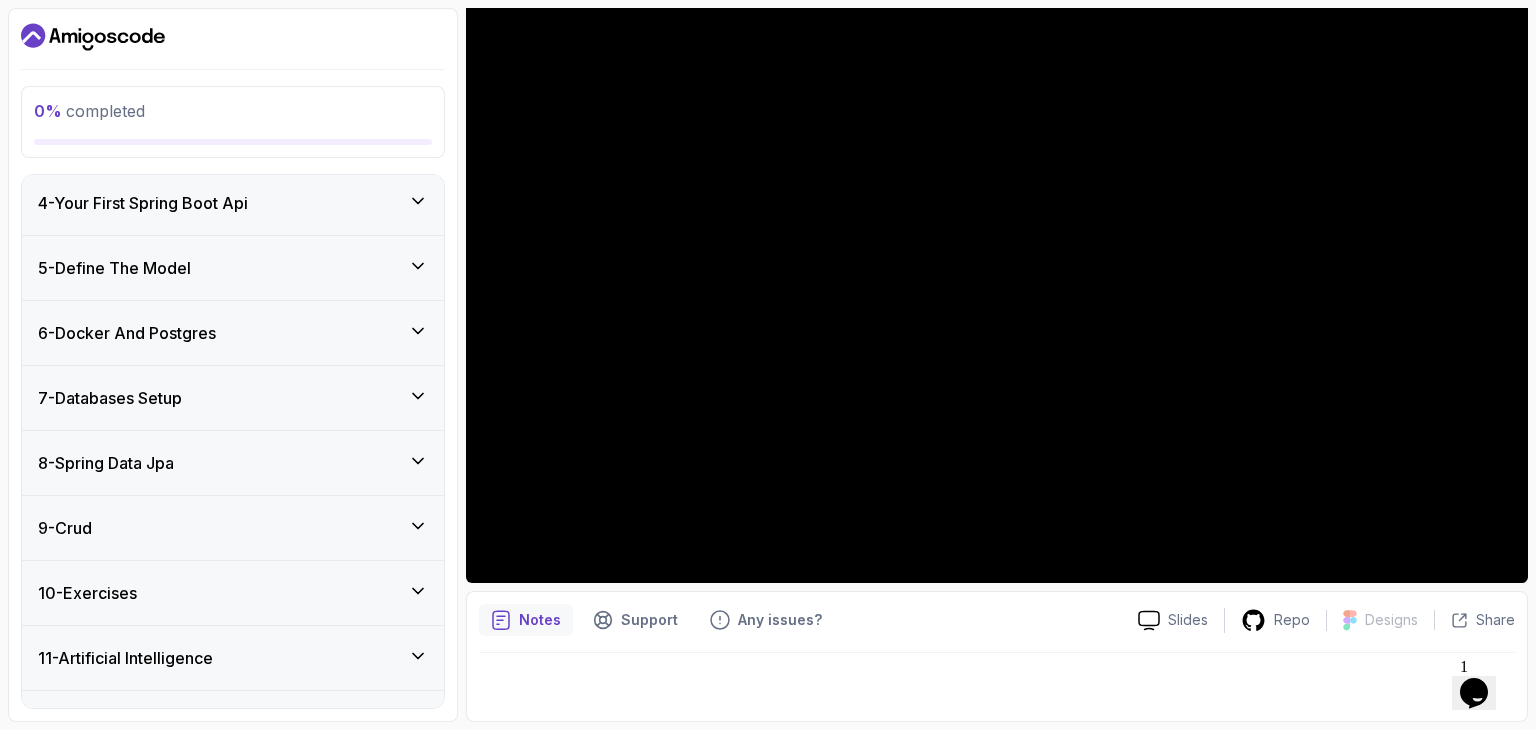 click on "5  -  Define The Model" at bounding box center (233, 268) 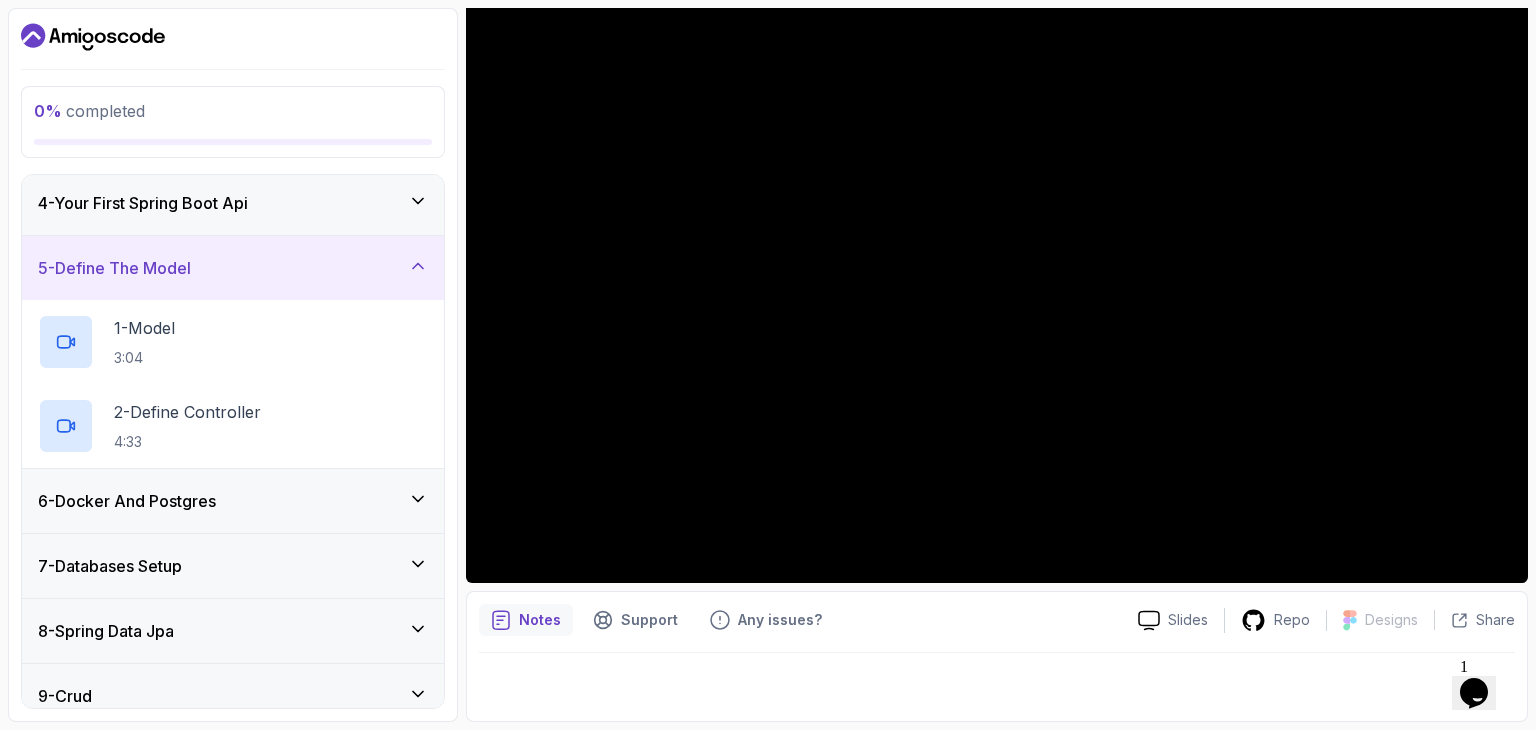 click on "5  -  Define The Model" at bounding box center (233, 268) 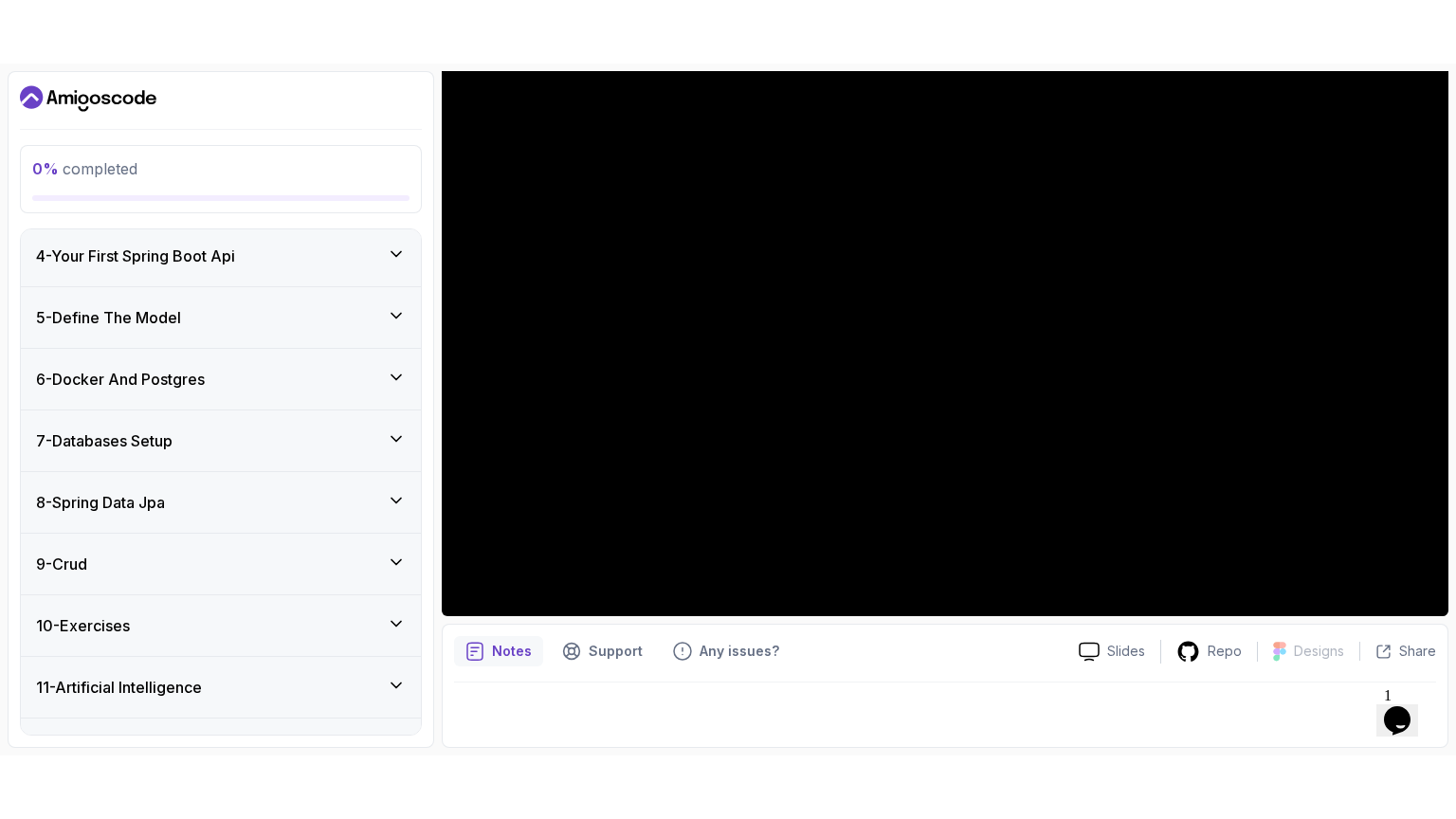 scroll, scrollTop: 102, scrollLeft: 0, axis: vertical 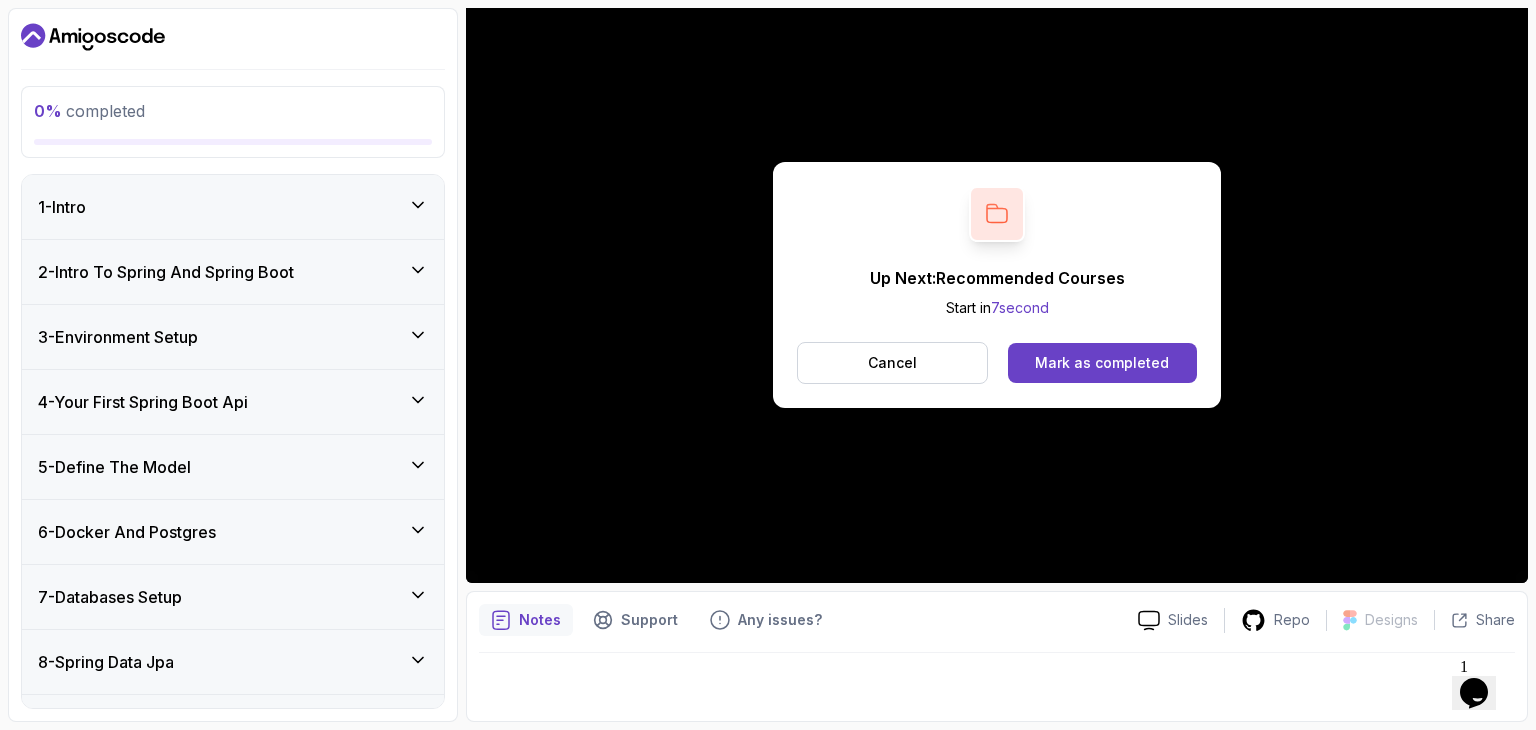 click on "3  -  Environment Setup" at bounding box center (233, 337) 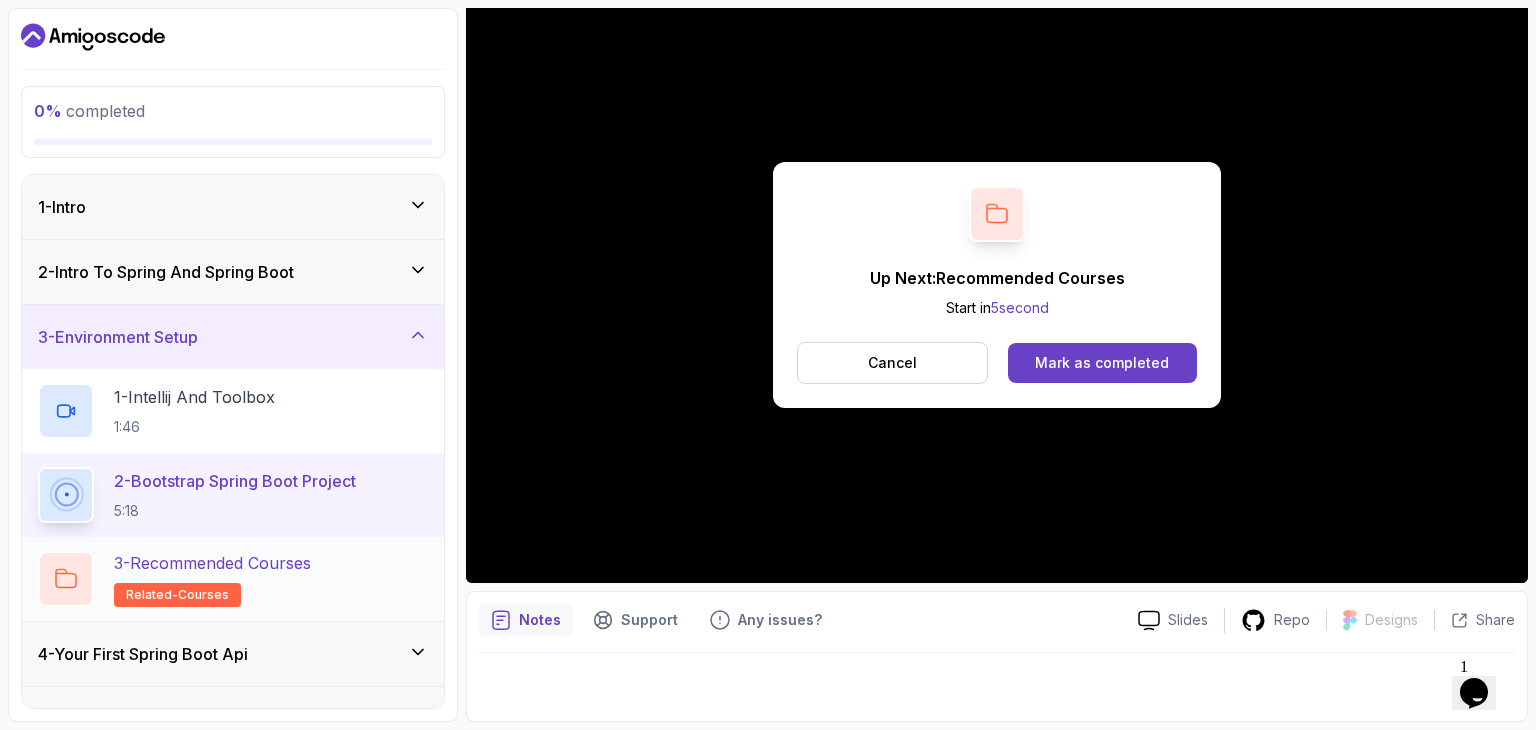 click on "3  -  Recommended Courses related-courses" at bounding box center [212, 579] 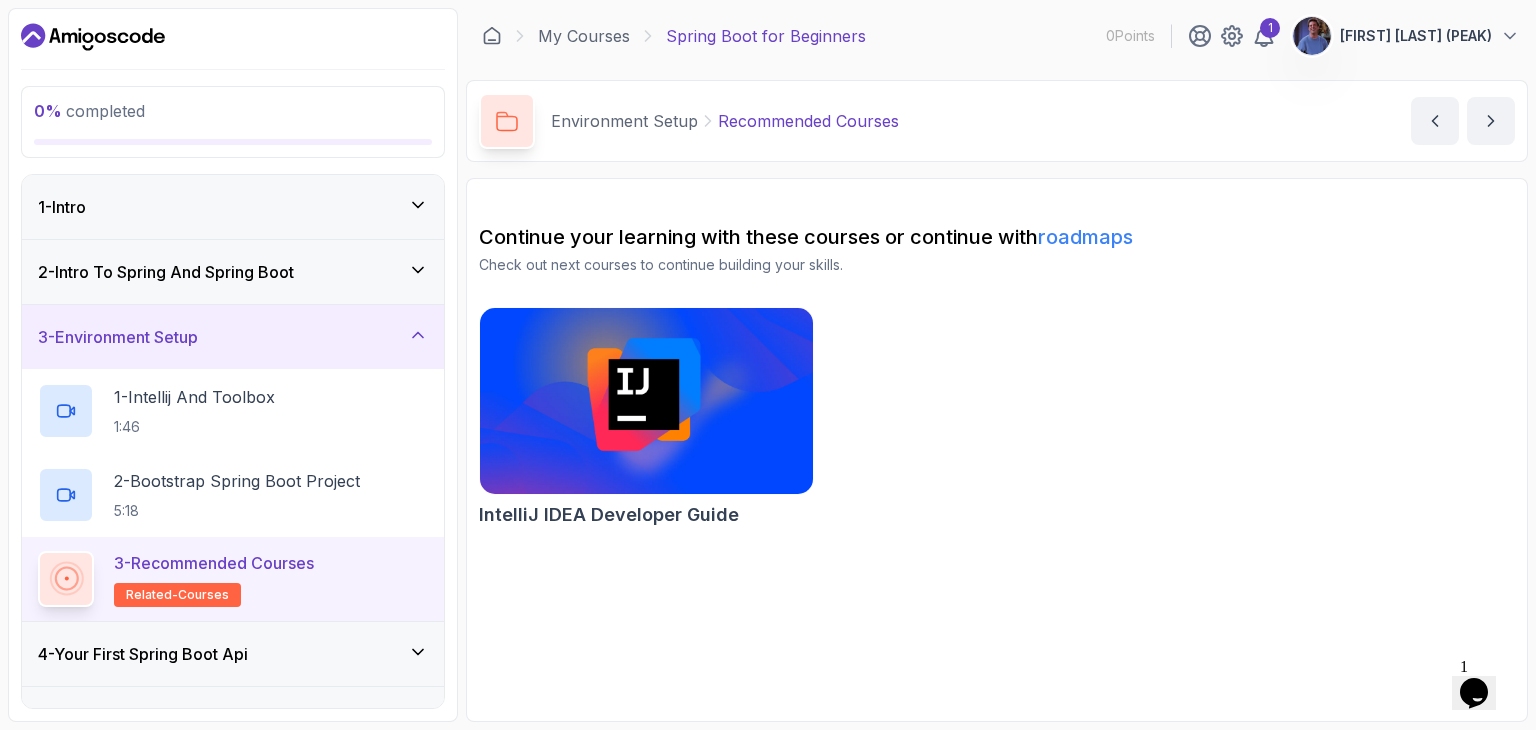 scroll, scrollTop: 100, scrollLeft: 0, axis: vertical 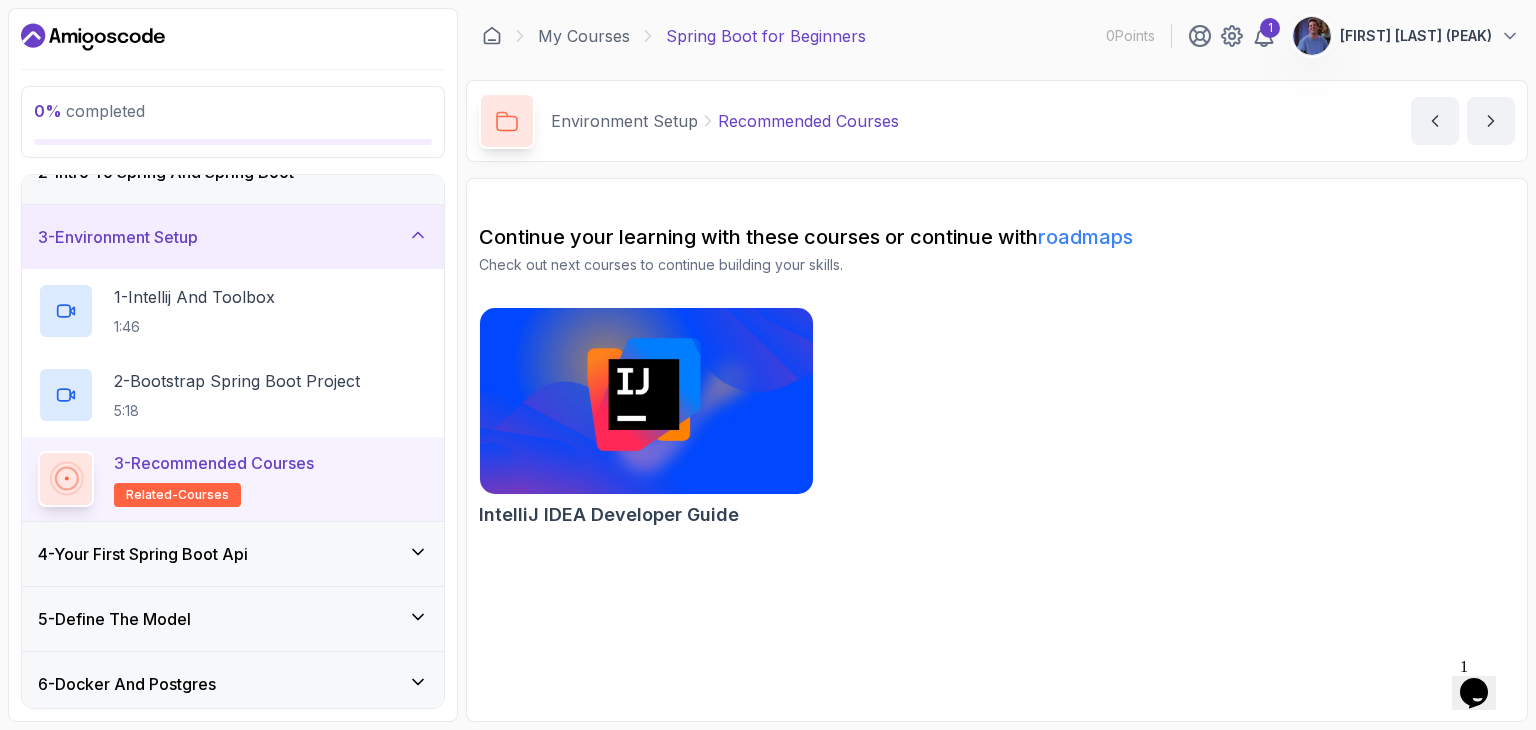 click on "4  -  Your First Spring Boot Api" at bounding box center [143, 554] 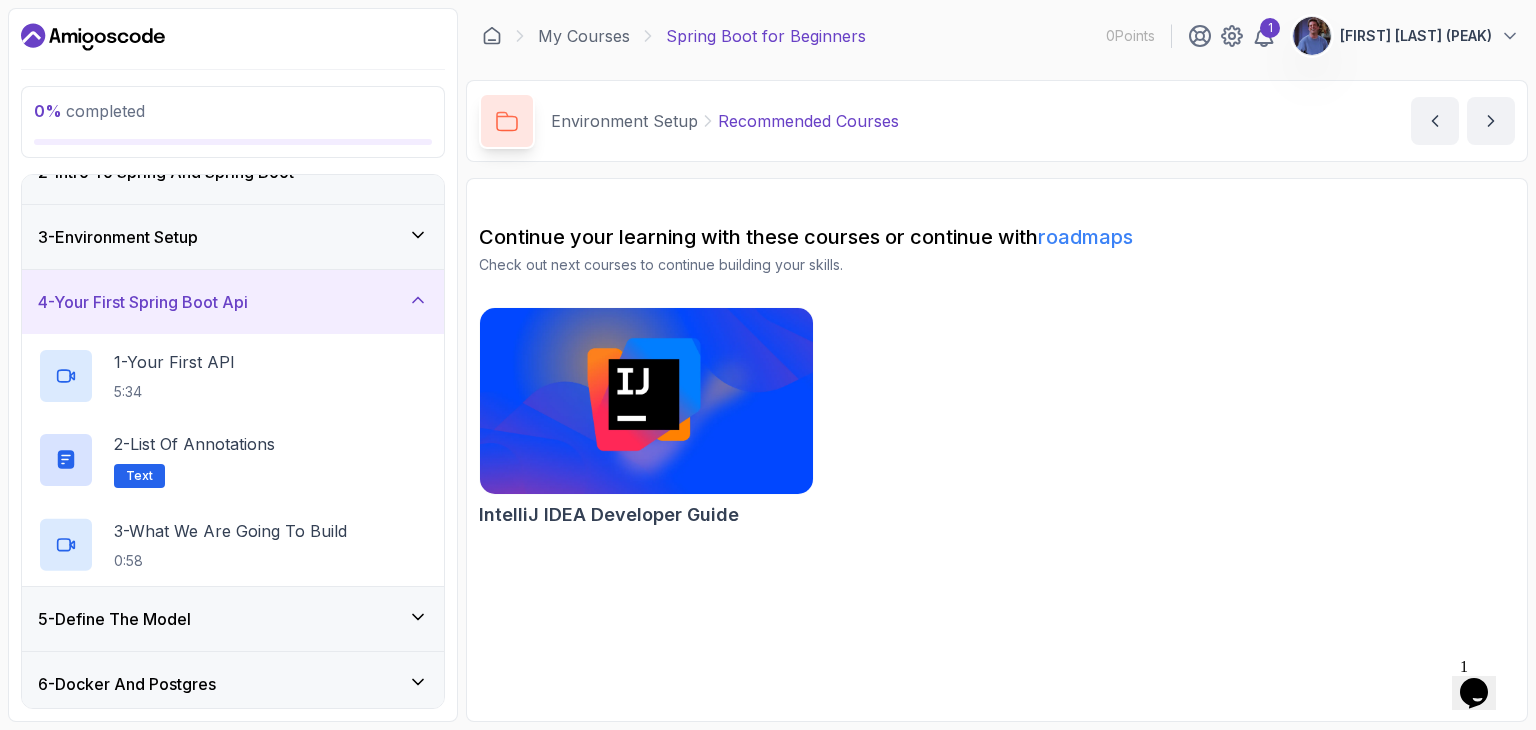 scroll, scrollTop: 200, scrollLeft: 0, axis: vertical 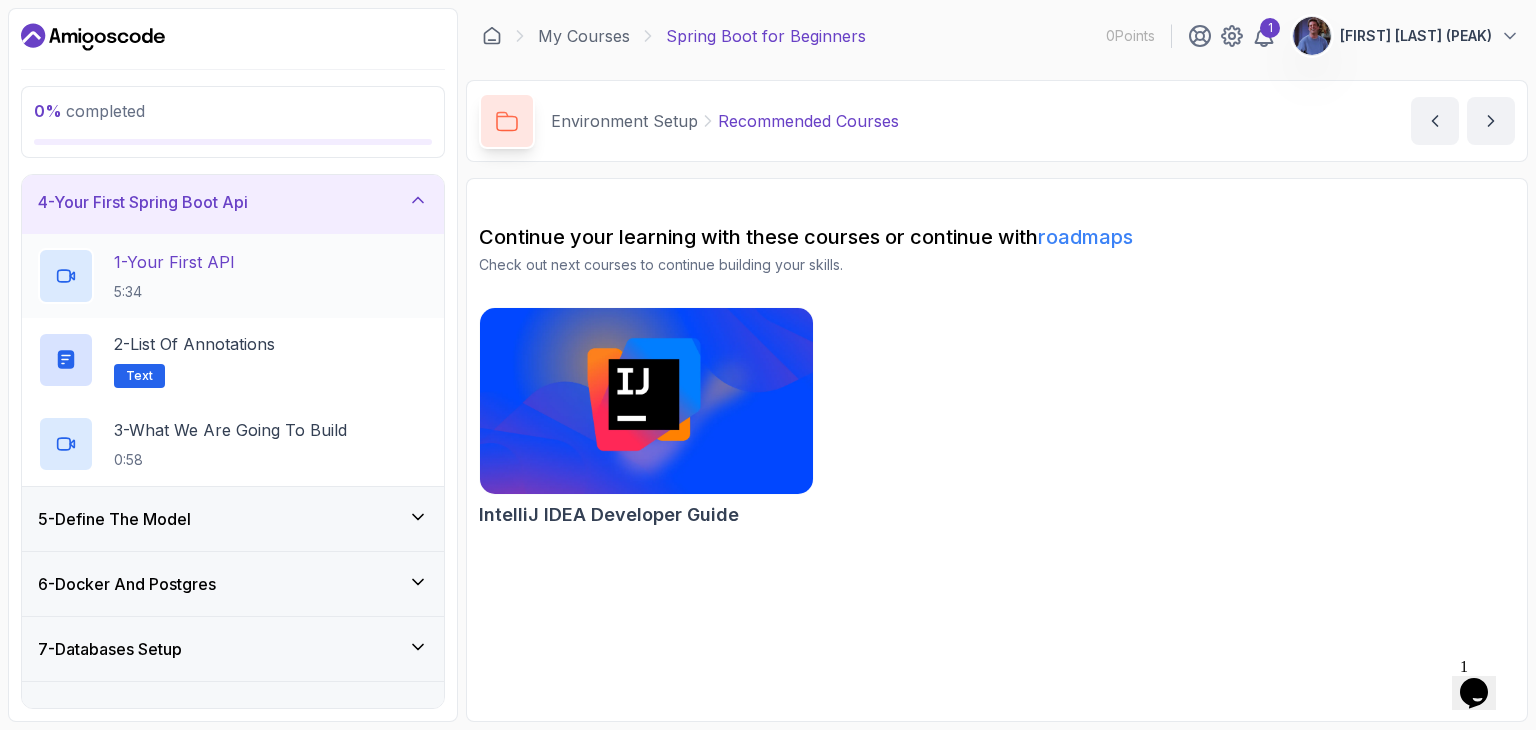 click on "1  -  Your First API 5:34" at bounding box center [233, 276] 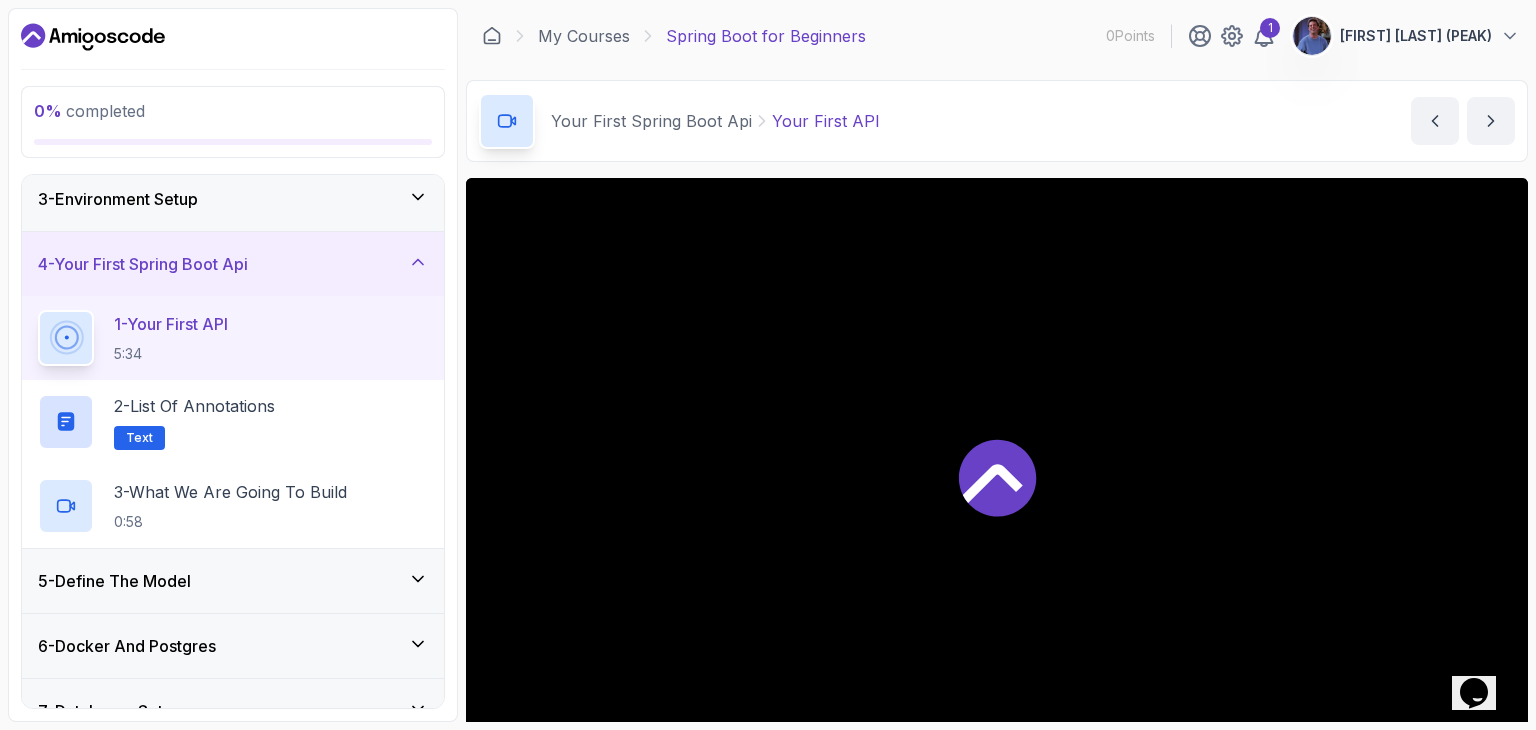 scroll, scrollTop: 0, scrollLeft: 0, axis: both 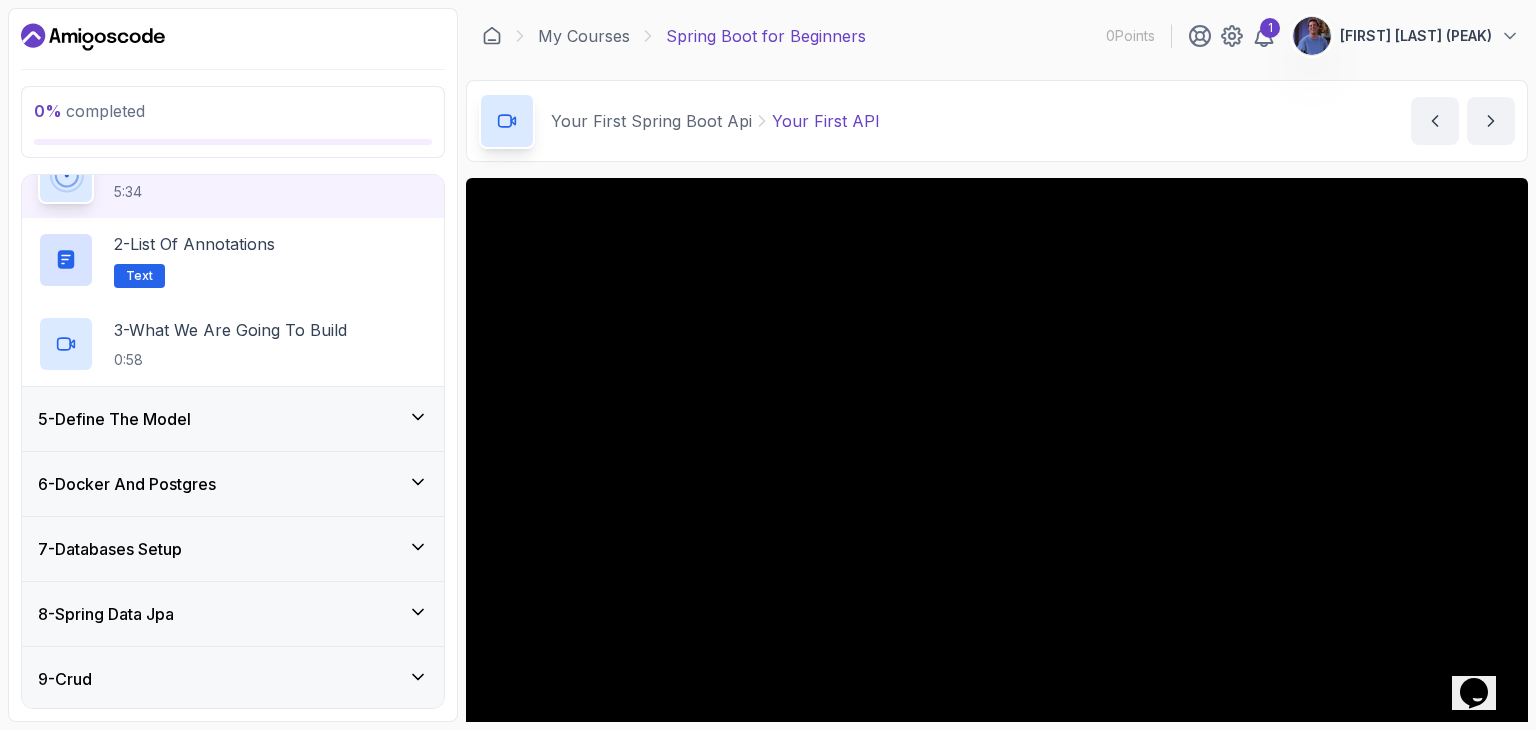 click on "5  -  Define The Model" at bounding box center [233, 419] 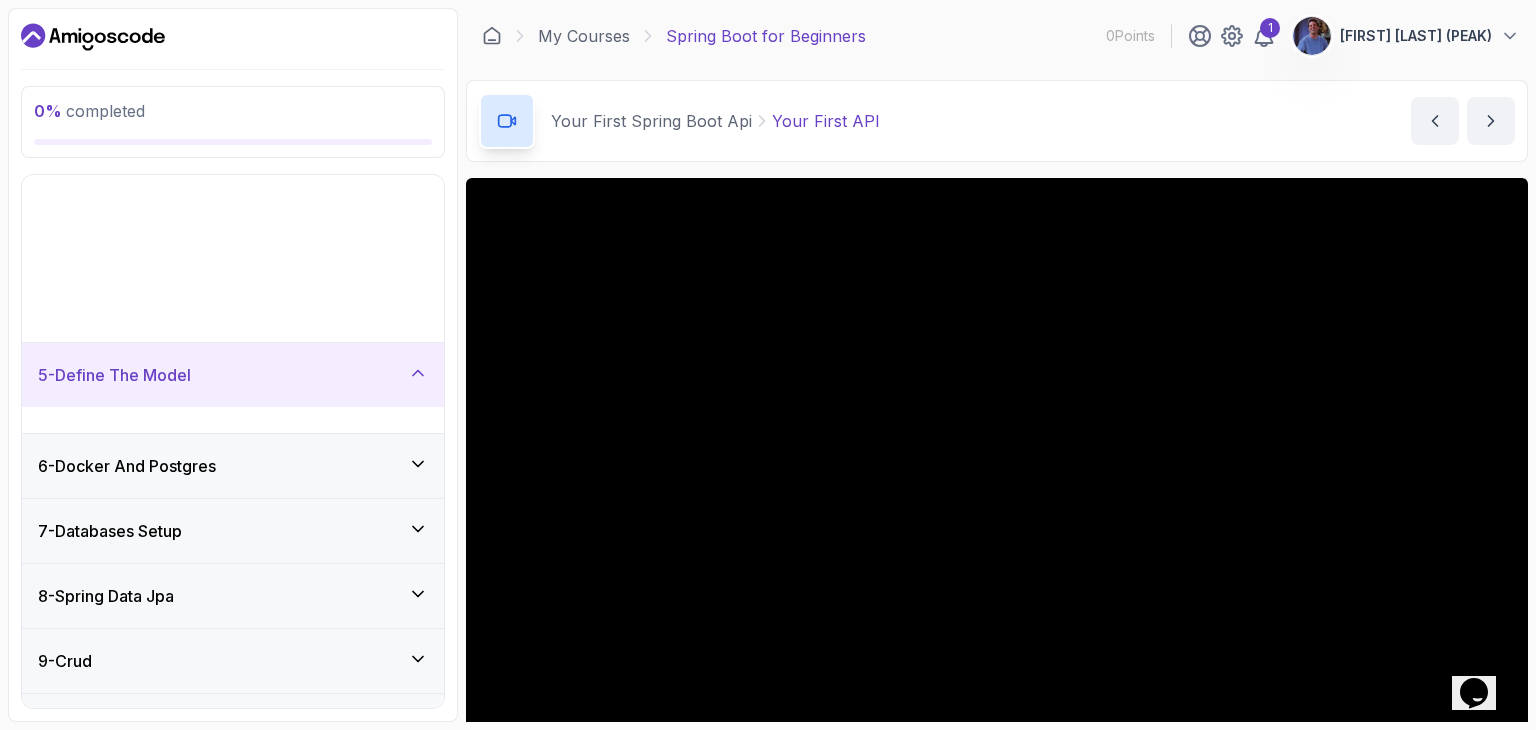 scroll, scrollTop: 242, scrollLeft: 0, axis: vertical 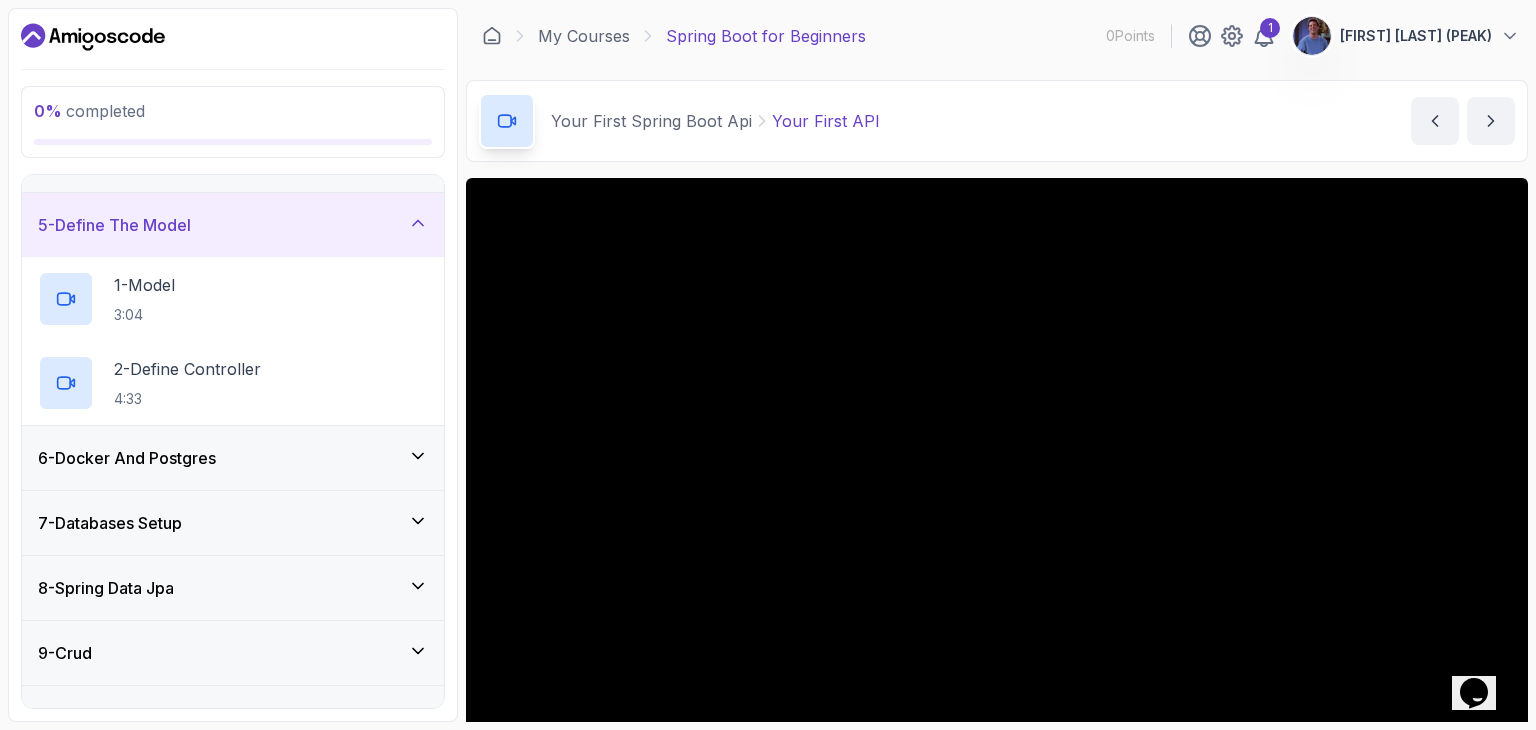 click on "5  -  Define The Model" at bounding box center (233, 225) 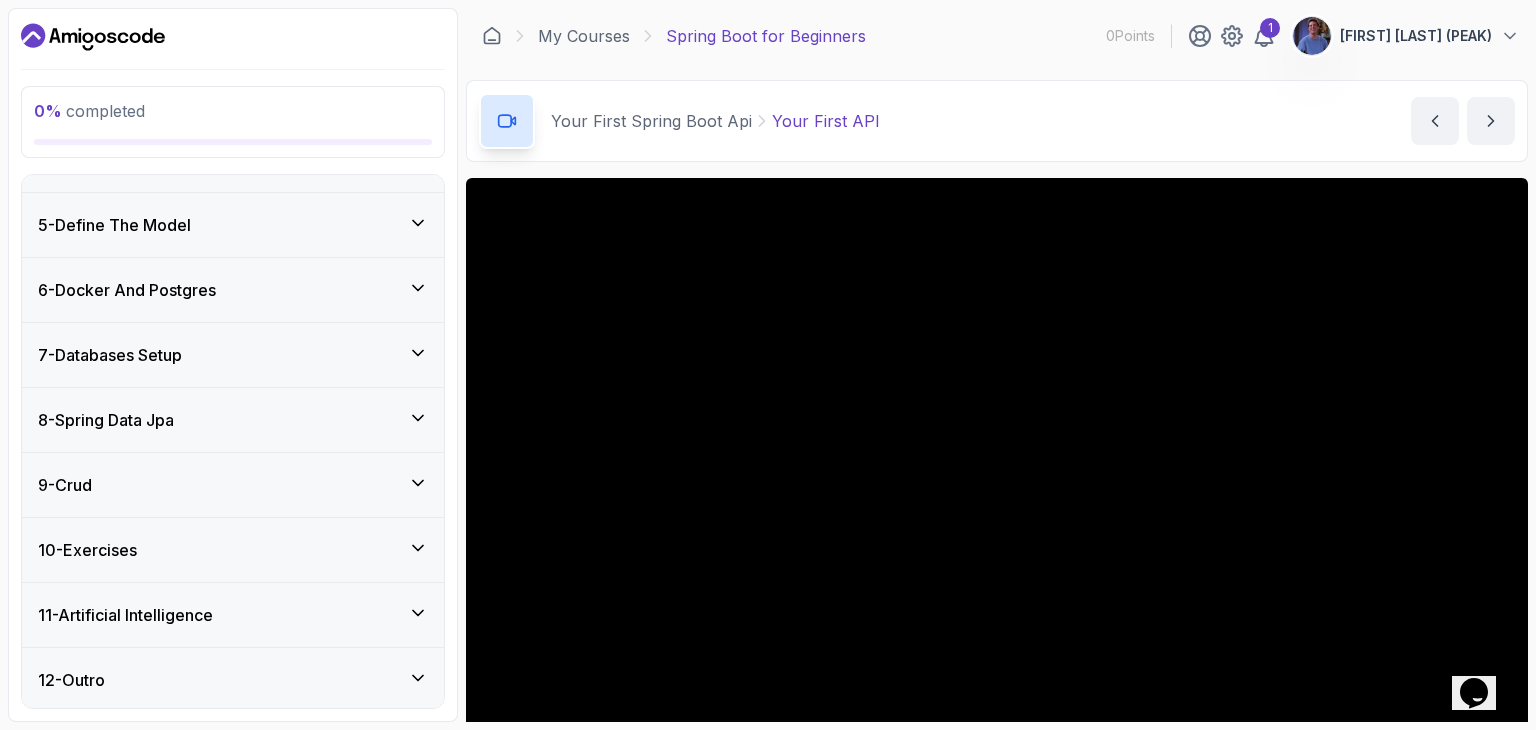 click on "6  -  Docker And Postgres" at bounding box center (233, 290) 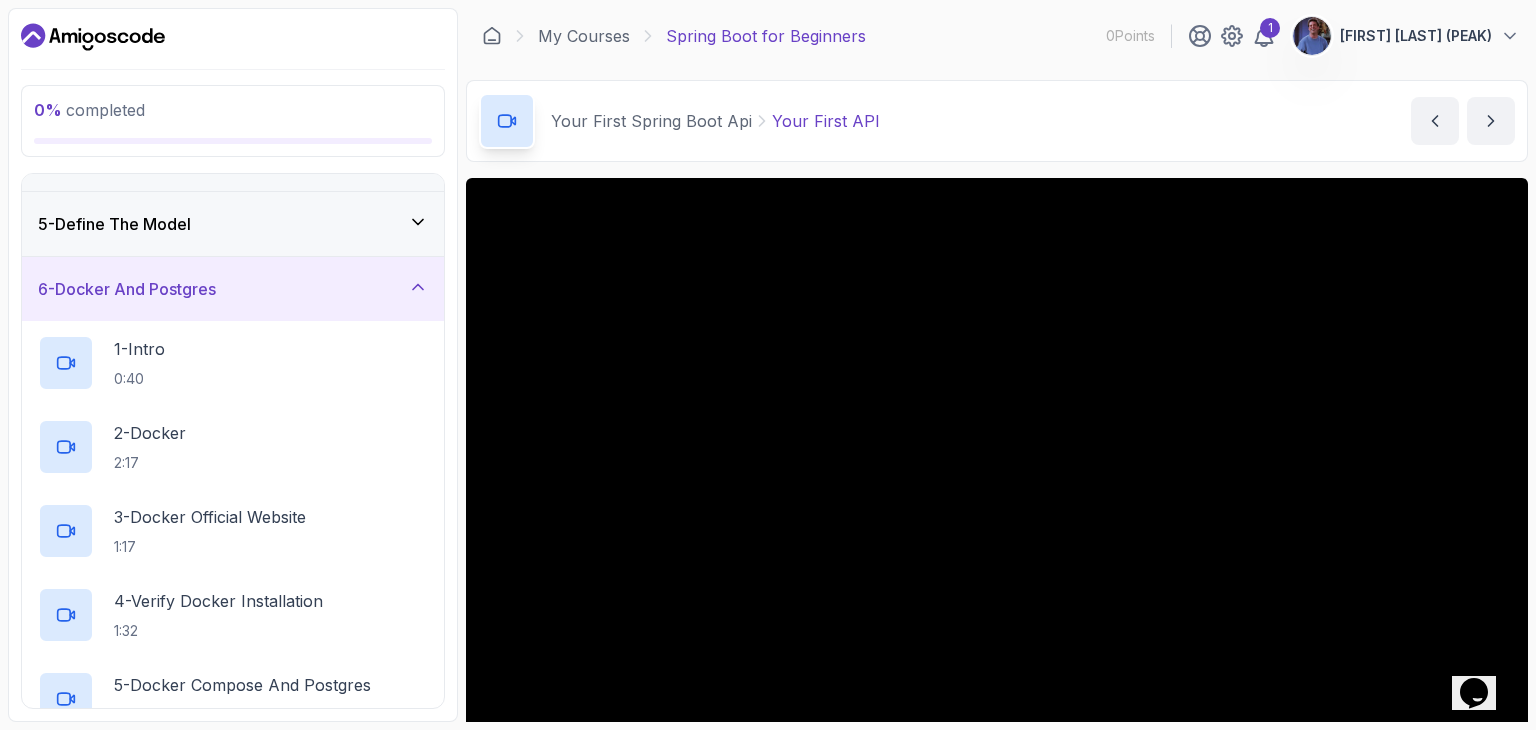 click on "6  -  Docker And Postgres" at bounding box center (233, 289) 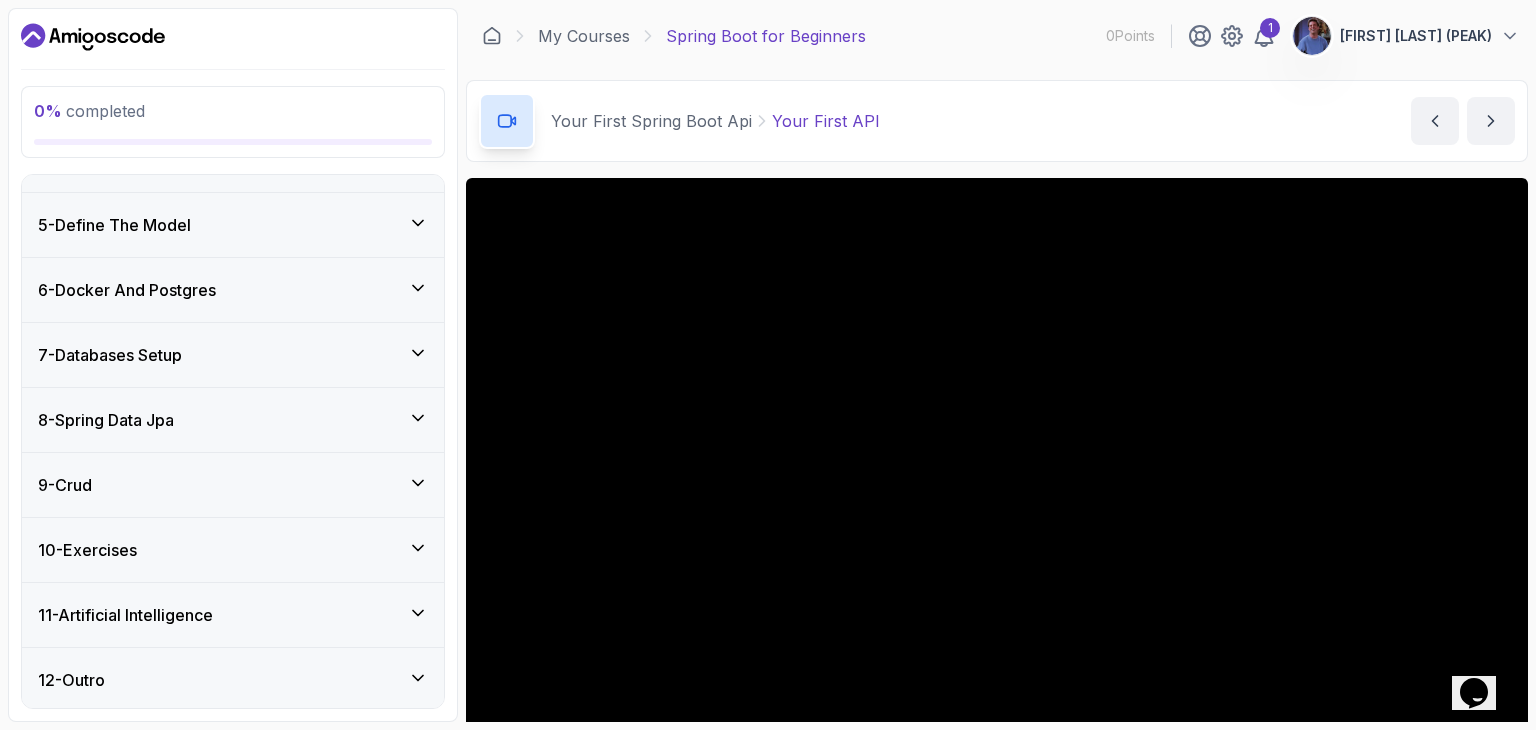 click on "7  -  Databases Setup" at bounding box center [233, 355] 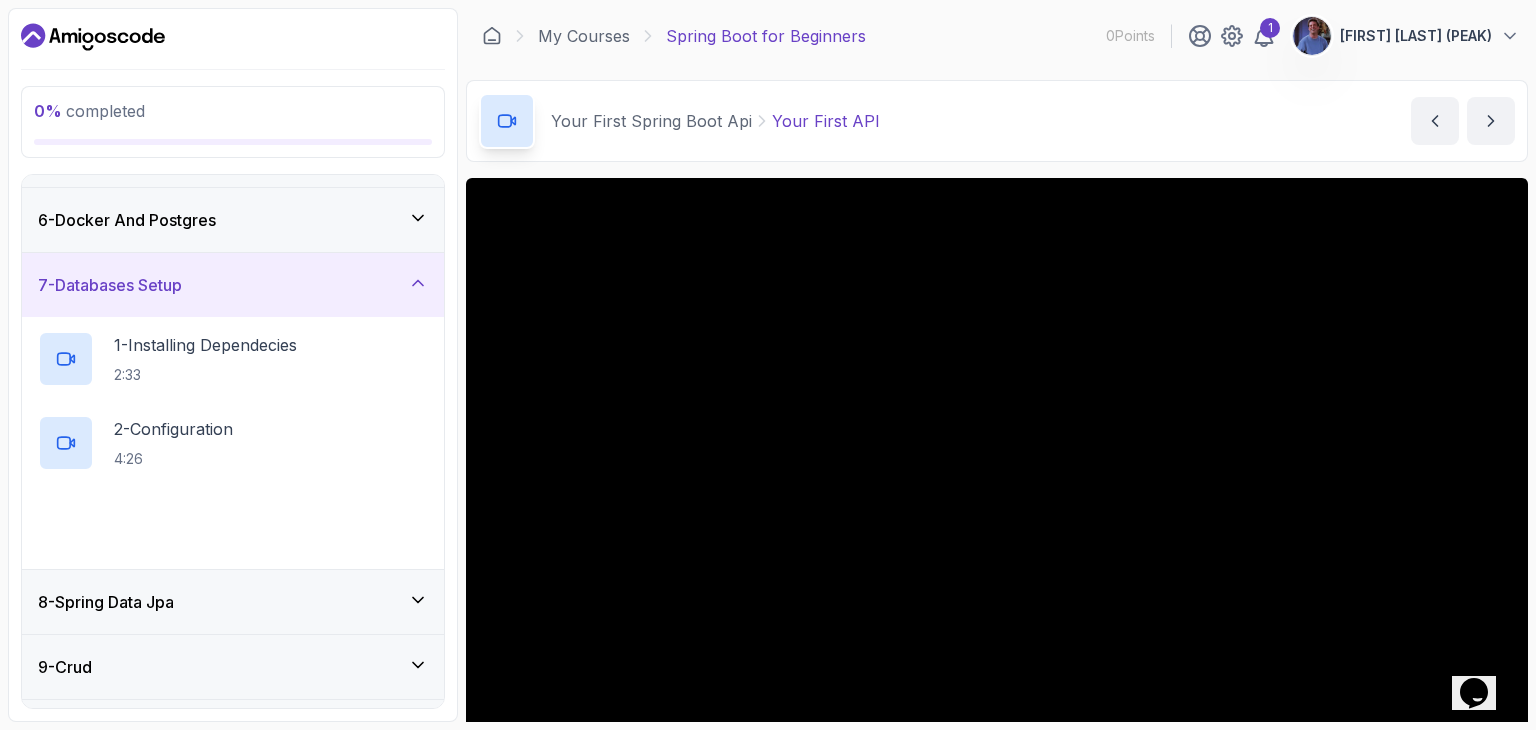 scroll, scrollTop: 342, scrollLeft: 0, axis: vertical 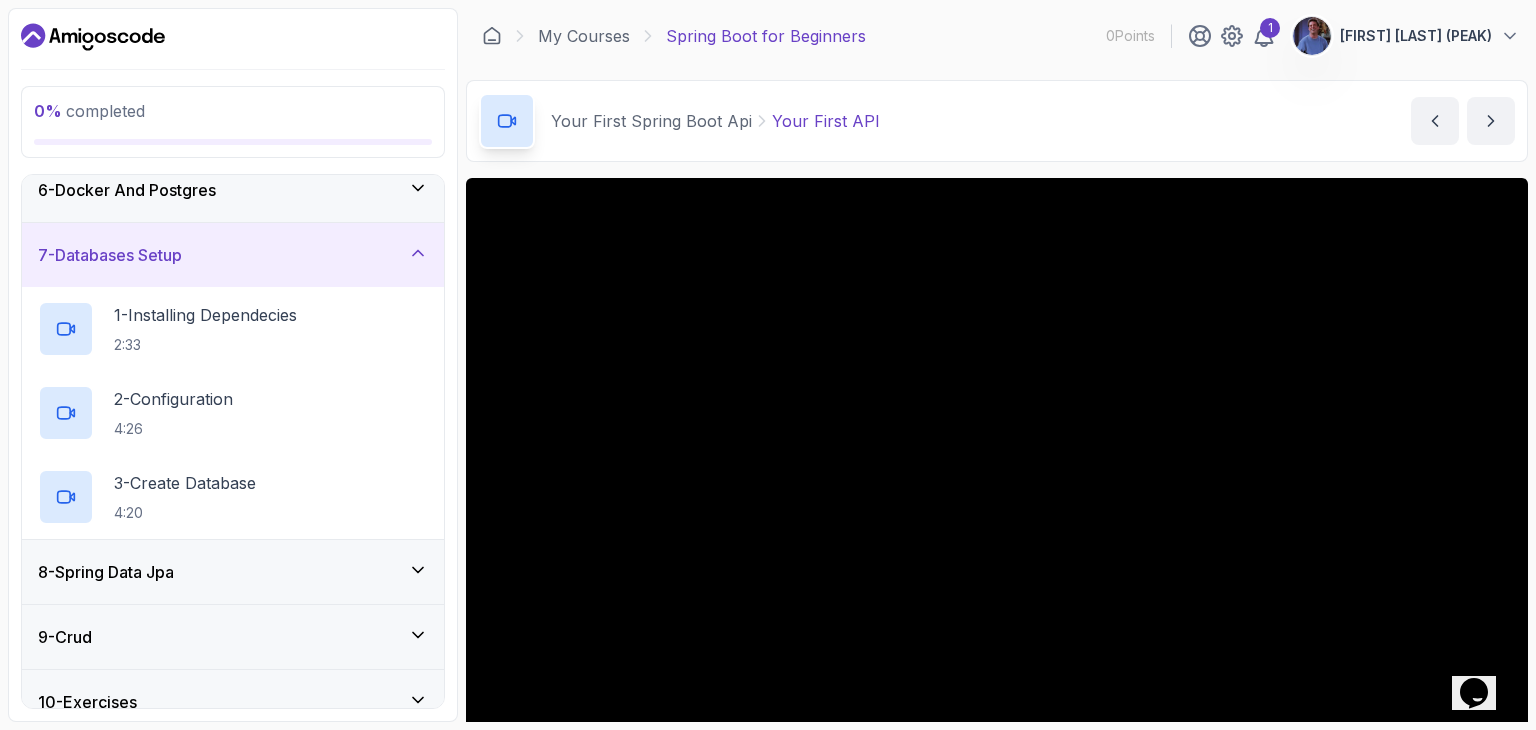 click on "7  -  Databases Setup" at bounding box center [233, 255] 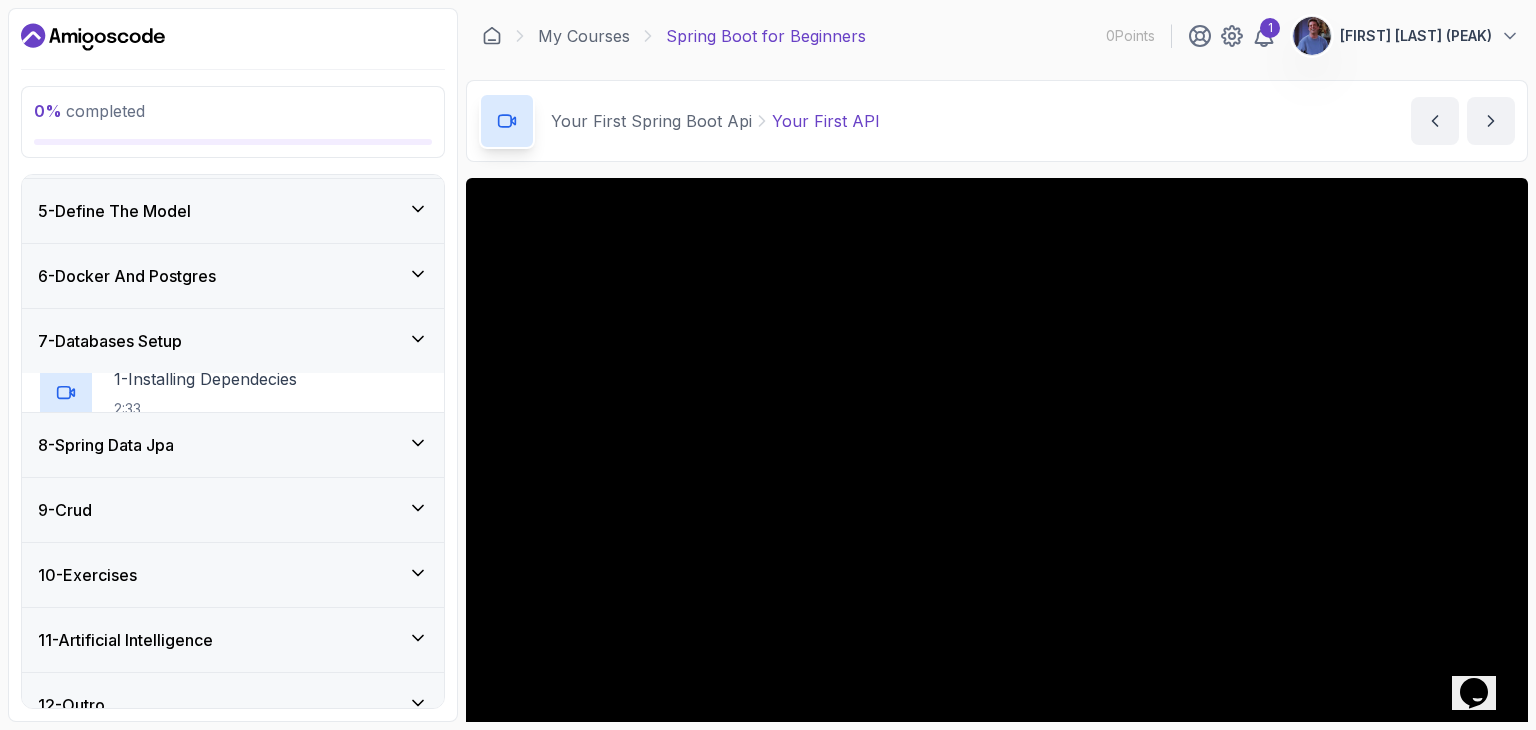 scroll, scrollTop: 242, scrollLeft: 0, axis: vertical 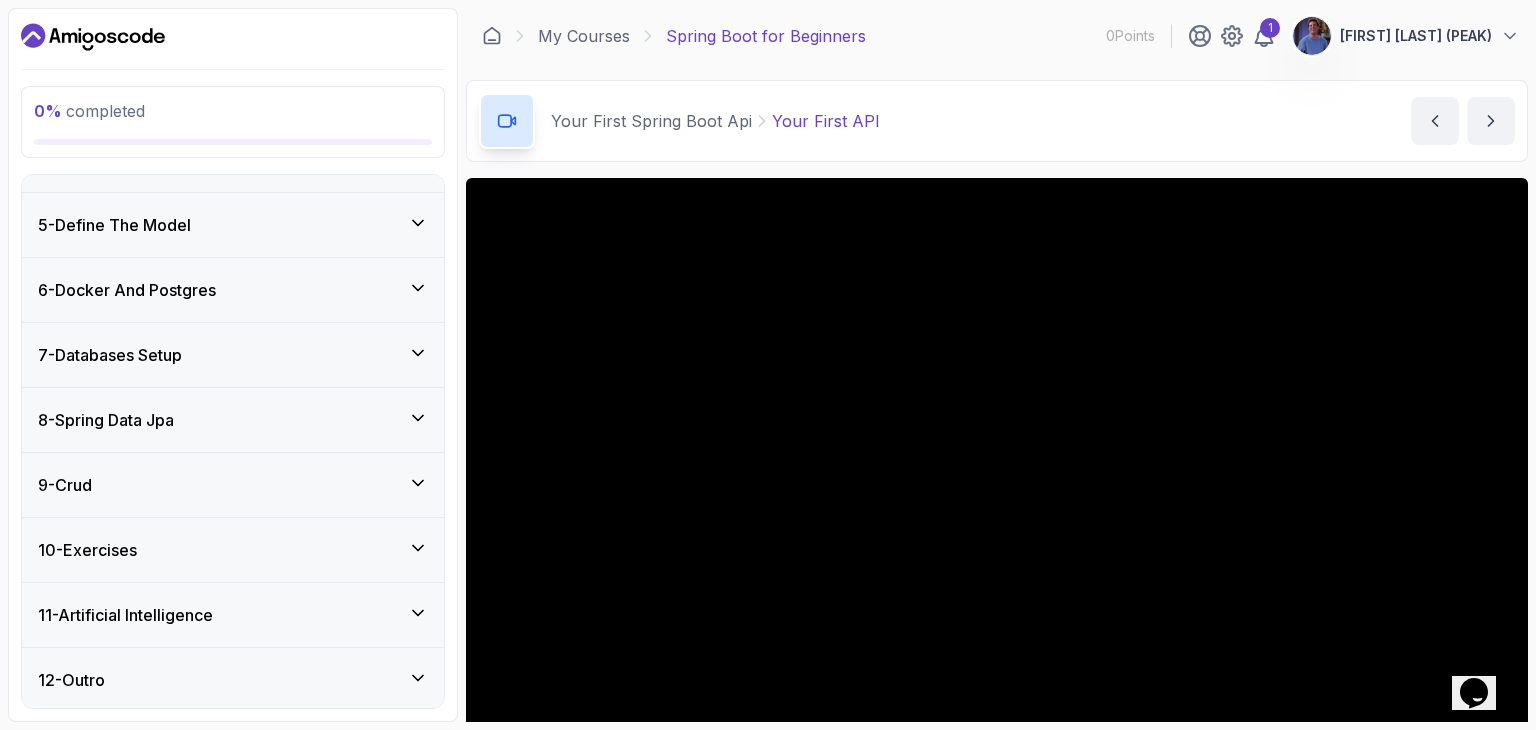 click on "8  -  Spring Data Jpa" at bounding box center [106, 420] 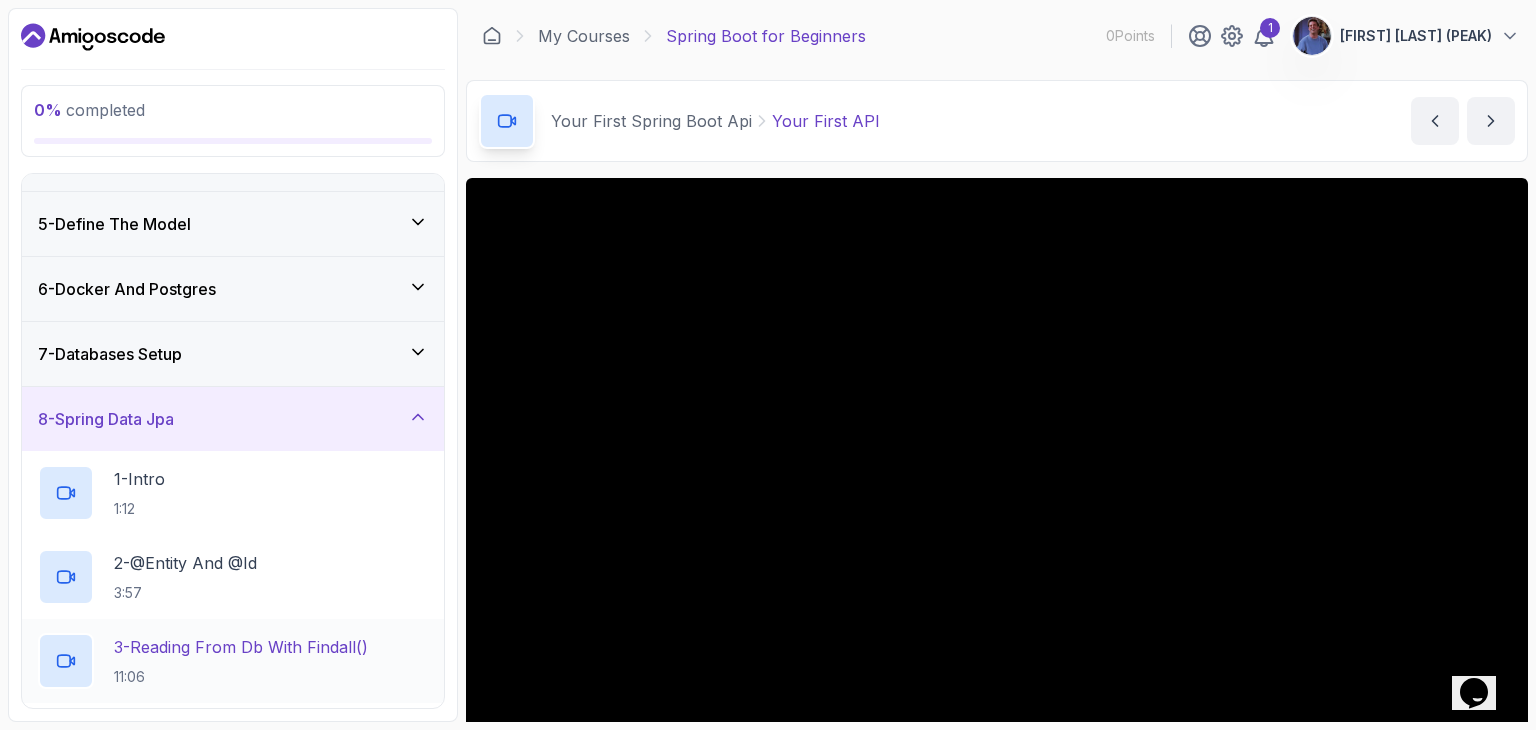 scroll, scrollTop: 442, scrollLeft: 0, axis: vertical 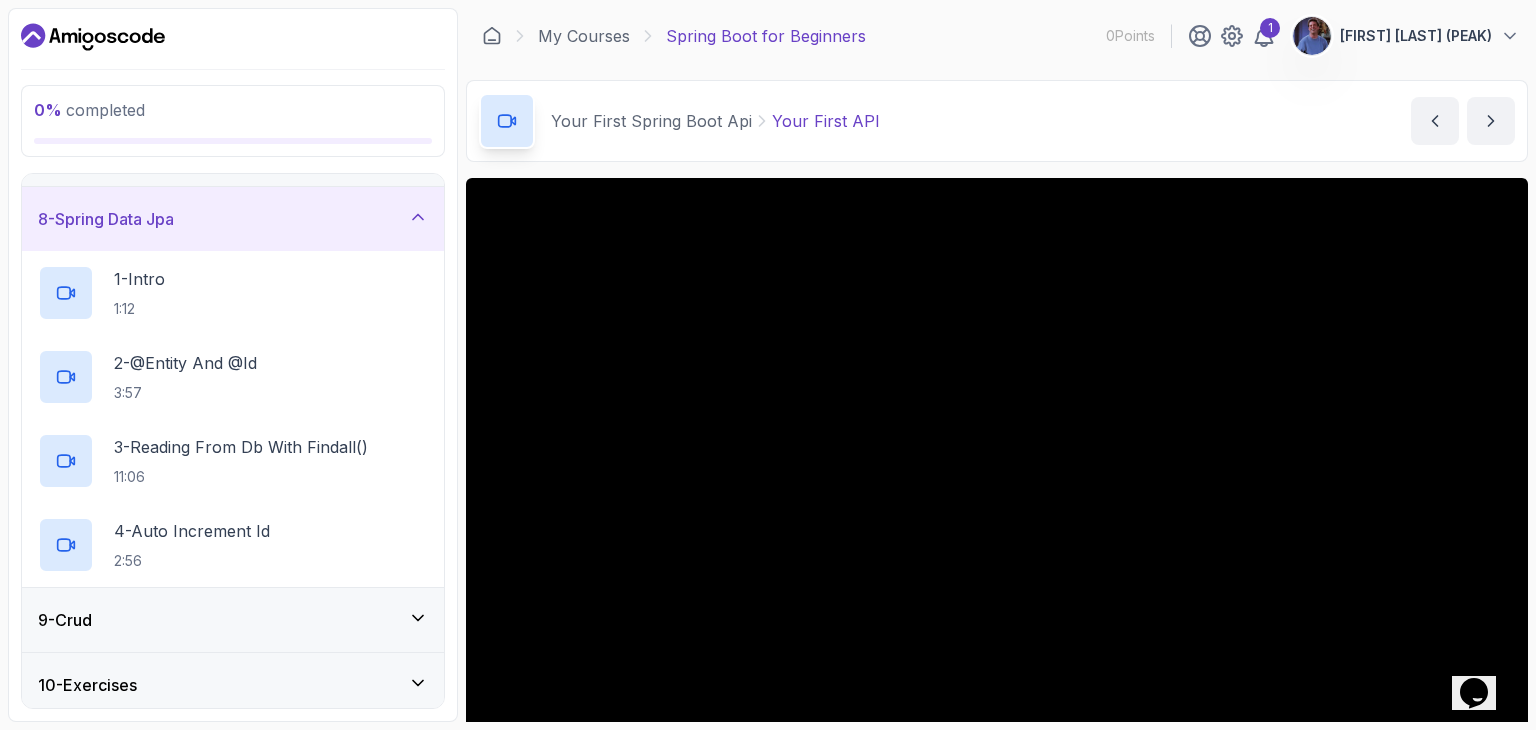 click on "8  -  Spring Data Jpa" at bounding box center [233, 219] 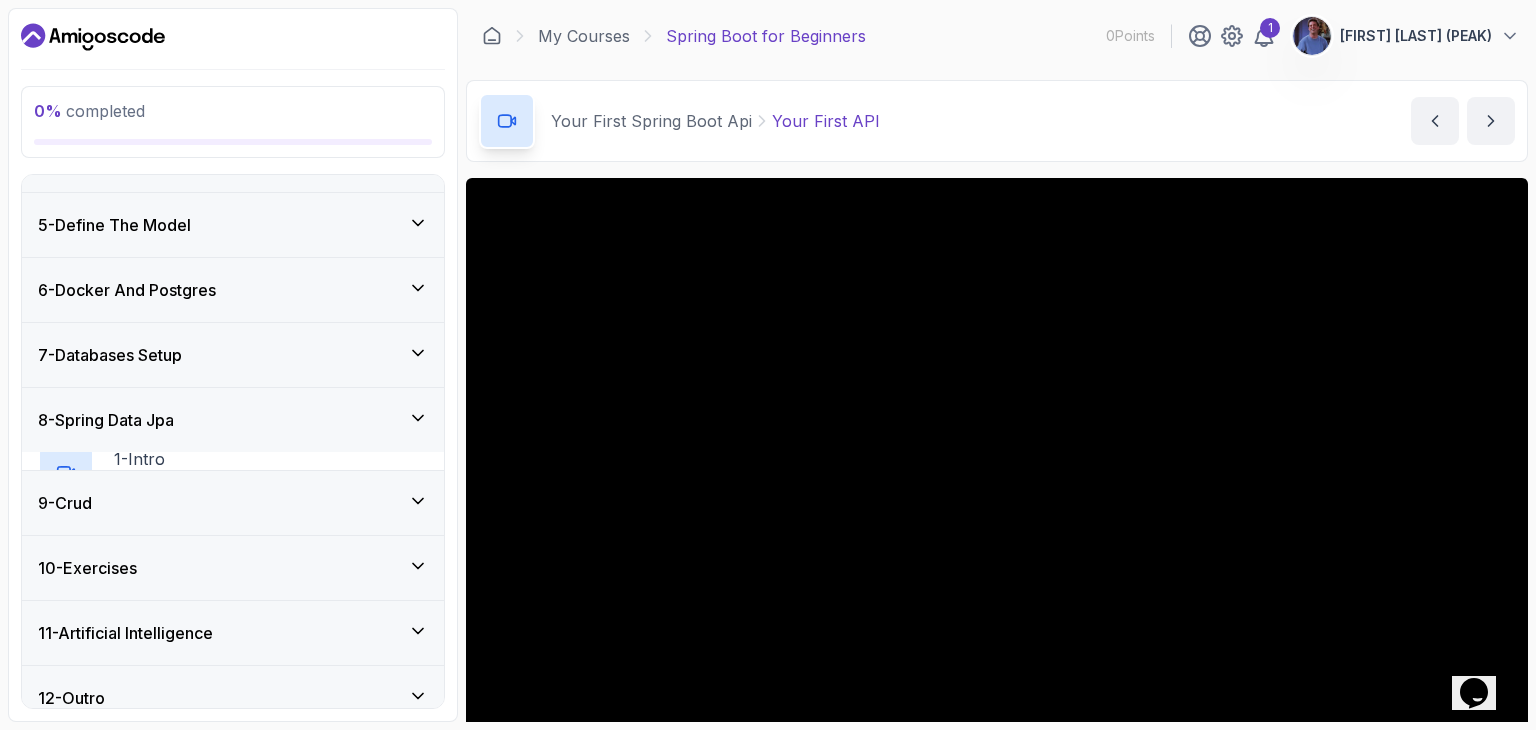 scroll, scrollTop: 242, scrollLeft: 0, axis: vertical 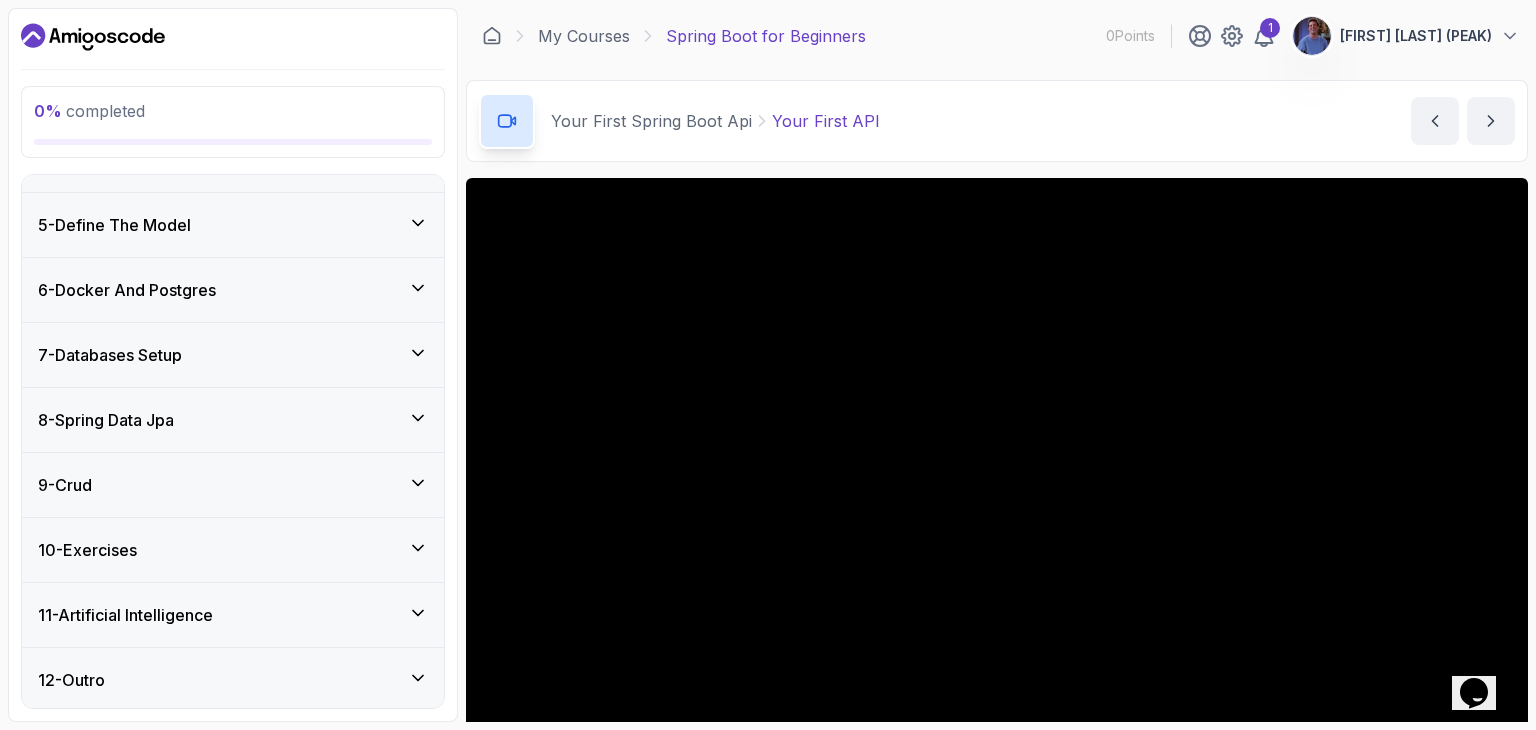 click on "9  -  Crud" at bounding box center [233, 485] 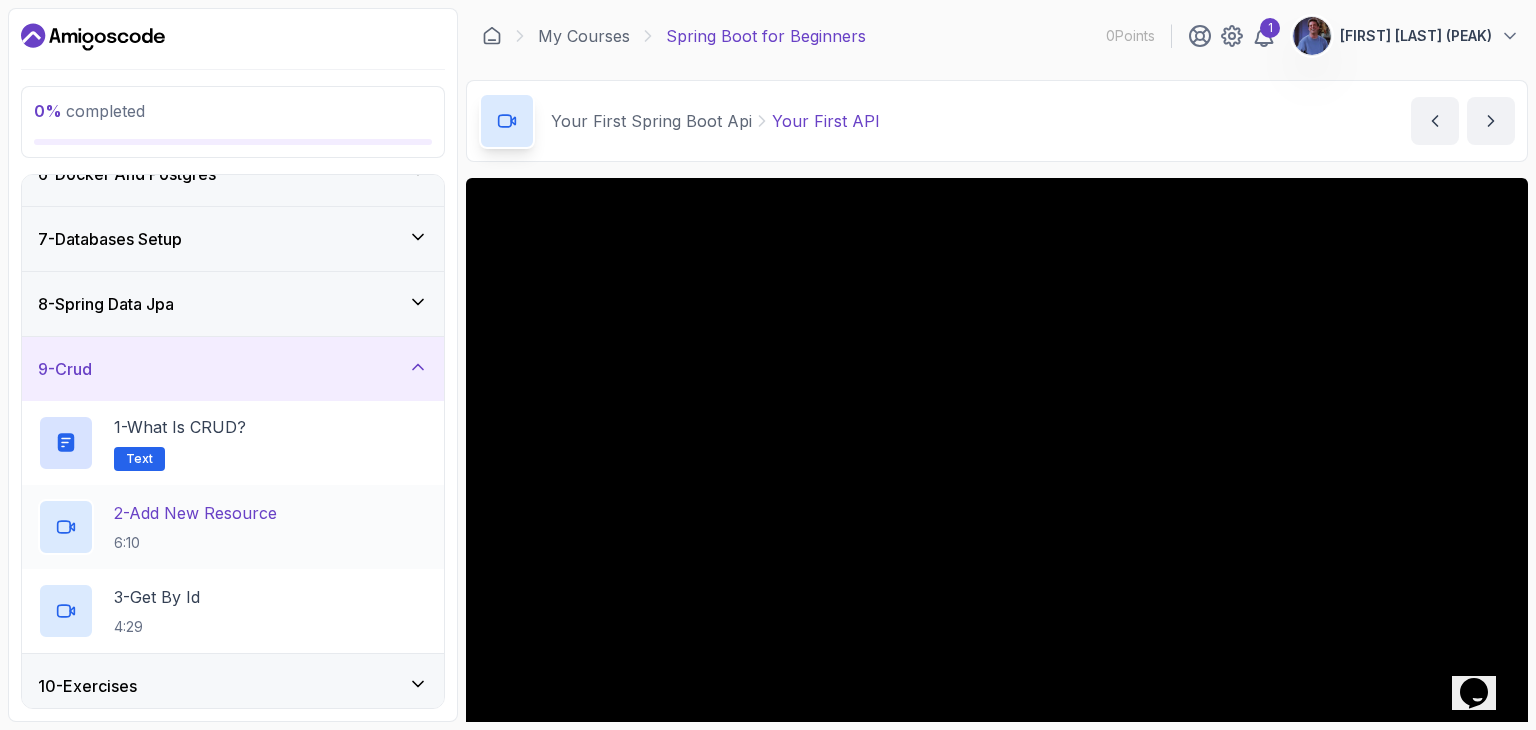 scroll, scrollTop: 442, scrollLeft: 0, axis: vertical 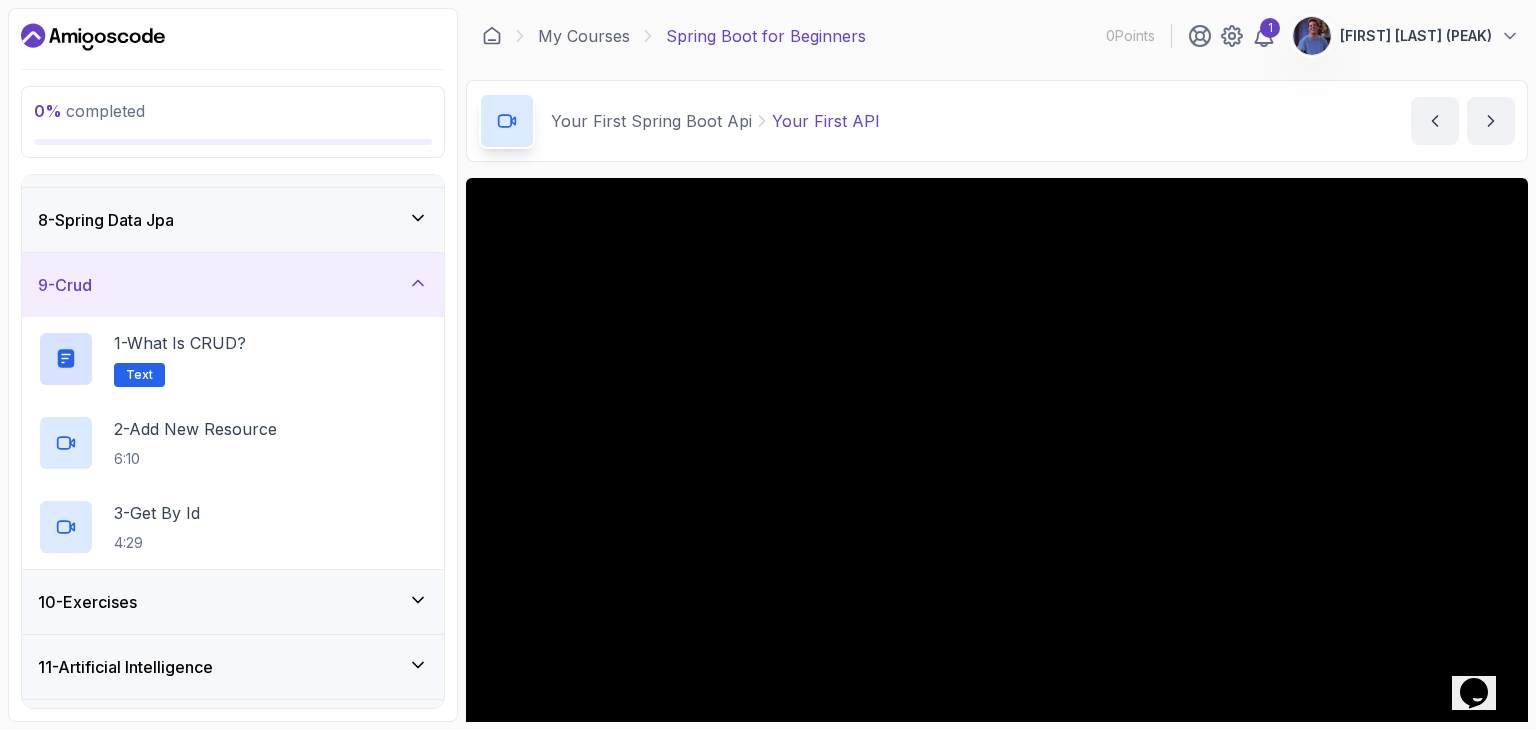 click on "9  -  Crud" at bounding box center [233, 285] 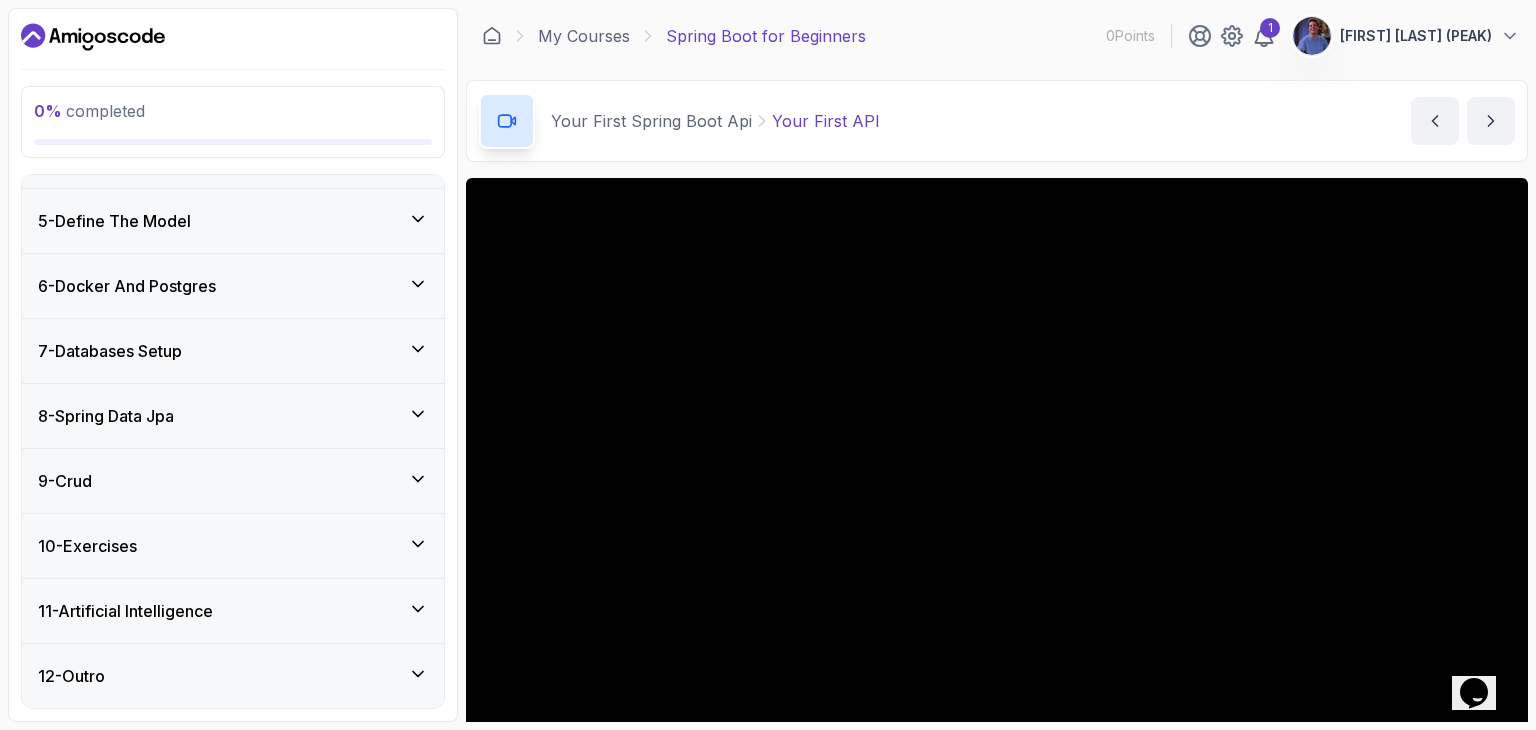 scroll, scrollTop: 242, scrollLeft: 0, axis: vertical 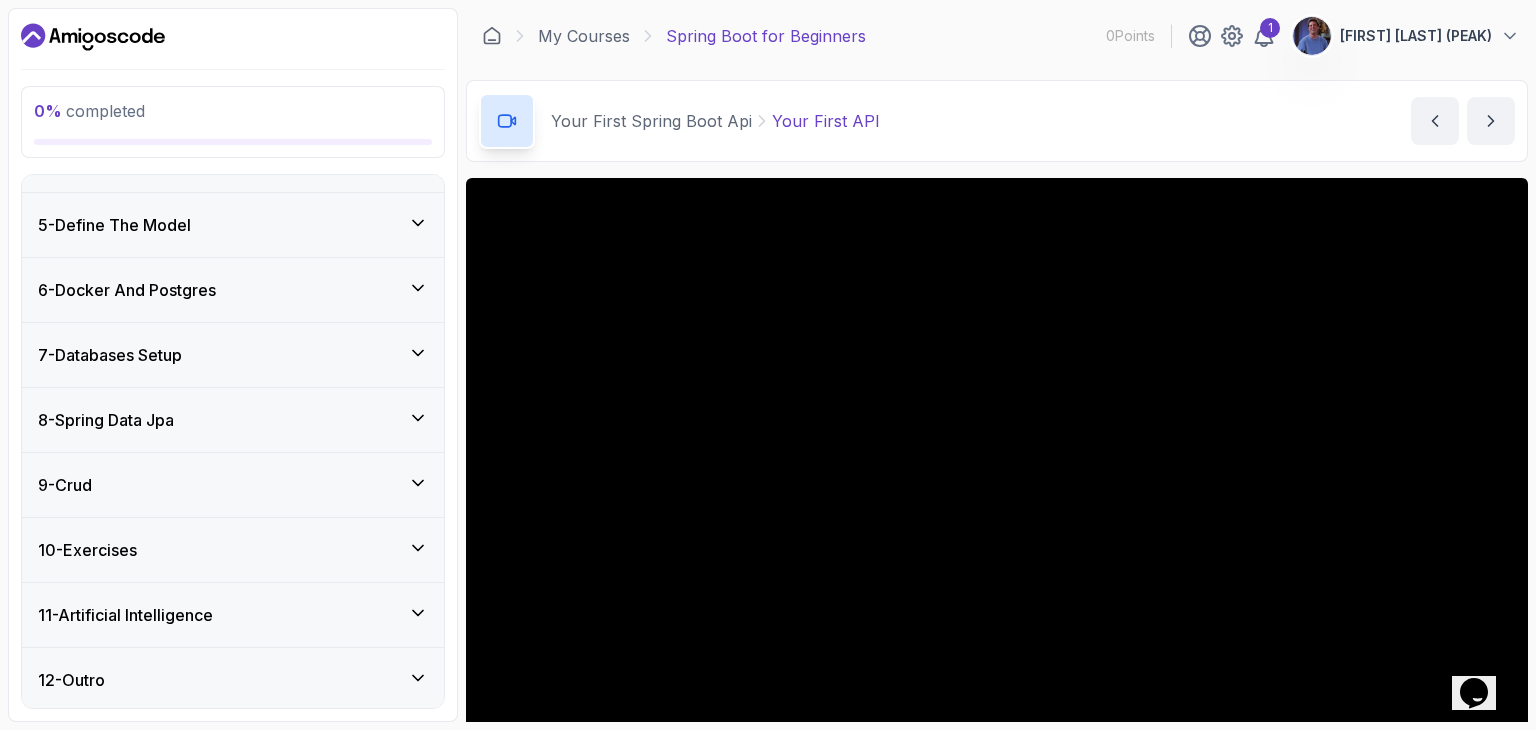 click on "10  -  Exercises" at bounding box center [233, 550] 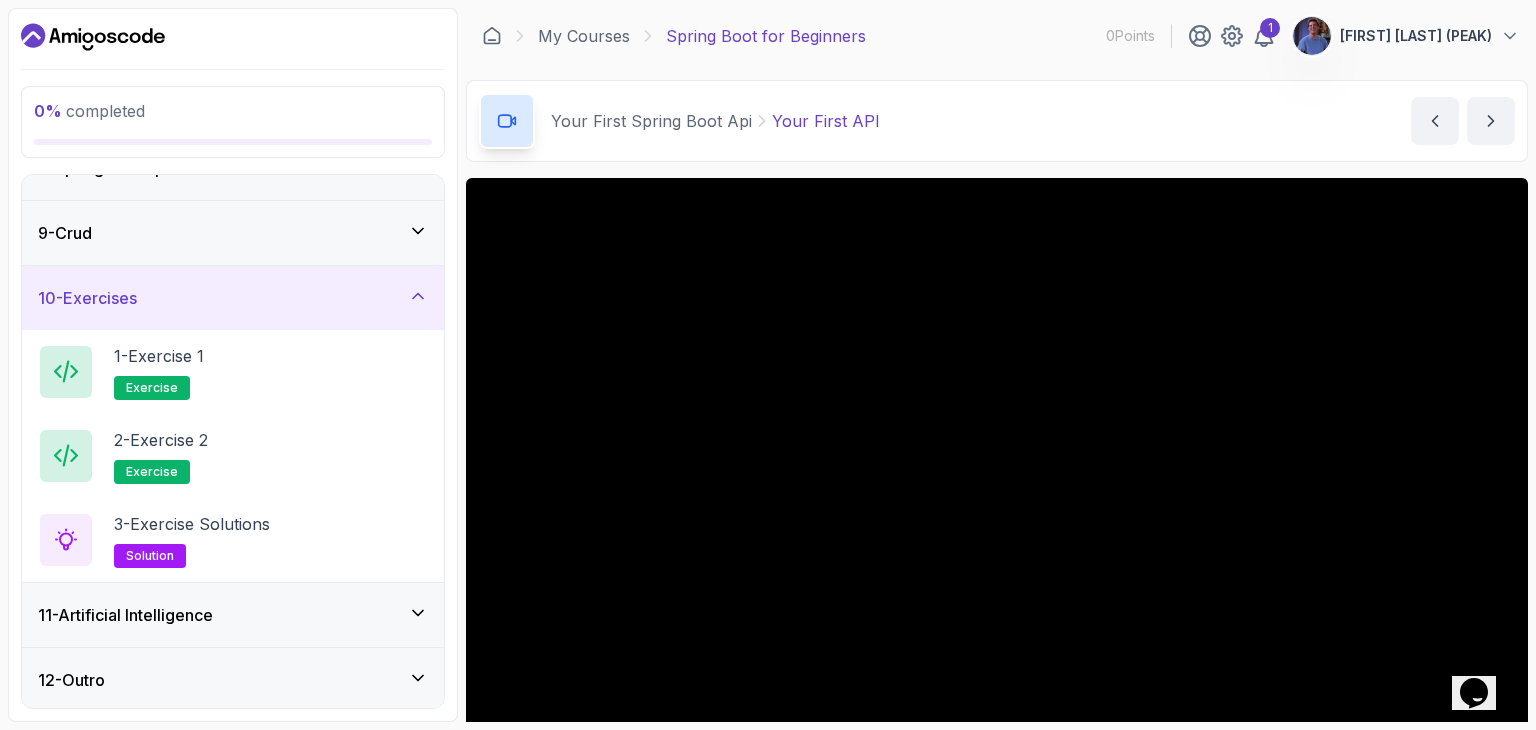 click on "10  -  Exercises" at bounding box center [233, 298] 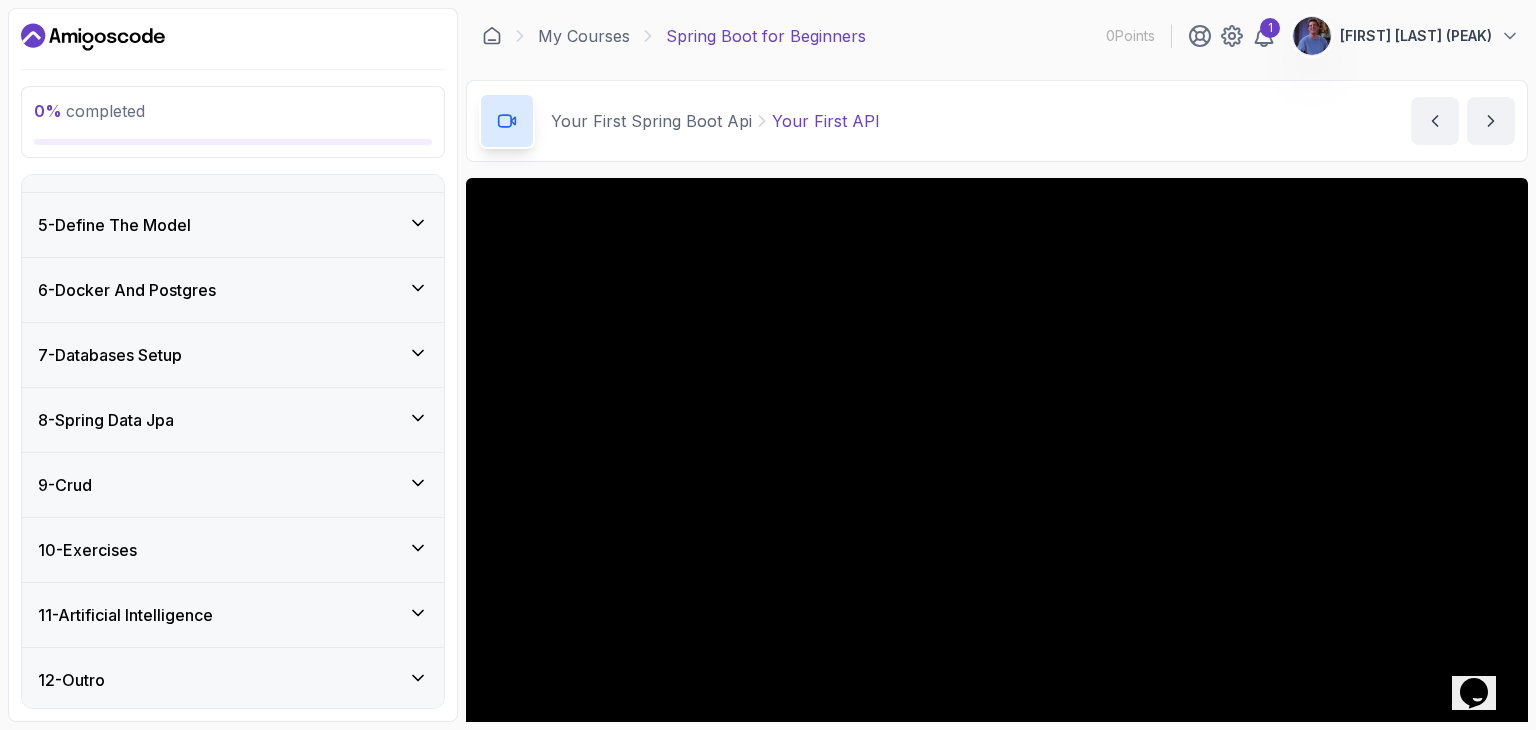click on "11  -  Artificial Intelligence" at bounding box center [233, 615] 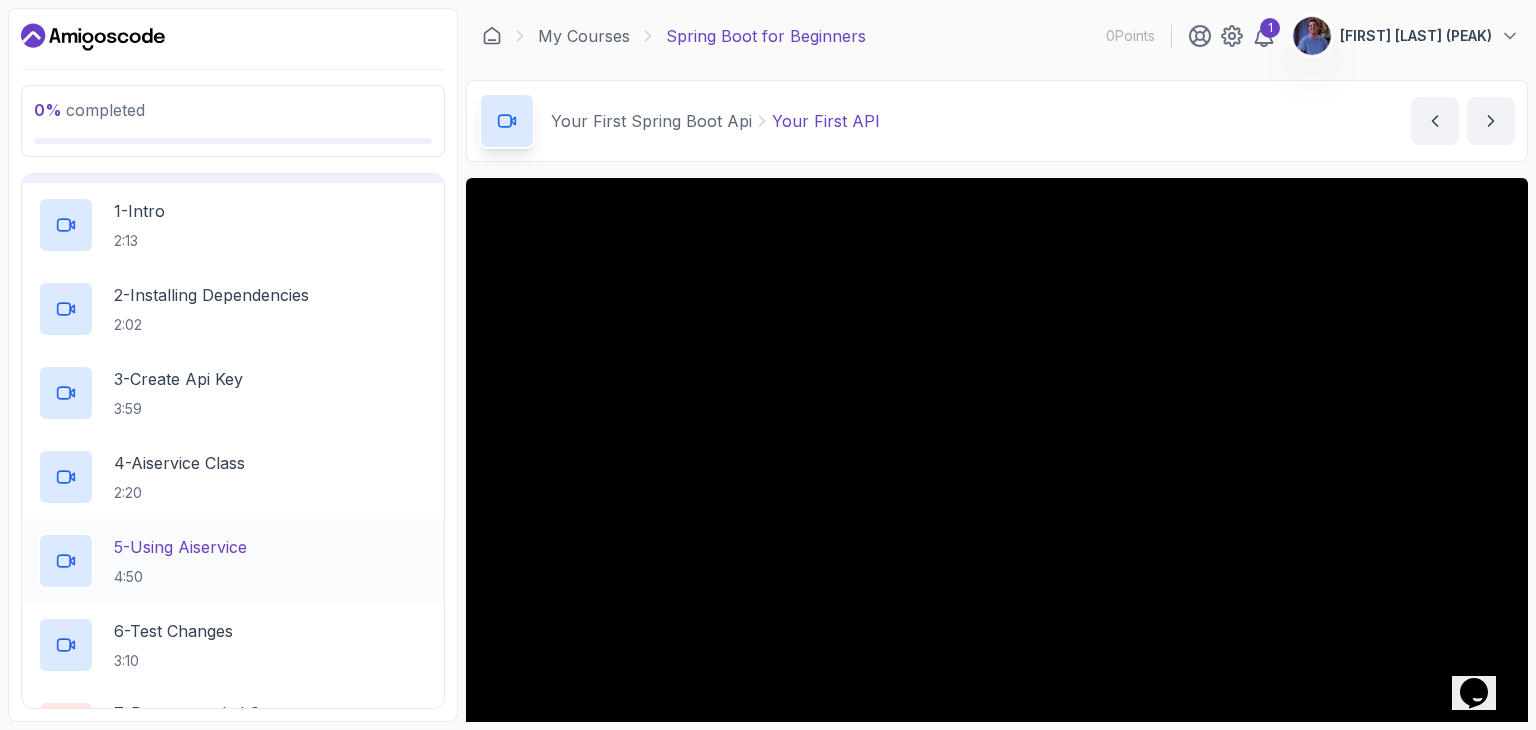 scroll, scrollTop: 830, scrollLeft: 0, axis: vertical 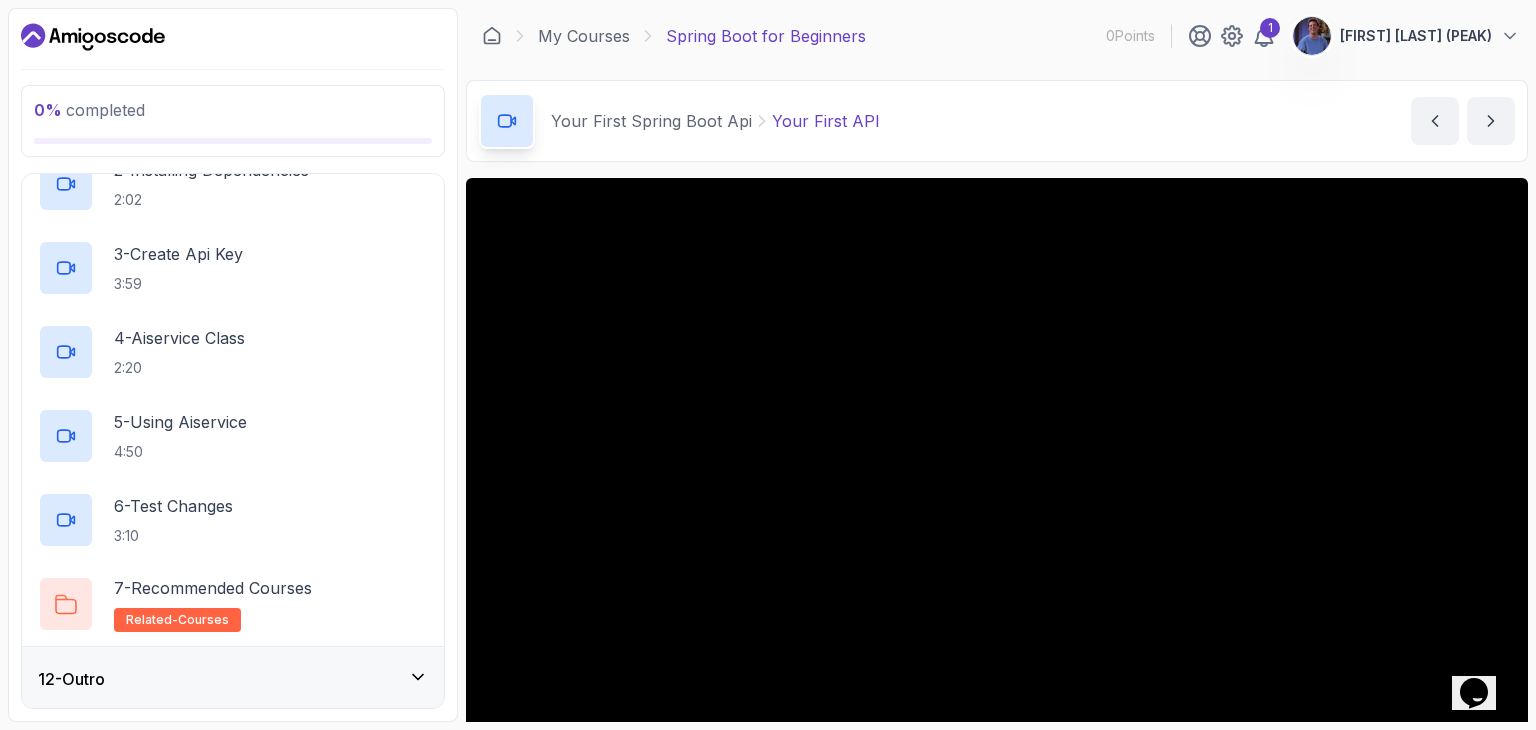 click on "12  -  Outro" at bounding box center [233, 679] 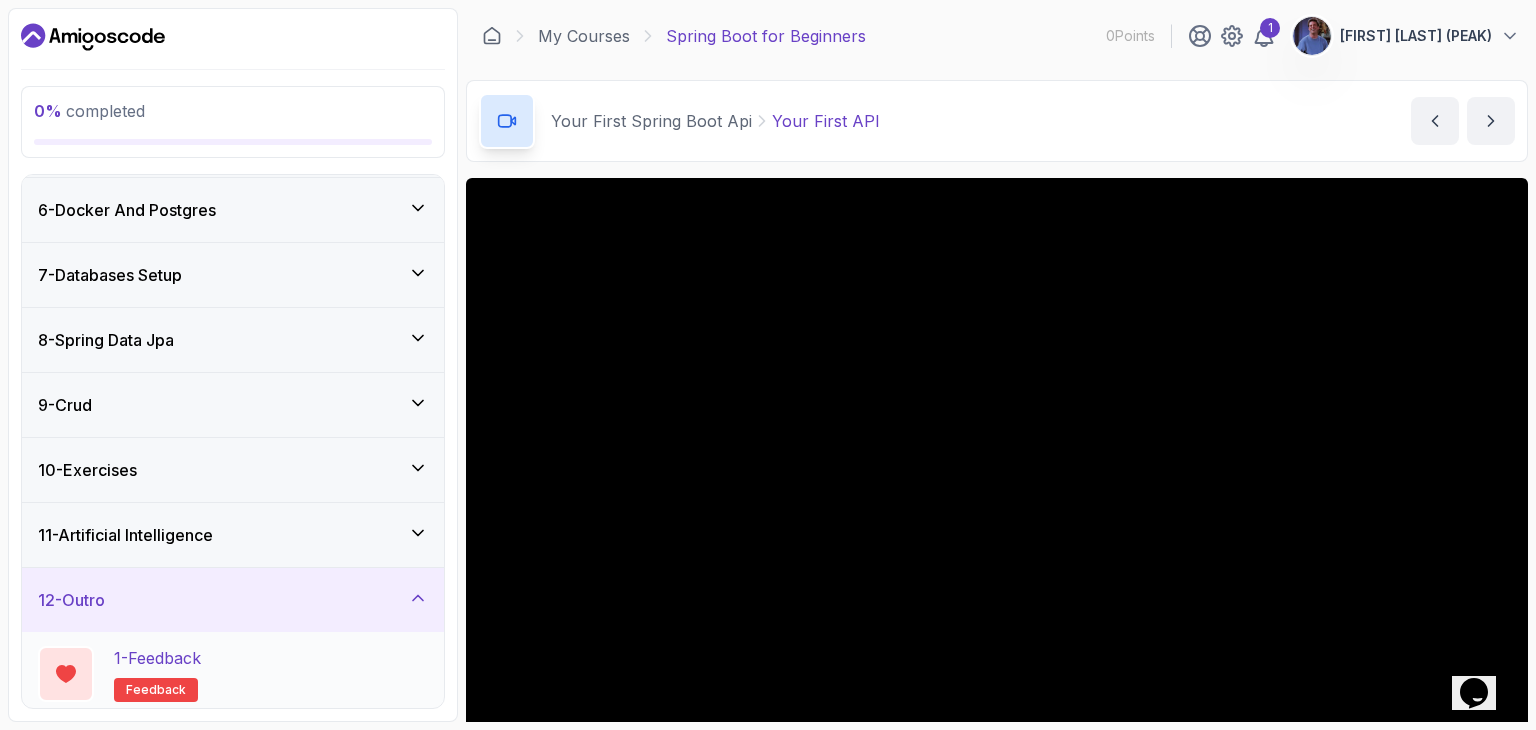 scroll, scrollTop: 410, scrollLeft: 0, axis: vertical 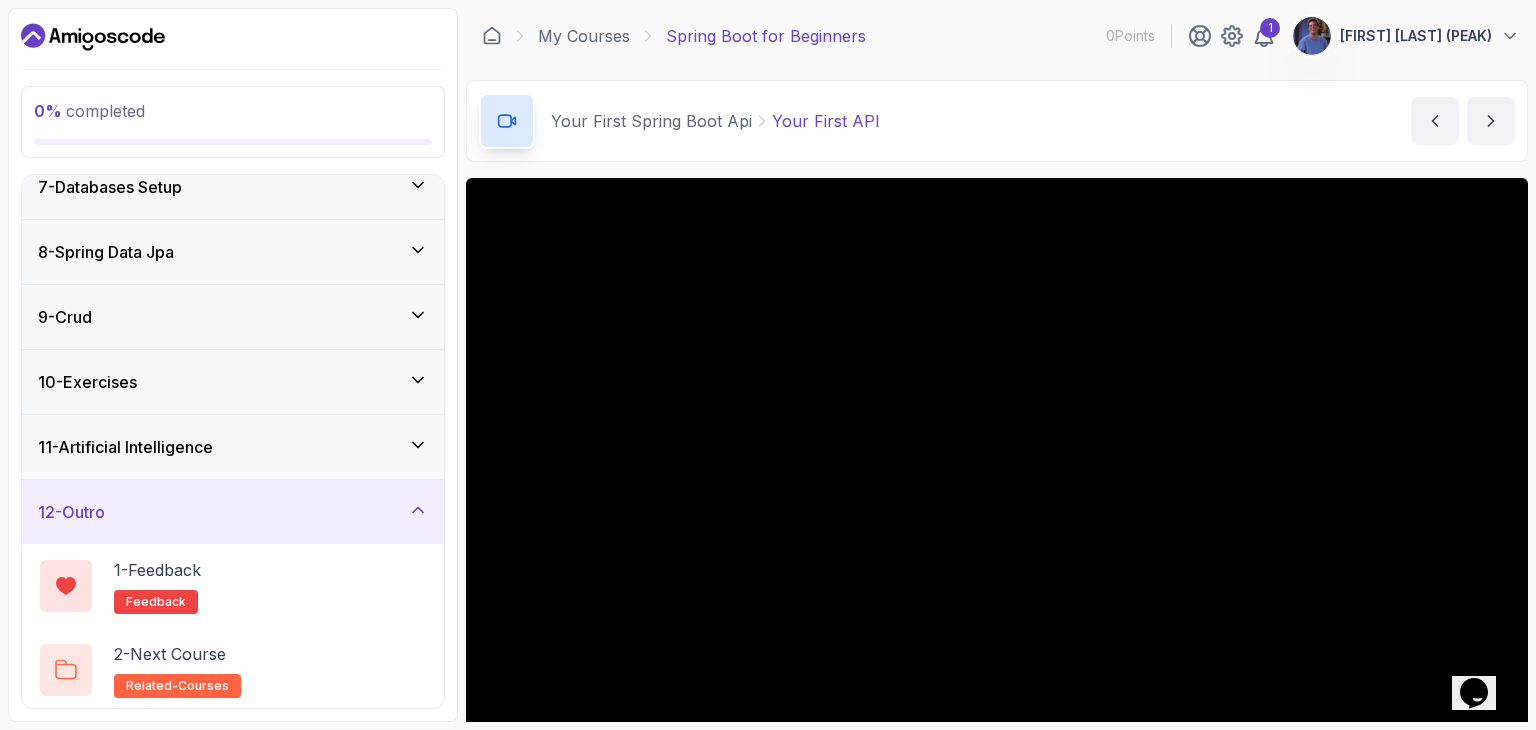 click on "12  -  Outro" at bounding box center (233, 512) 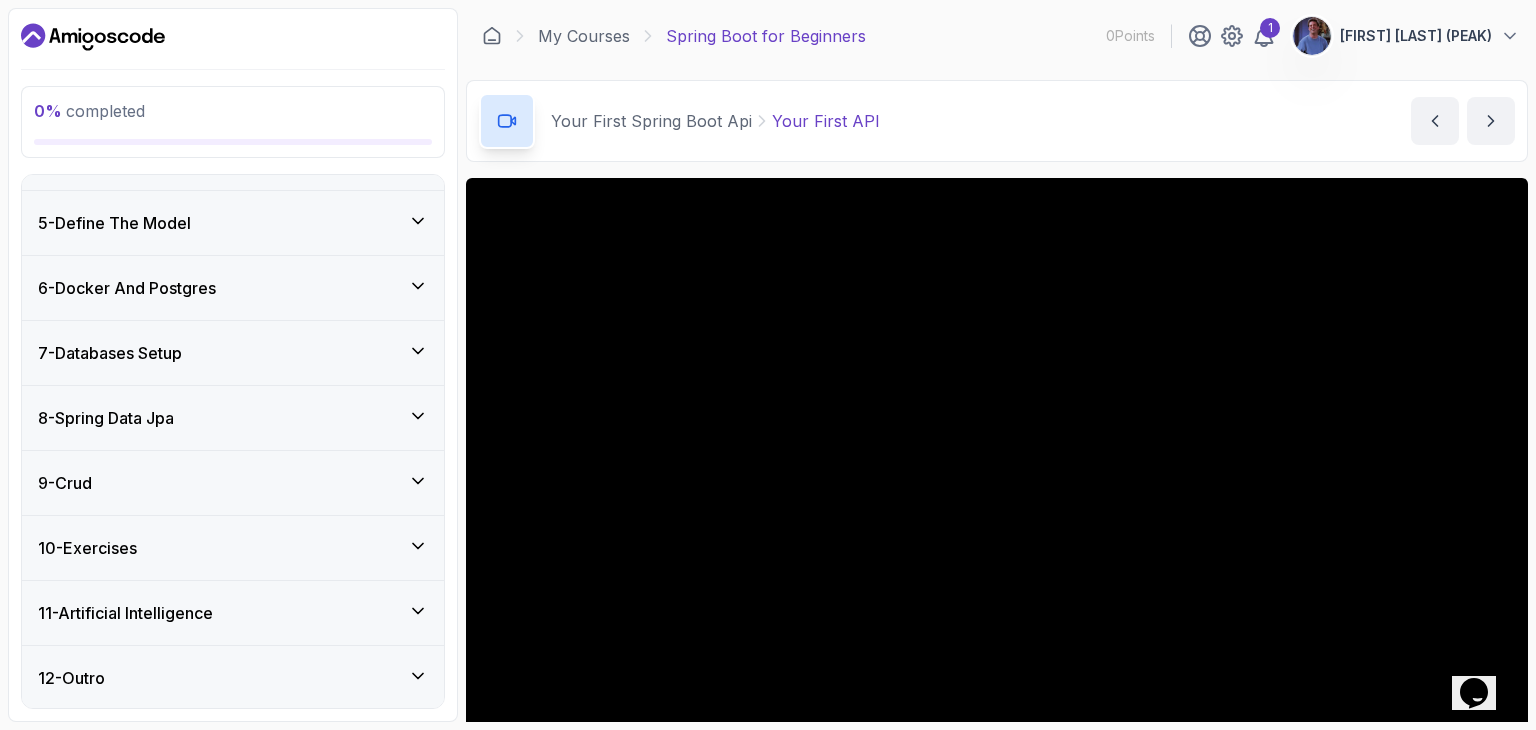scroll, scrollTop: 242, scrollLeft: 0, axis: vertical 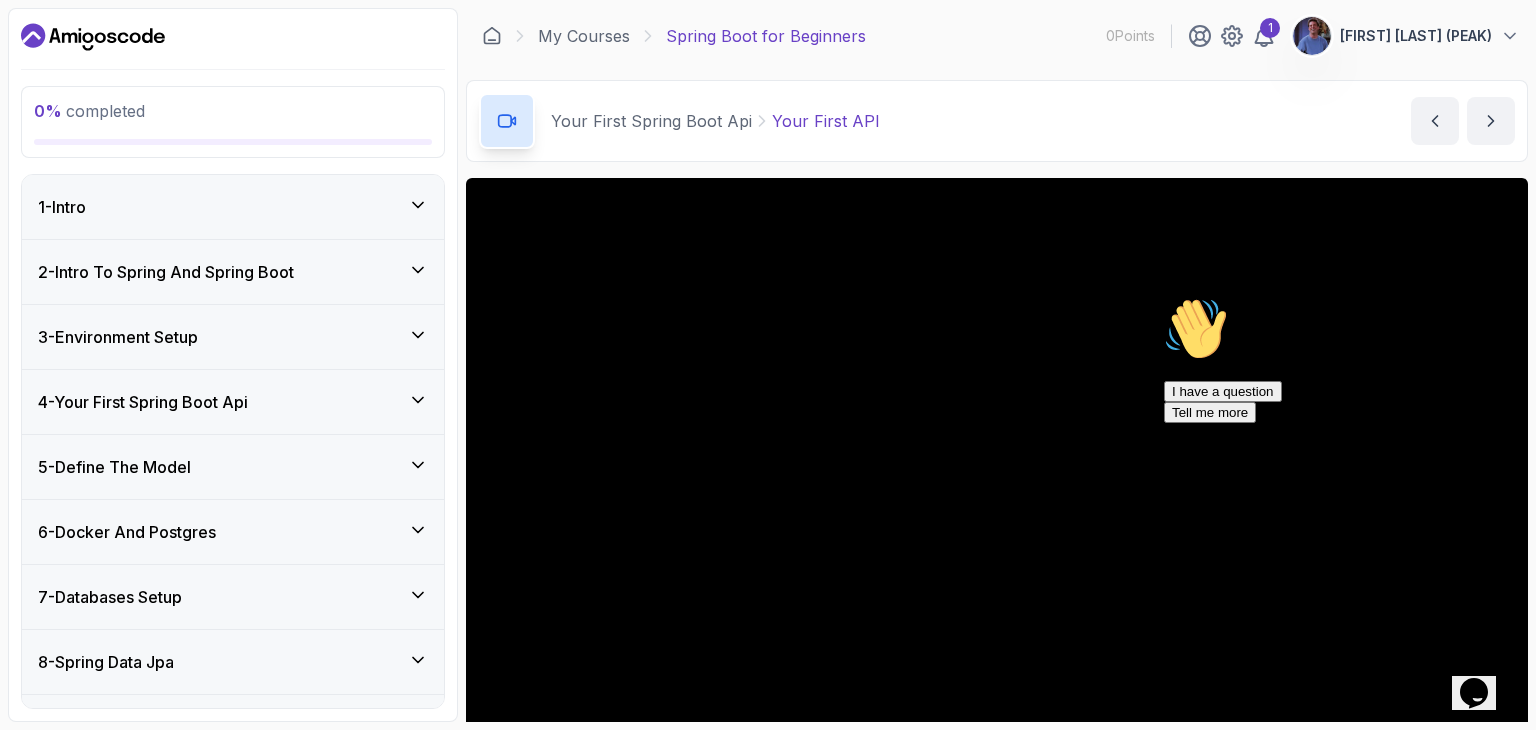 click on "4  -  Your First Spring Boot Api" at bounding box center (143, 402) 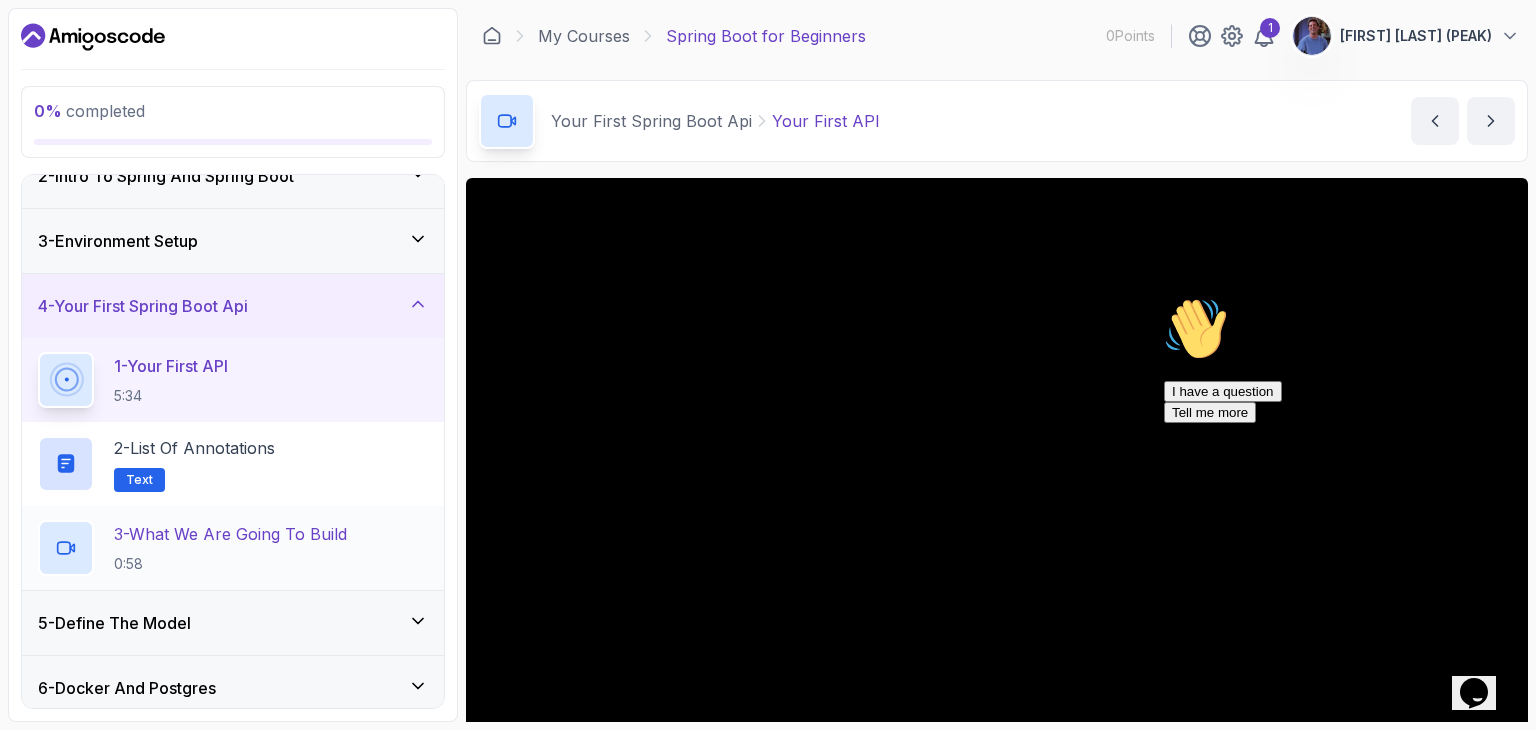 scroll, scrollTop: 100, scrollLeft: 0, axis: vertical 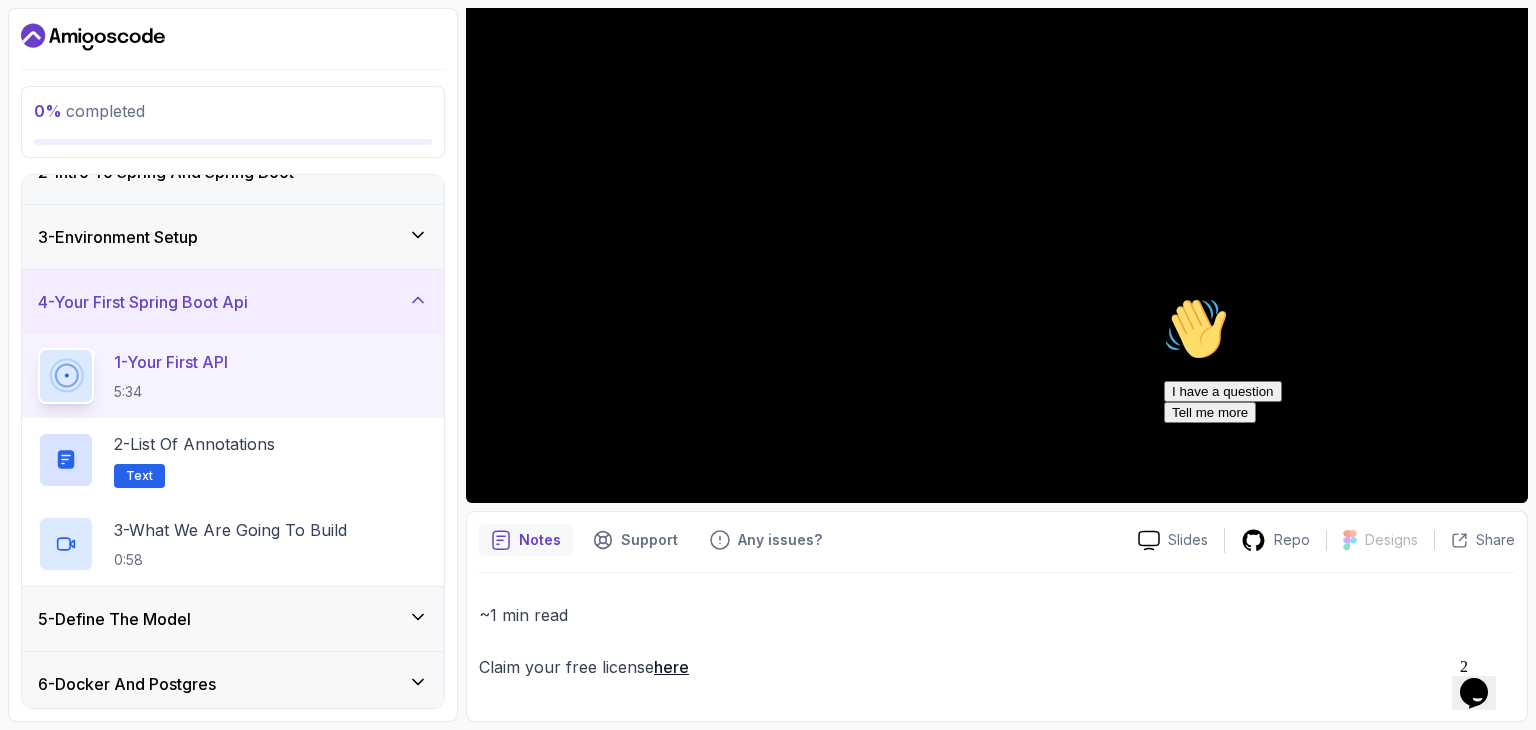 click at bounding box center (1344, 297) 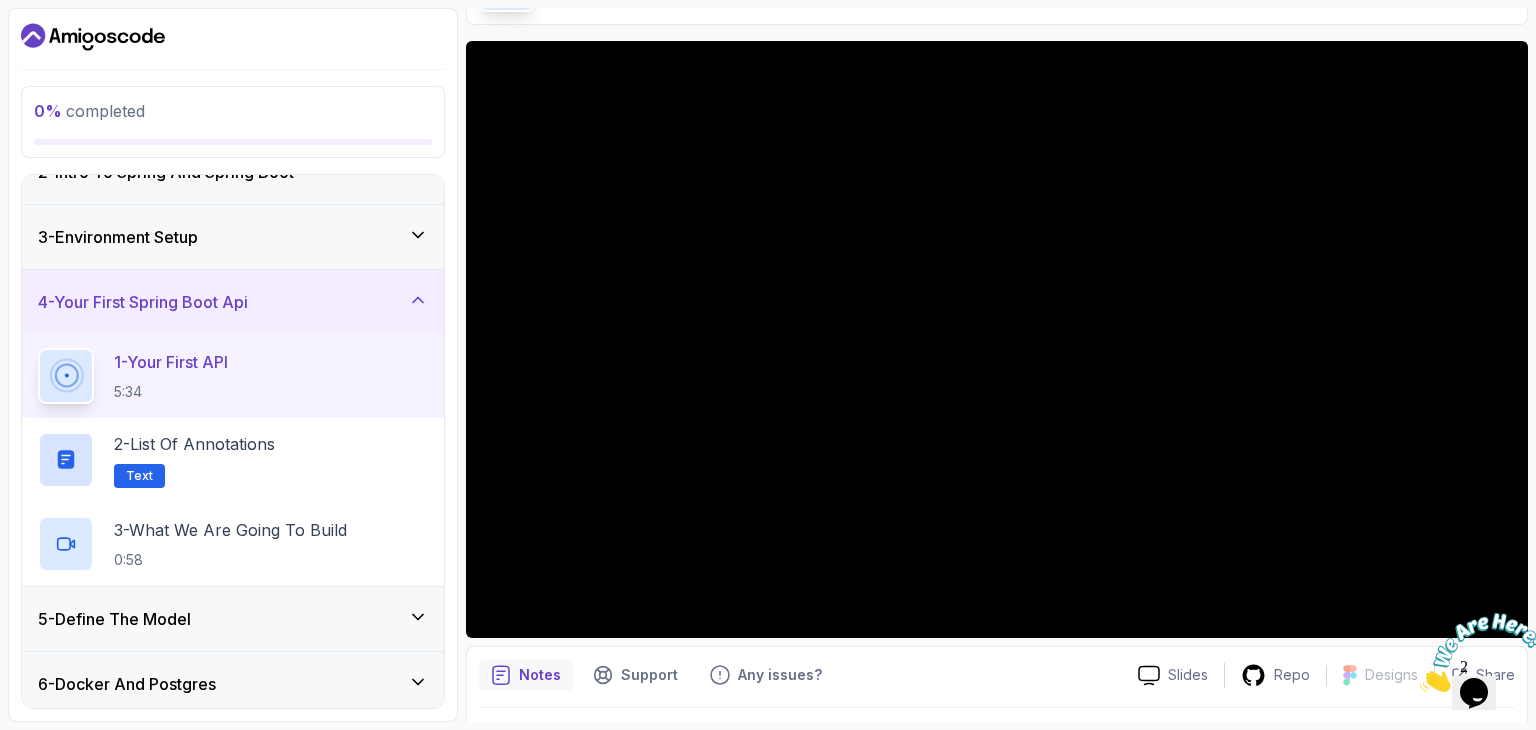 scroll, scrollTop: 272, scrollLeft: 0, axis: vertical 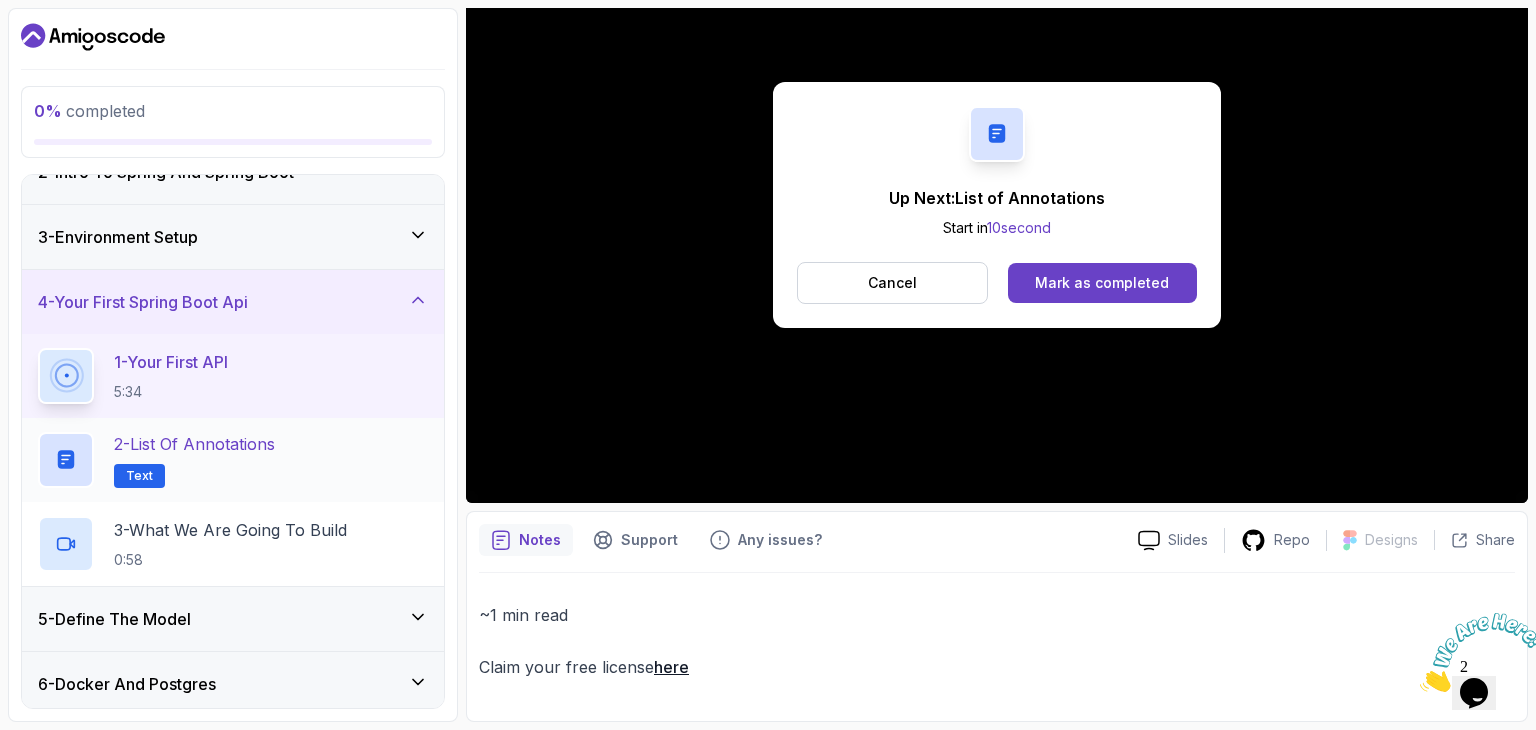 click on "2  -  List of Annotations Text" at bounding box center (233, 460) 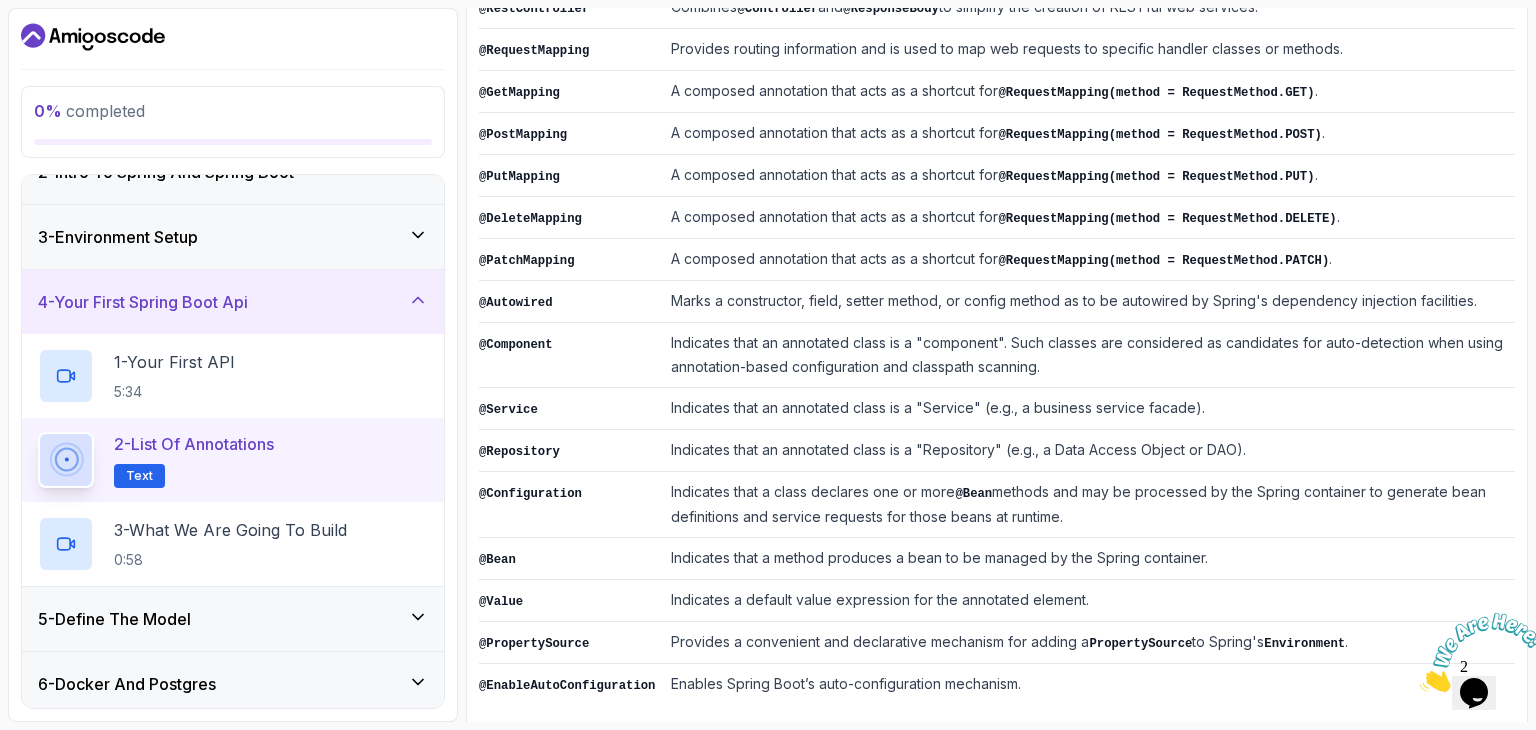 scroll, scrollTop: 492, scrollLeft: 0, axis: vertical 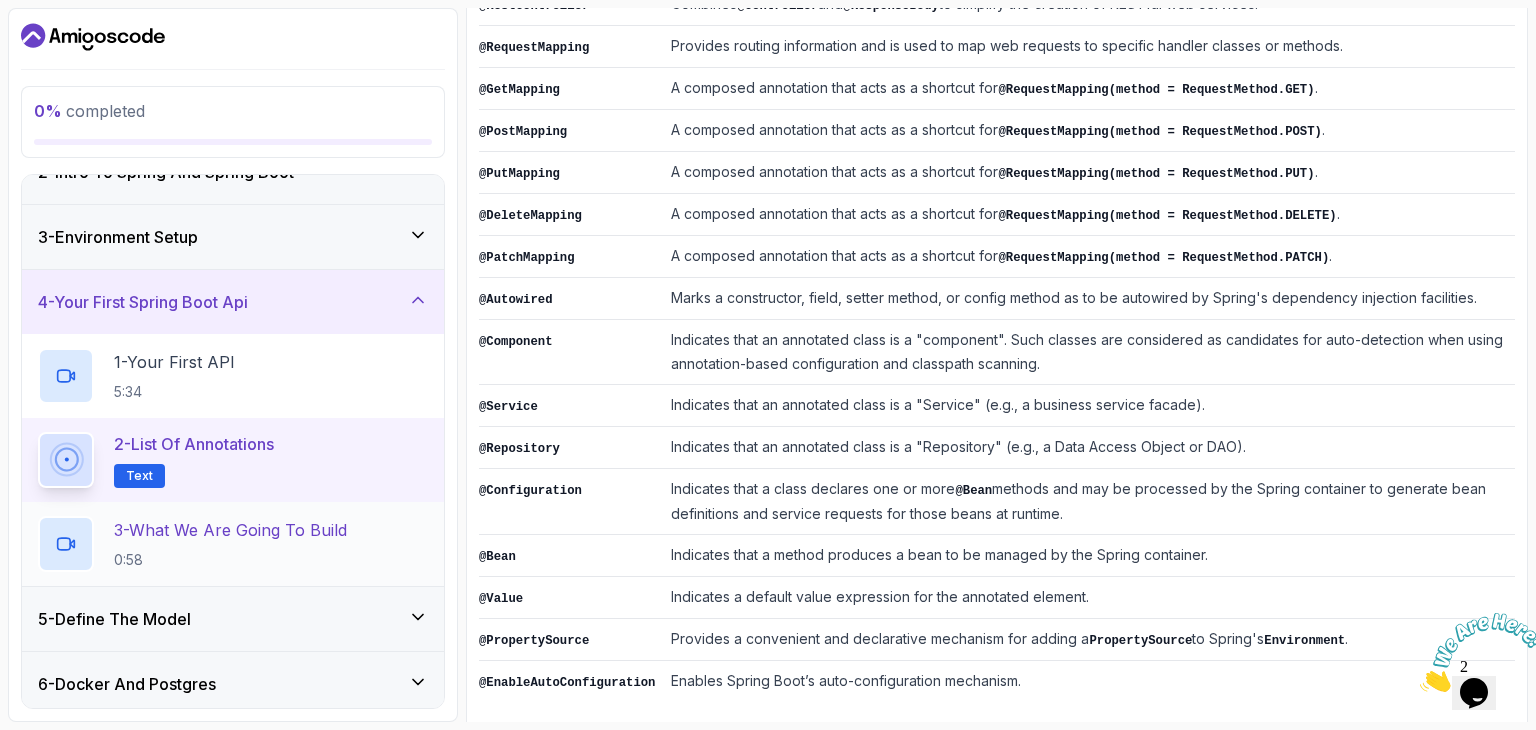 click on "3  -  What We Are Going To Build 0:58" at bounding box center [233, 544] 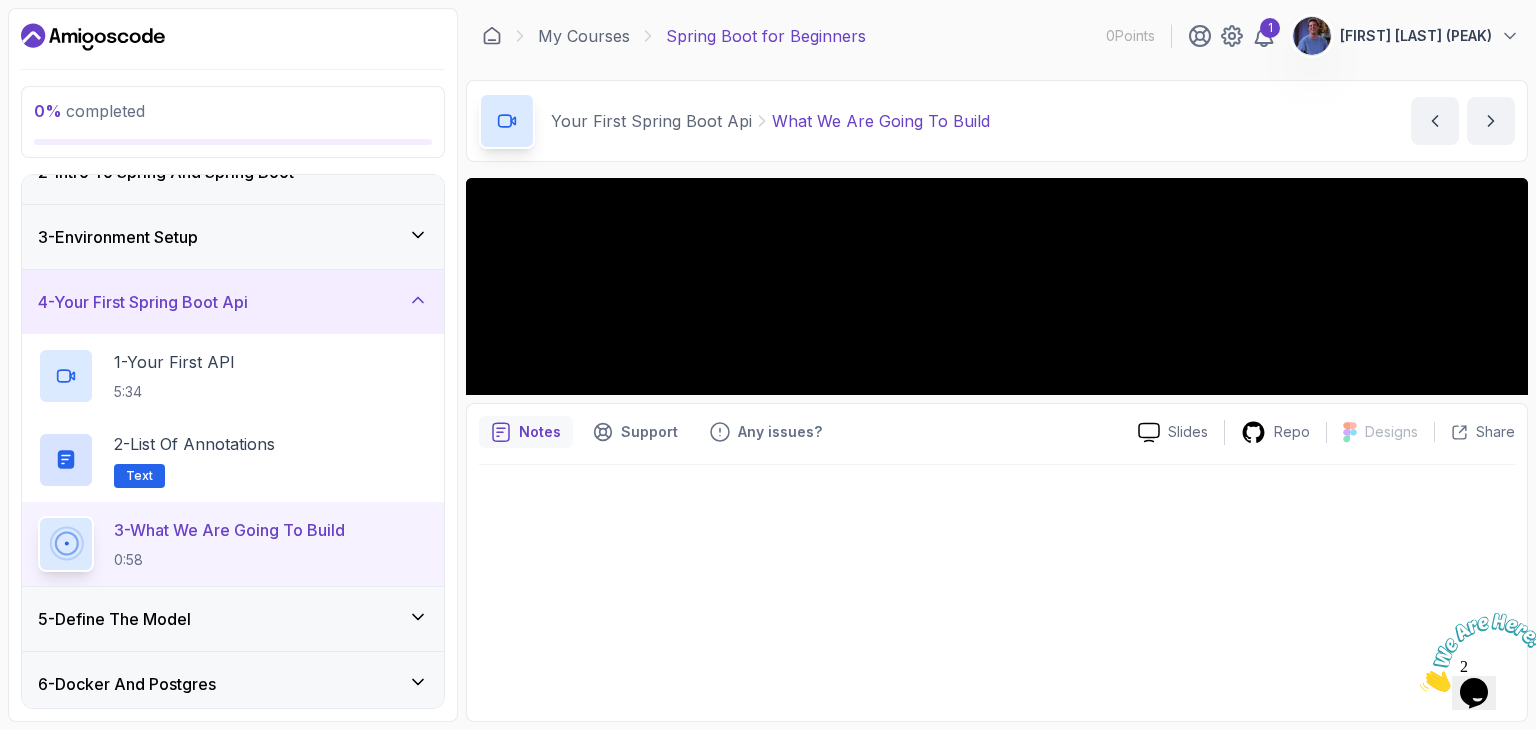 scroll, scrollTop: 0, scrollLeft: 0, axis: both 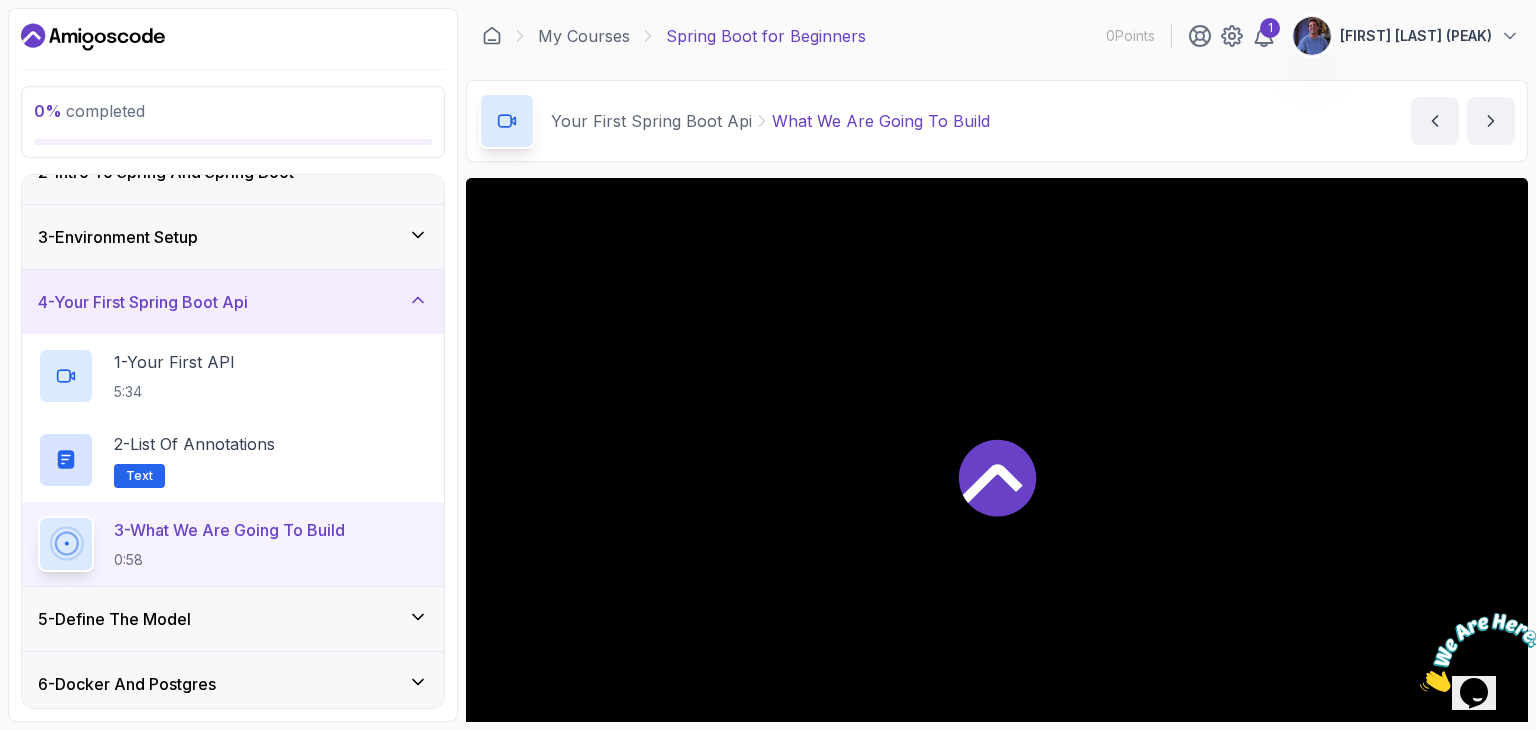 click at bounding box center (997, 476) 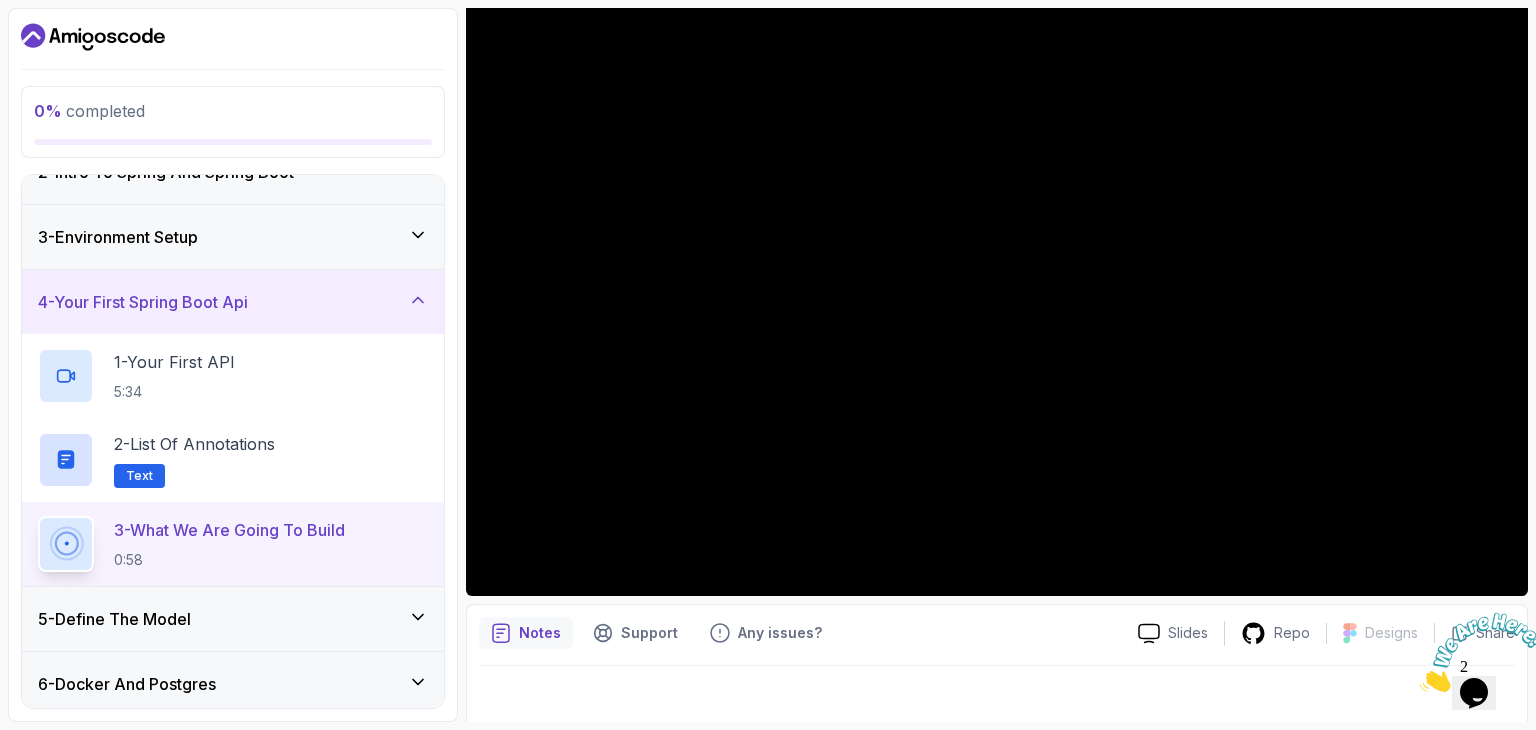 scroll, scrollTop: 192, scrollLeft: 0, axis: vertical 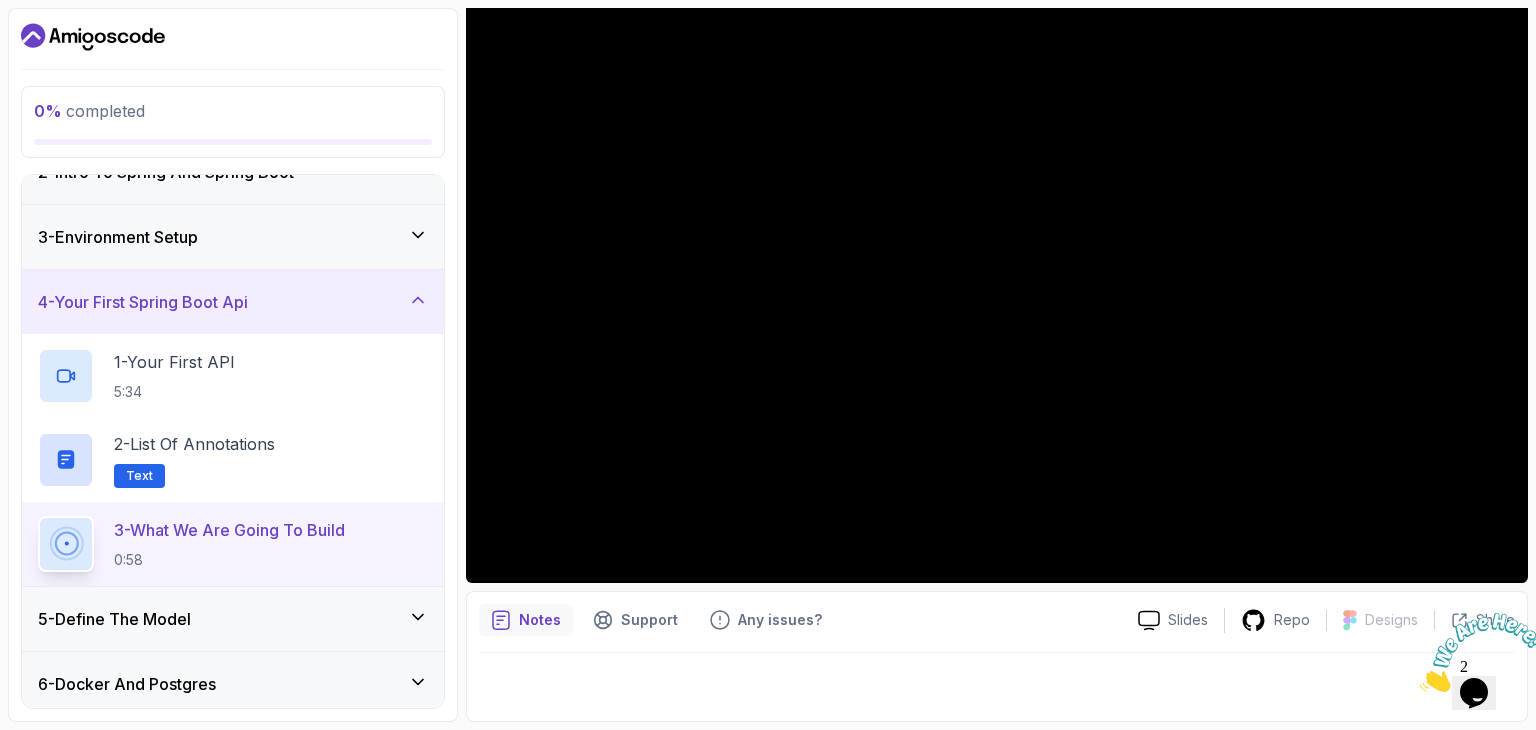 click on "5  -  Define The Model" at bounding box center (233, 619) 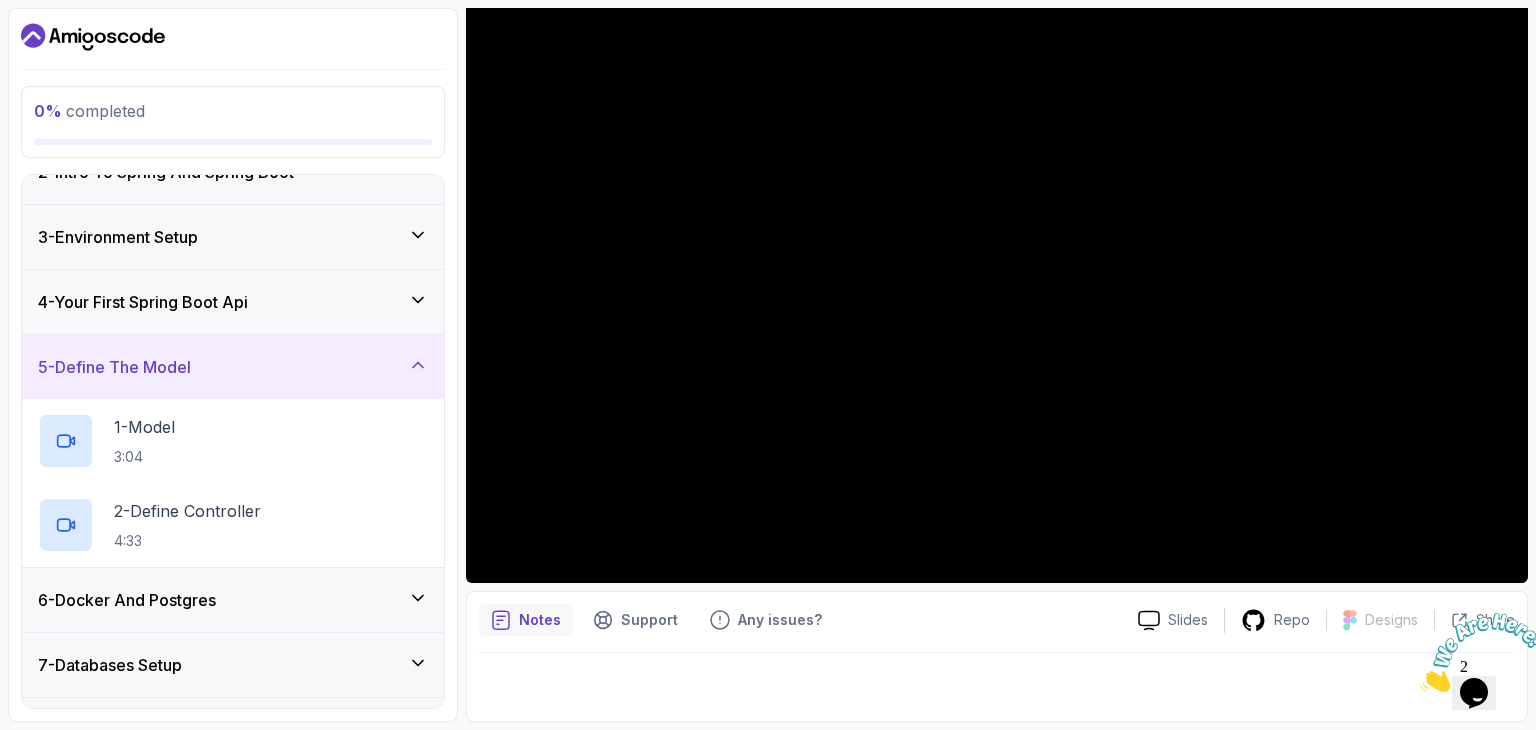 click on "5  -  Define The Model" at bounding box center (233, 367) 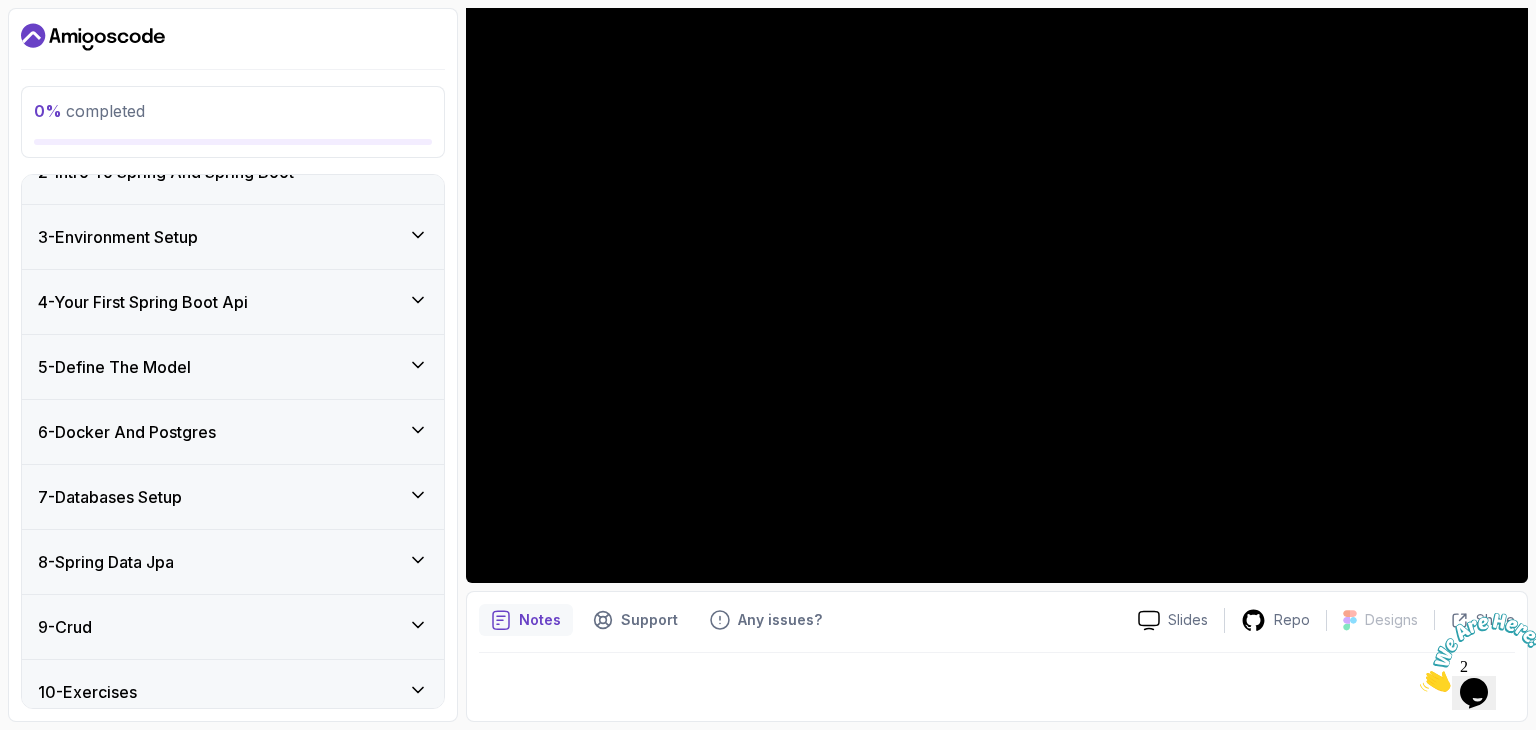 click on "6  -  Docker And Postgres" at bounding box center (233, 432) 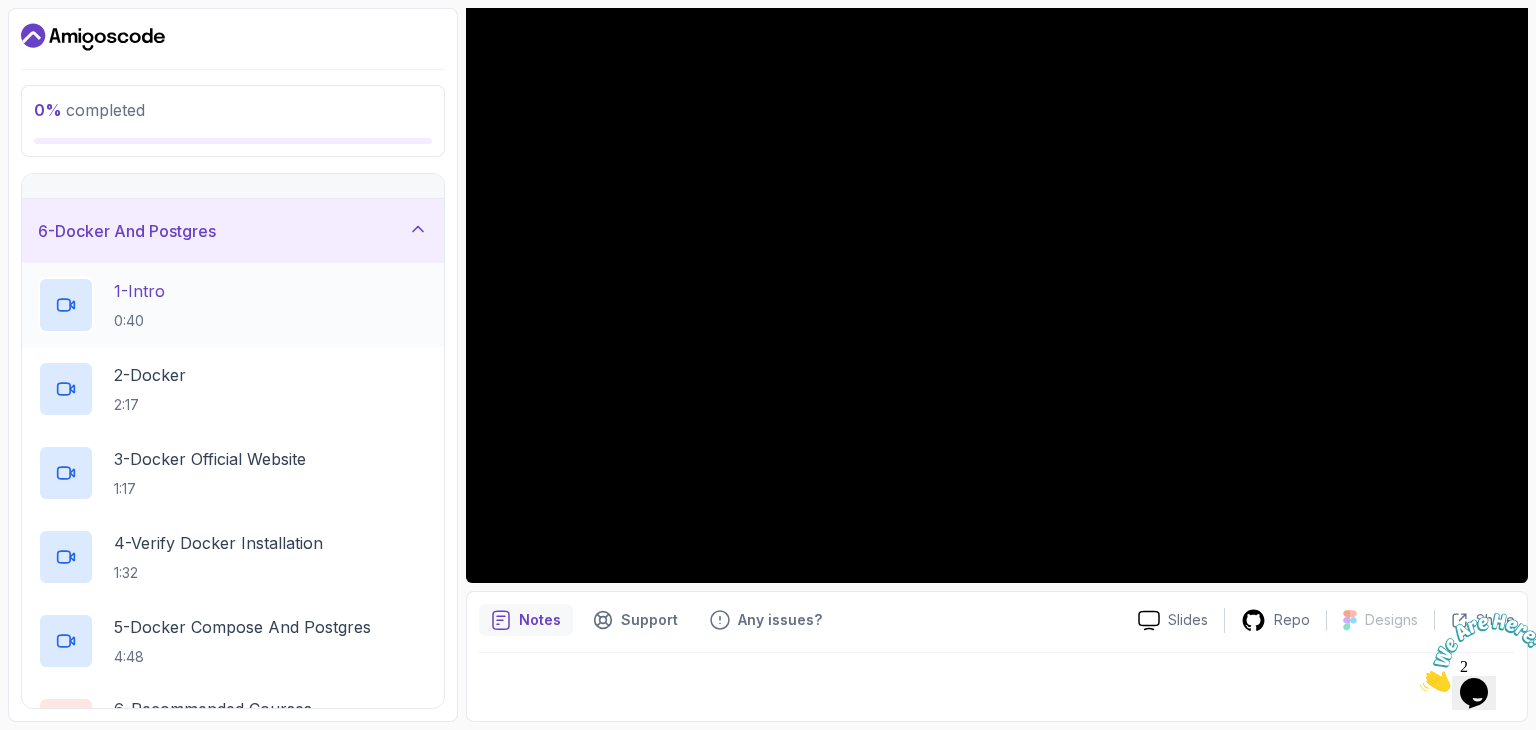 scroll, scrollTop: 300, scrollLeft: 0, axis: vertical 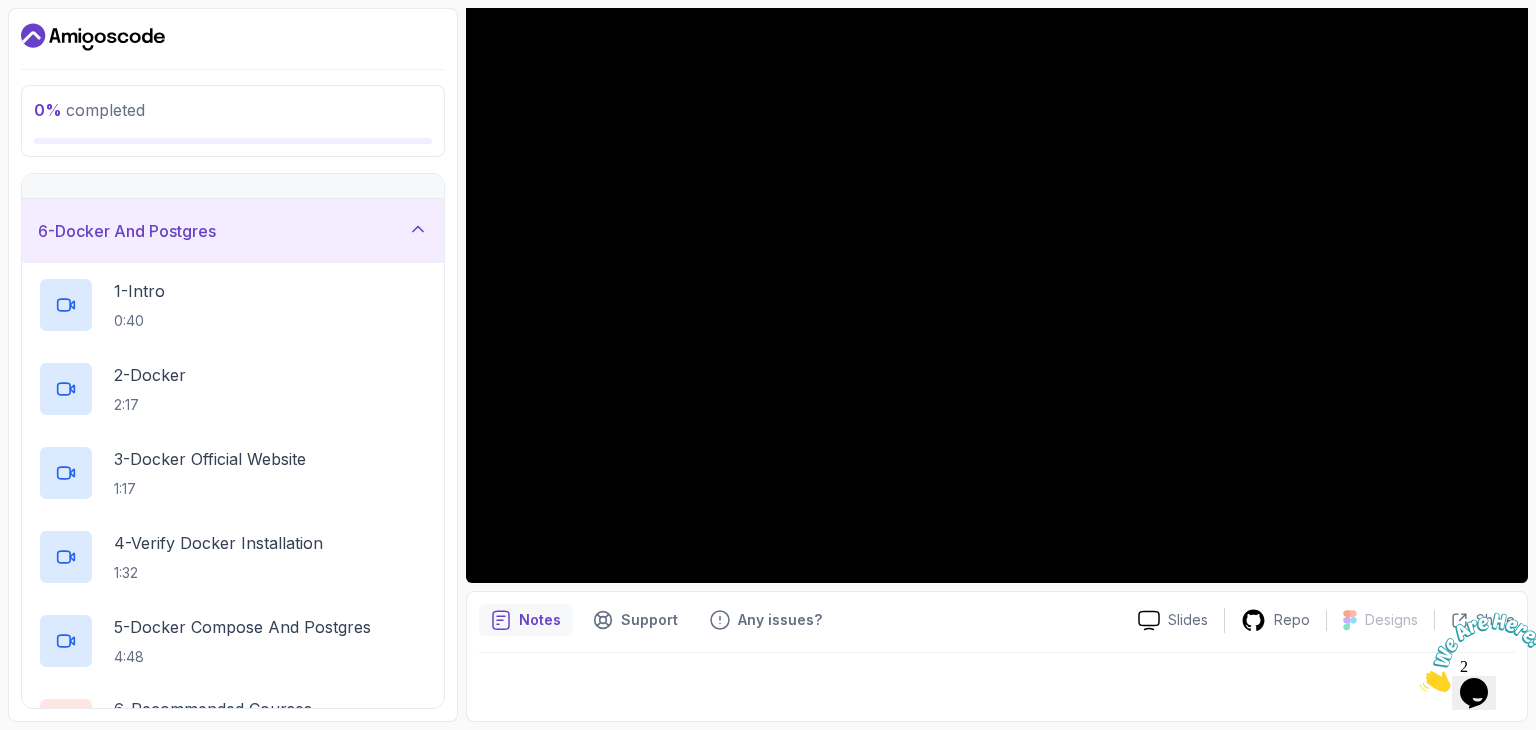 click on "6  -  Docker And Postgres" at bounding box center (233, 231) 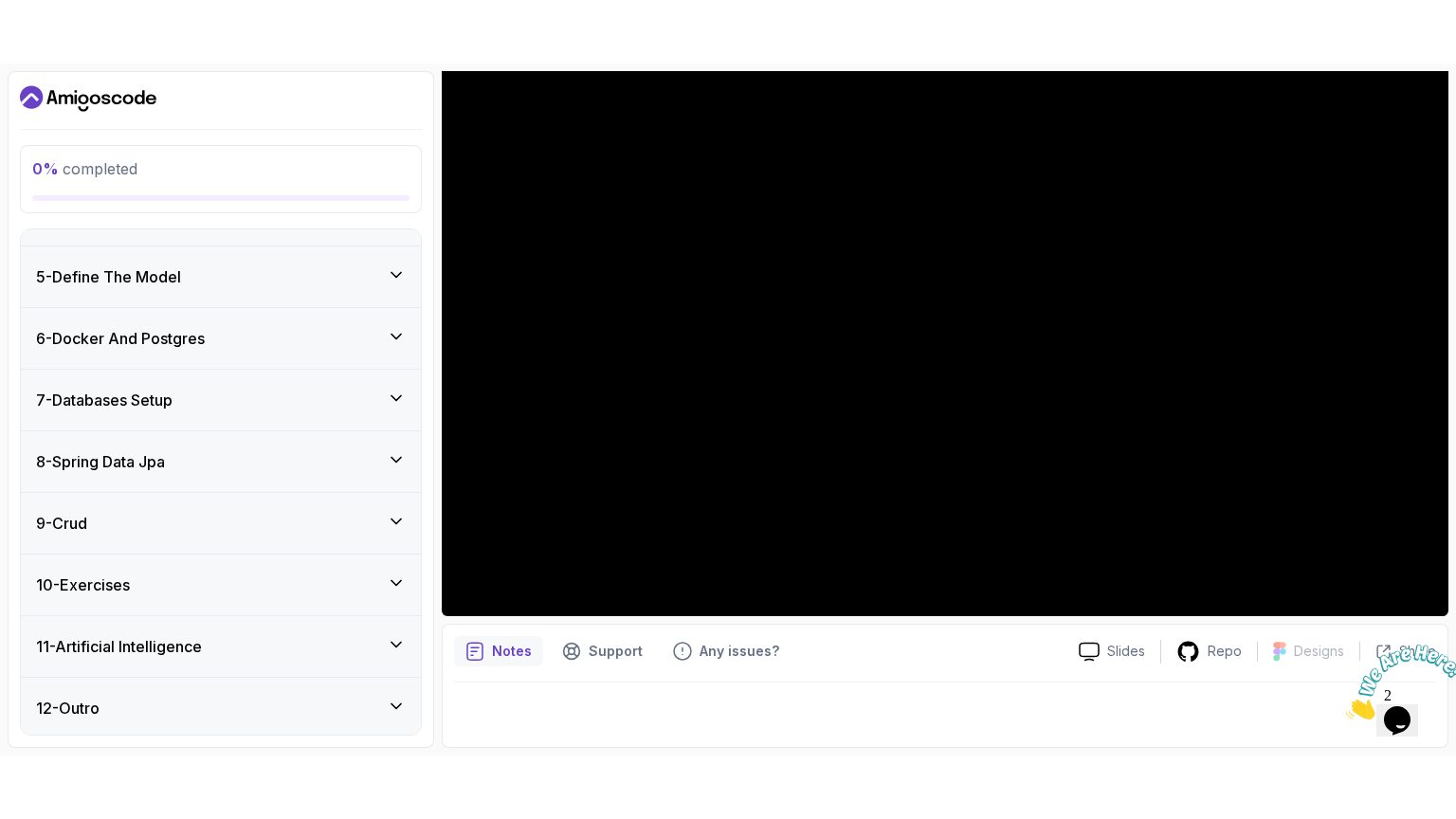 scroll, scrollTop: 102, scrollLeft: 0, axis: vertical 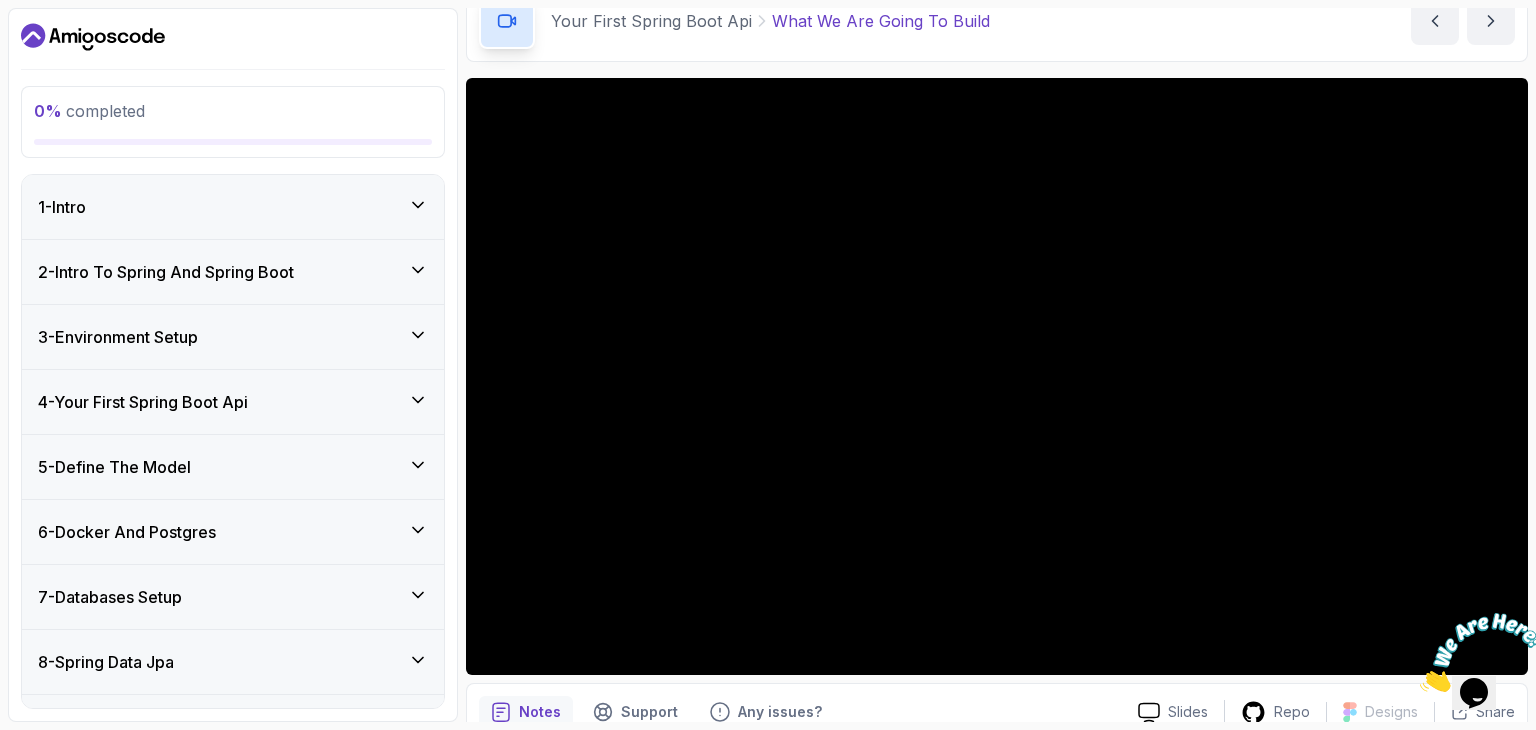 click on "5  -  Define The Model" at bounding box center (233, 467) 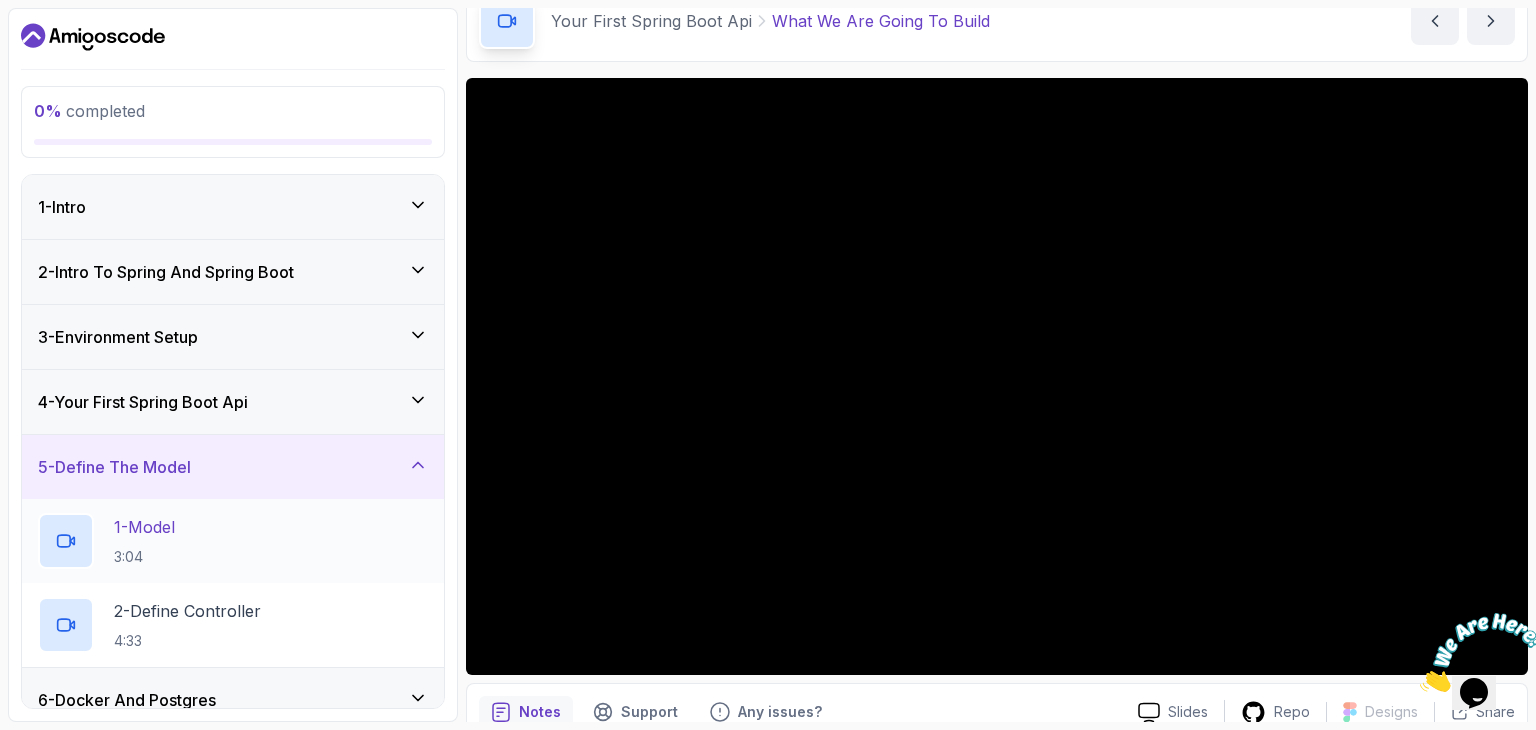 click on "1  -  Model 3:04" at bounding box center (233, 541) 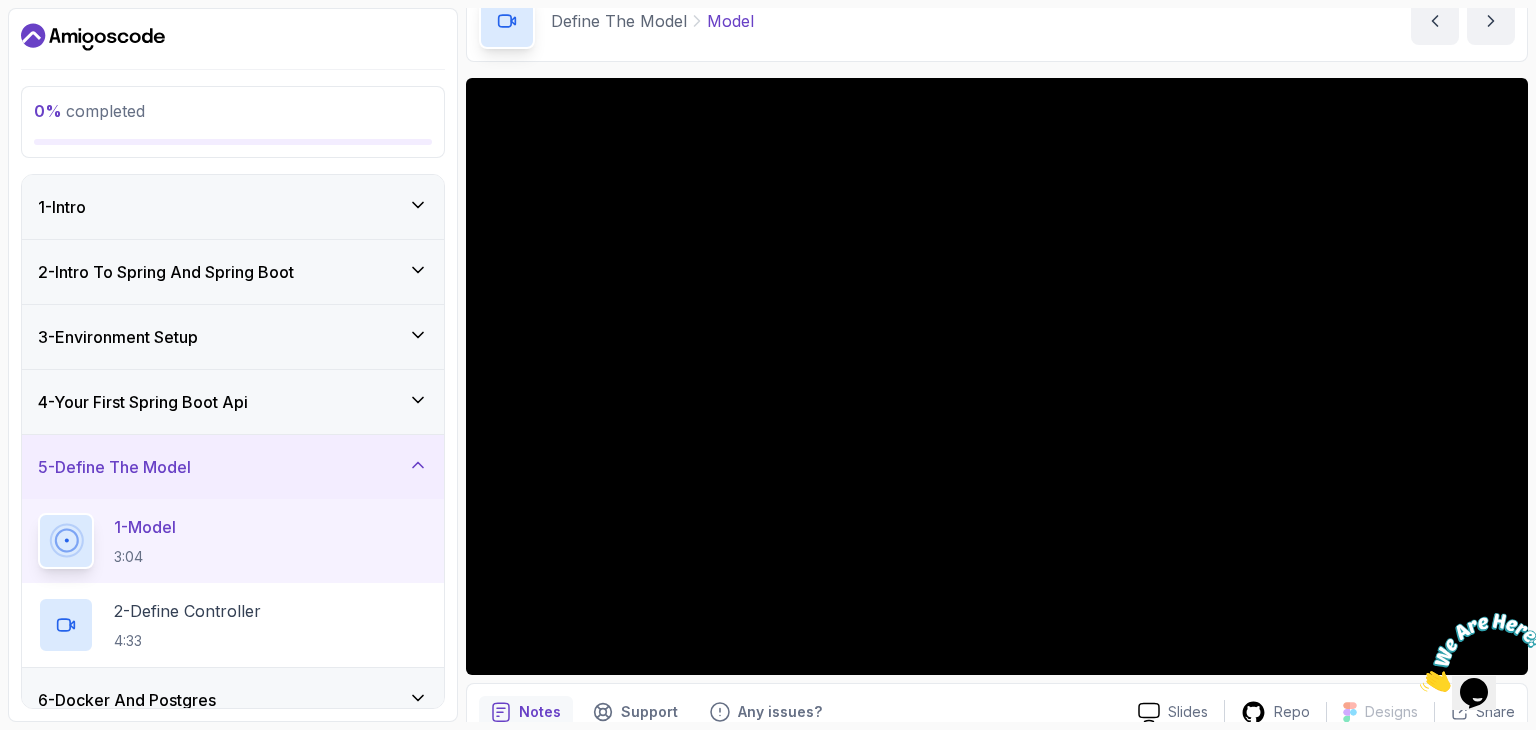 scroll, scrollTop: 192, scrollLeft: 0, axis: vertical 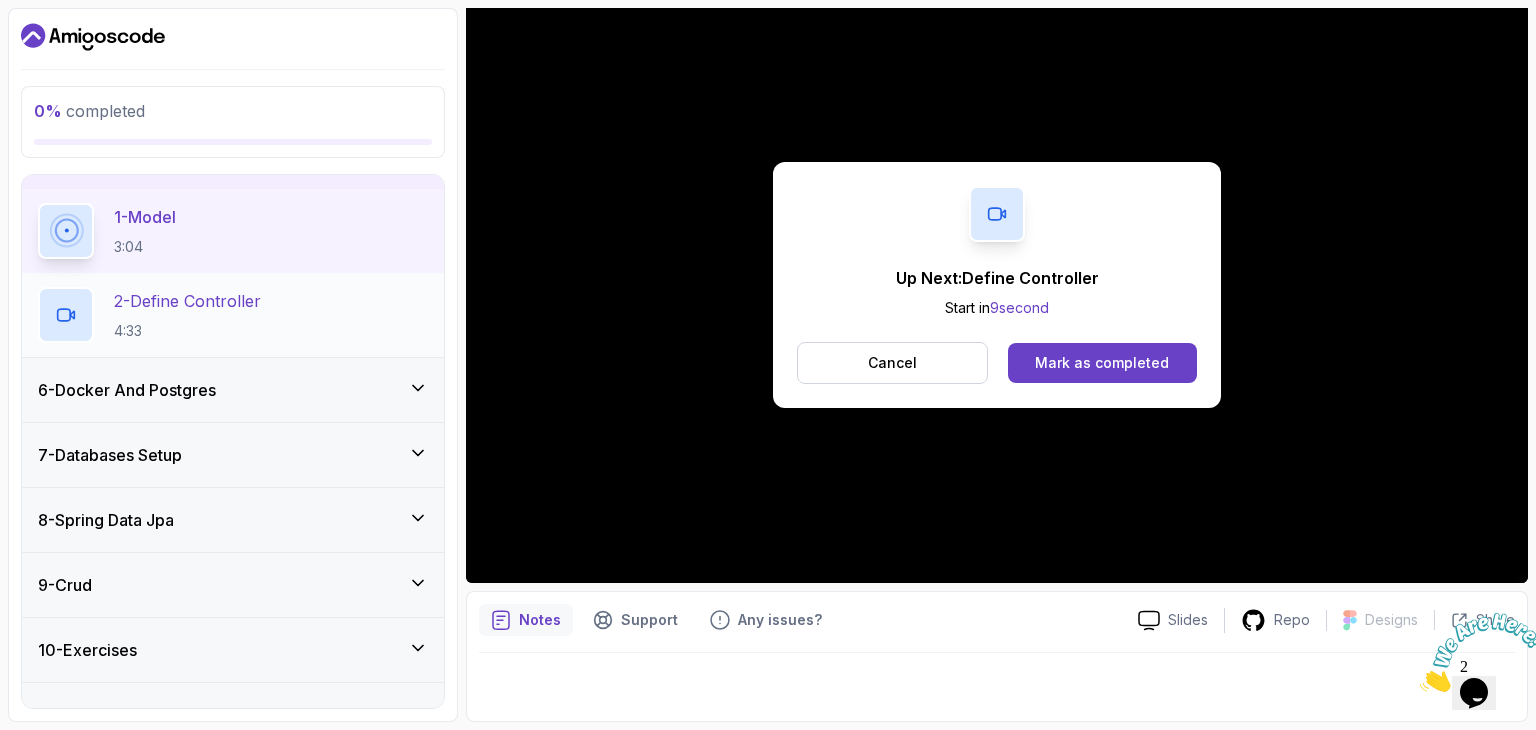 click on "4:33" at bounding box center [187, 331] 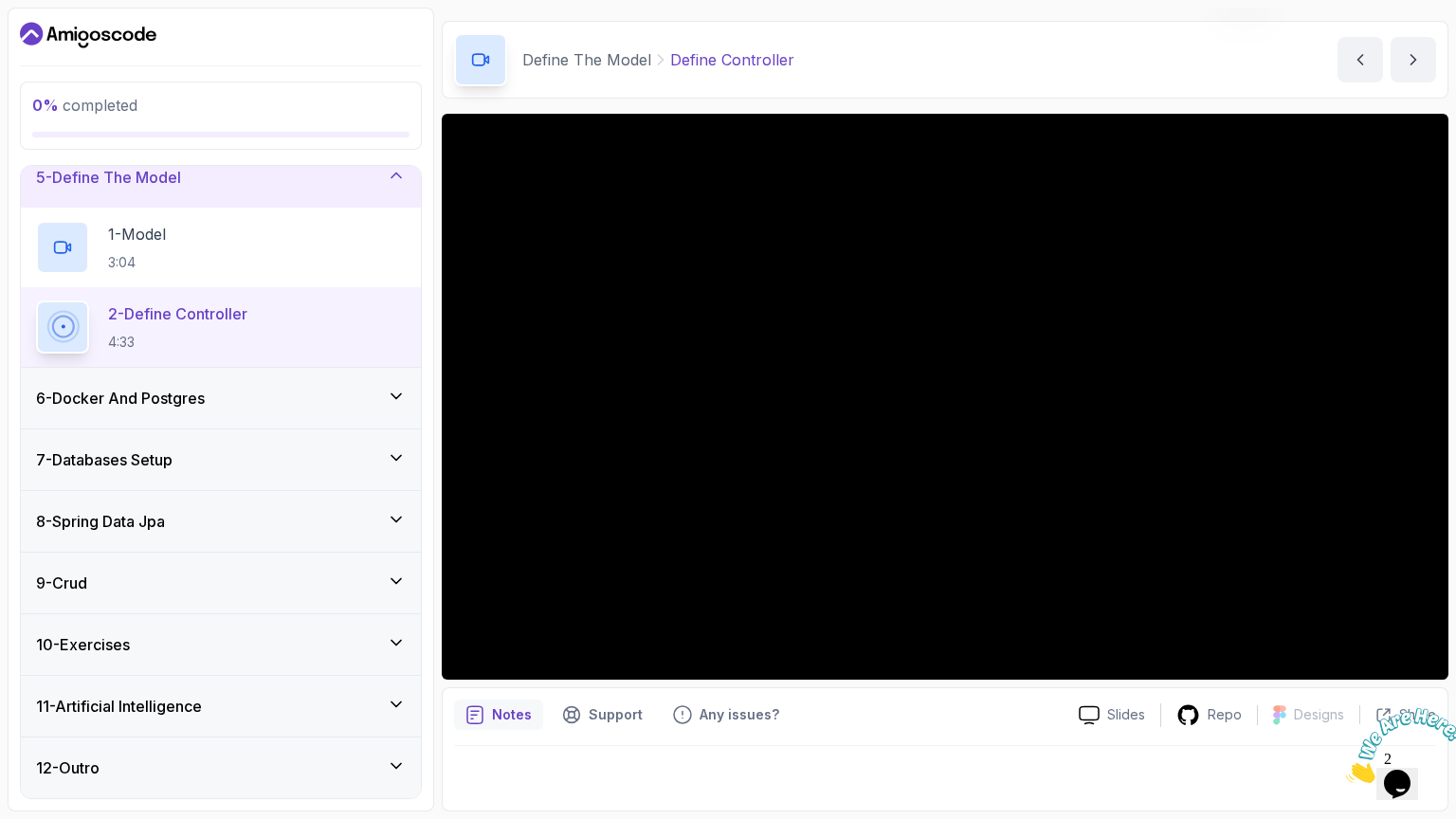 scroll, scrollTop: 262, scrollLeft: 0, axis: vertical 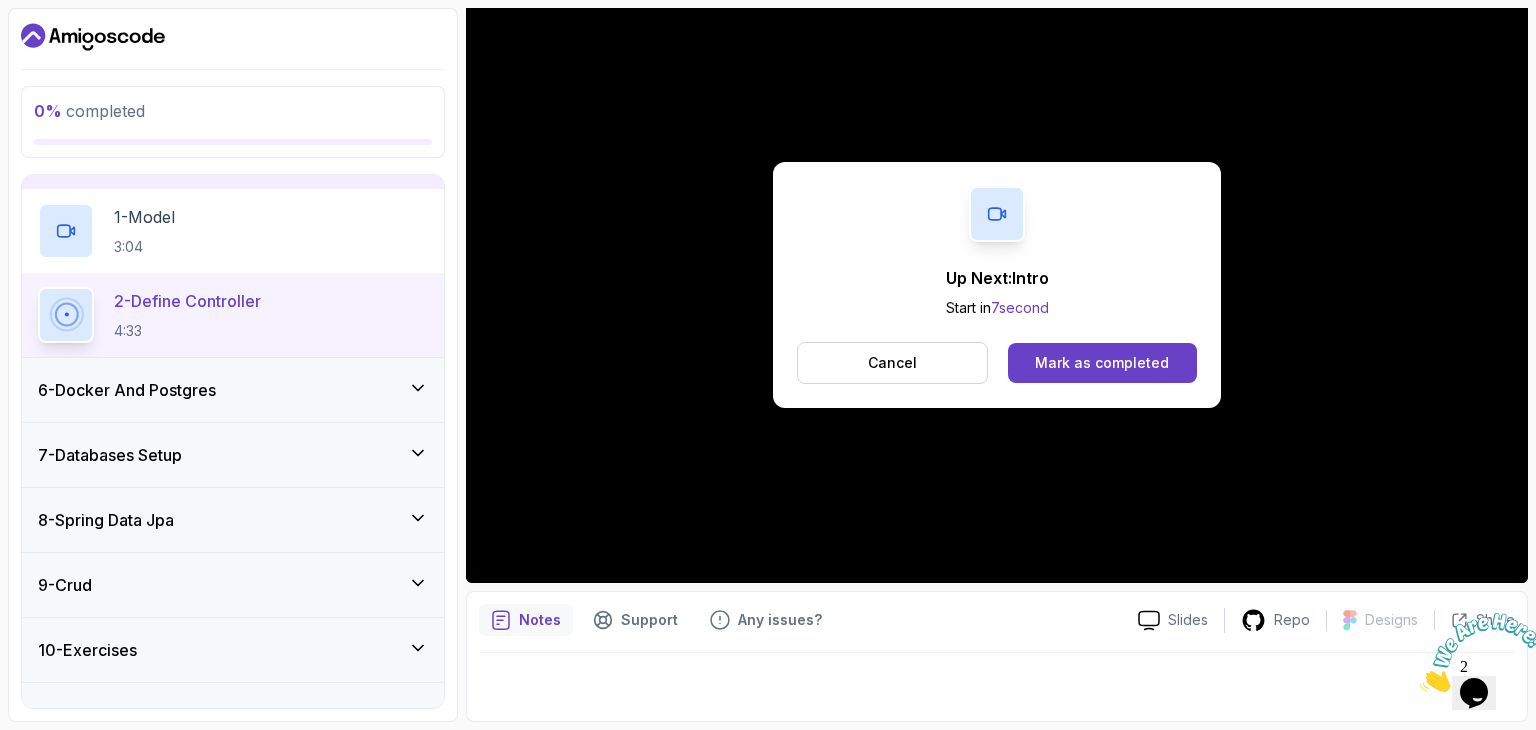 click on "6  -  Docker And Postgres" at bounding box center [233, 390] 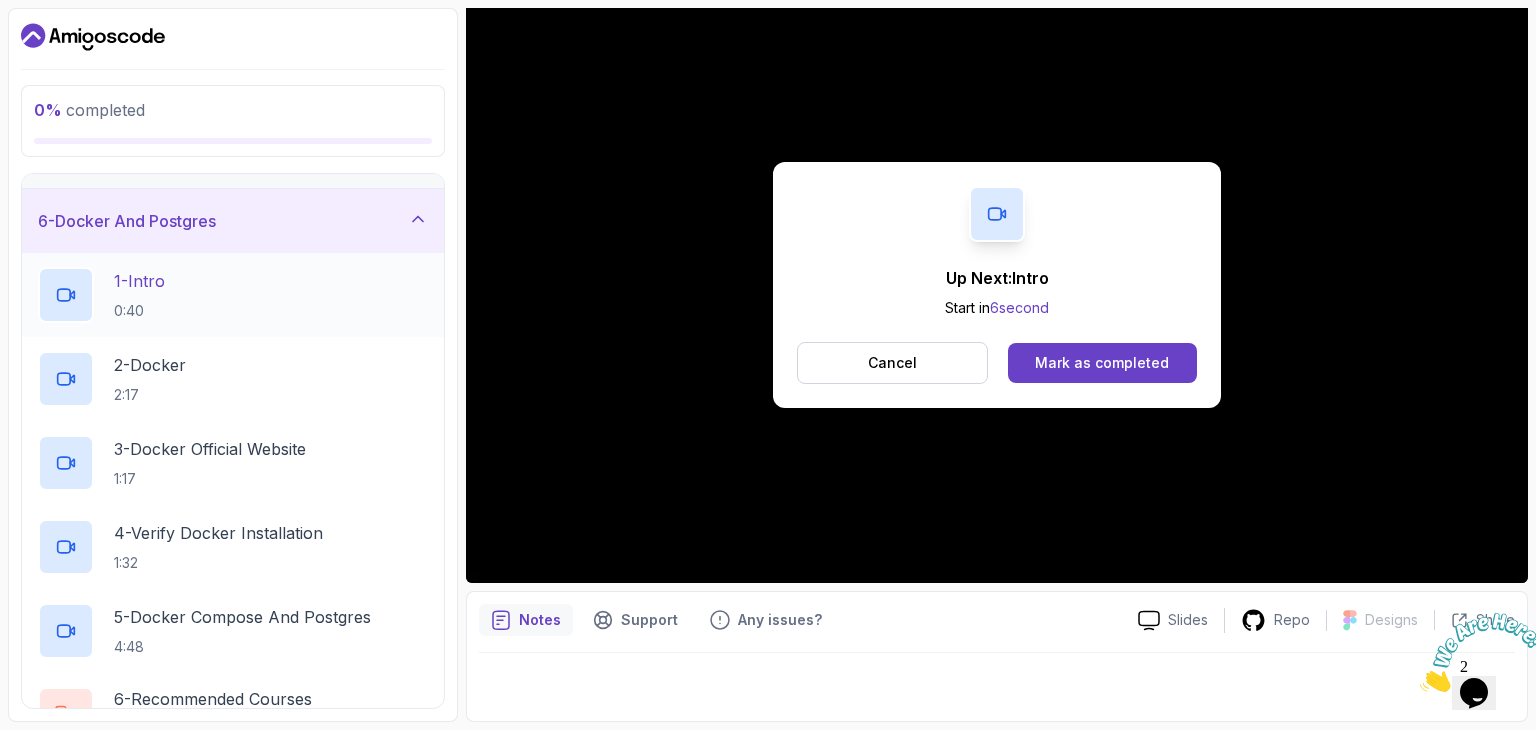 click on "1  -  Intro 0:40" at bounding box center (233, 295) 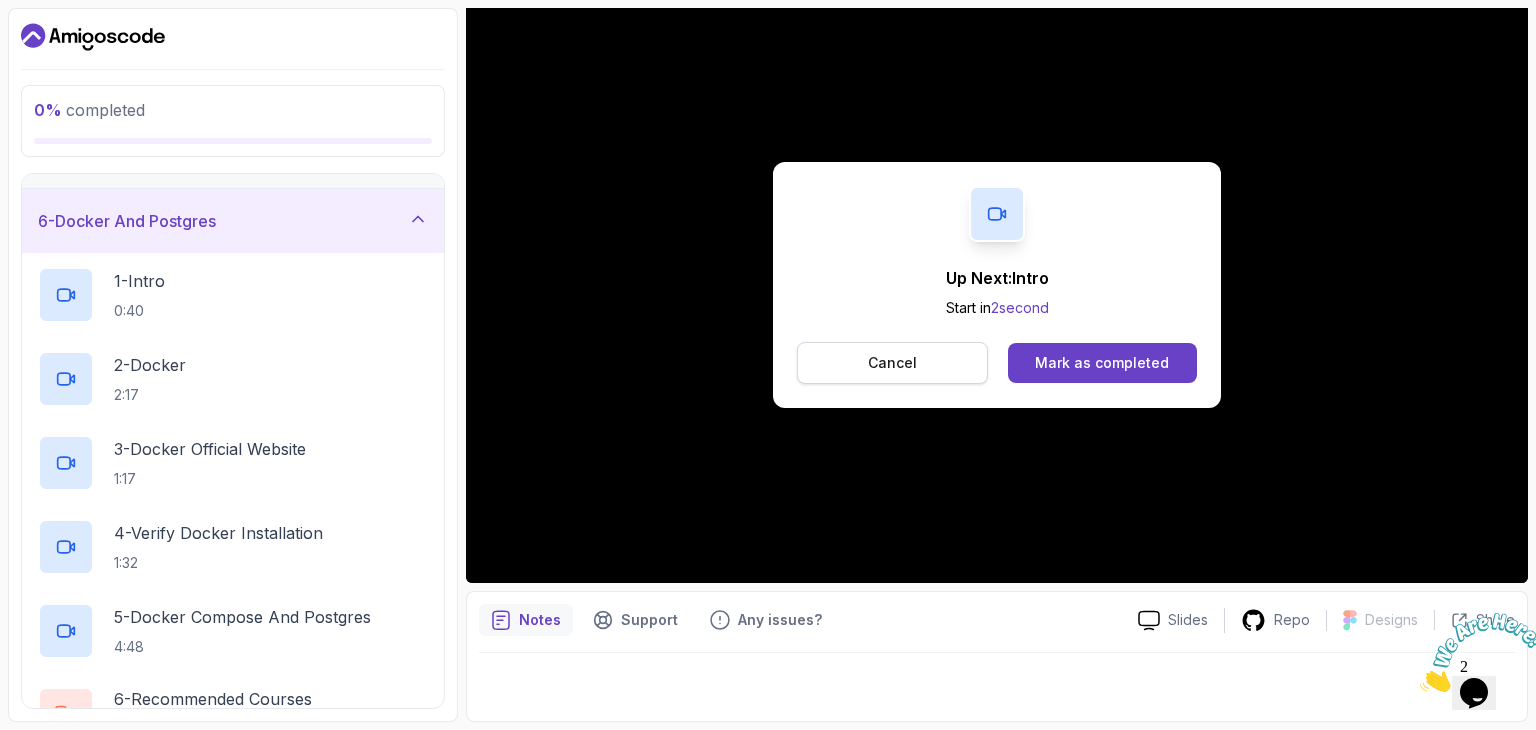 click on "Cancel" at bounding box center (892, 363) 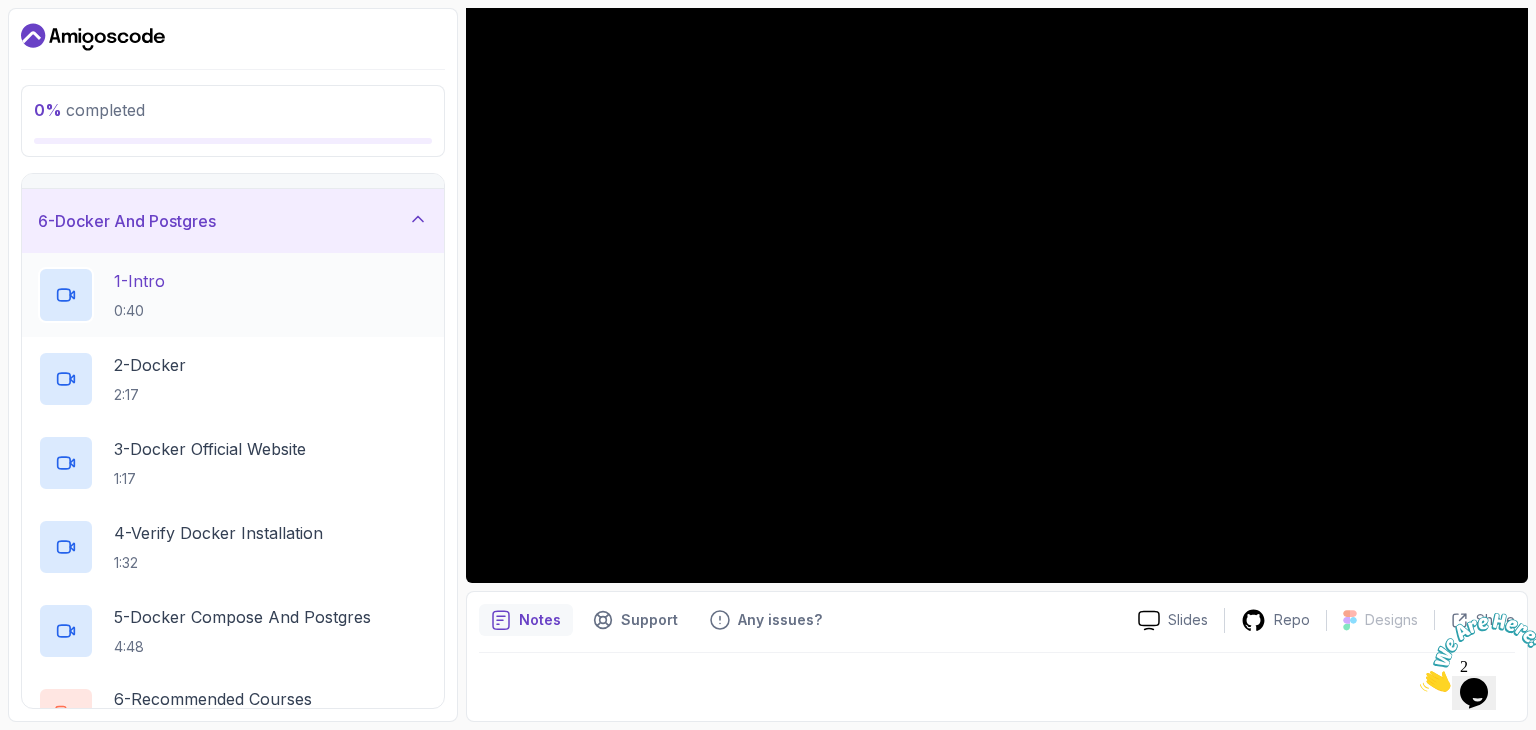 click on "0:40" at bounding box center (139, 311) 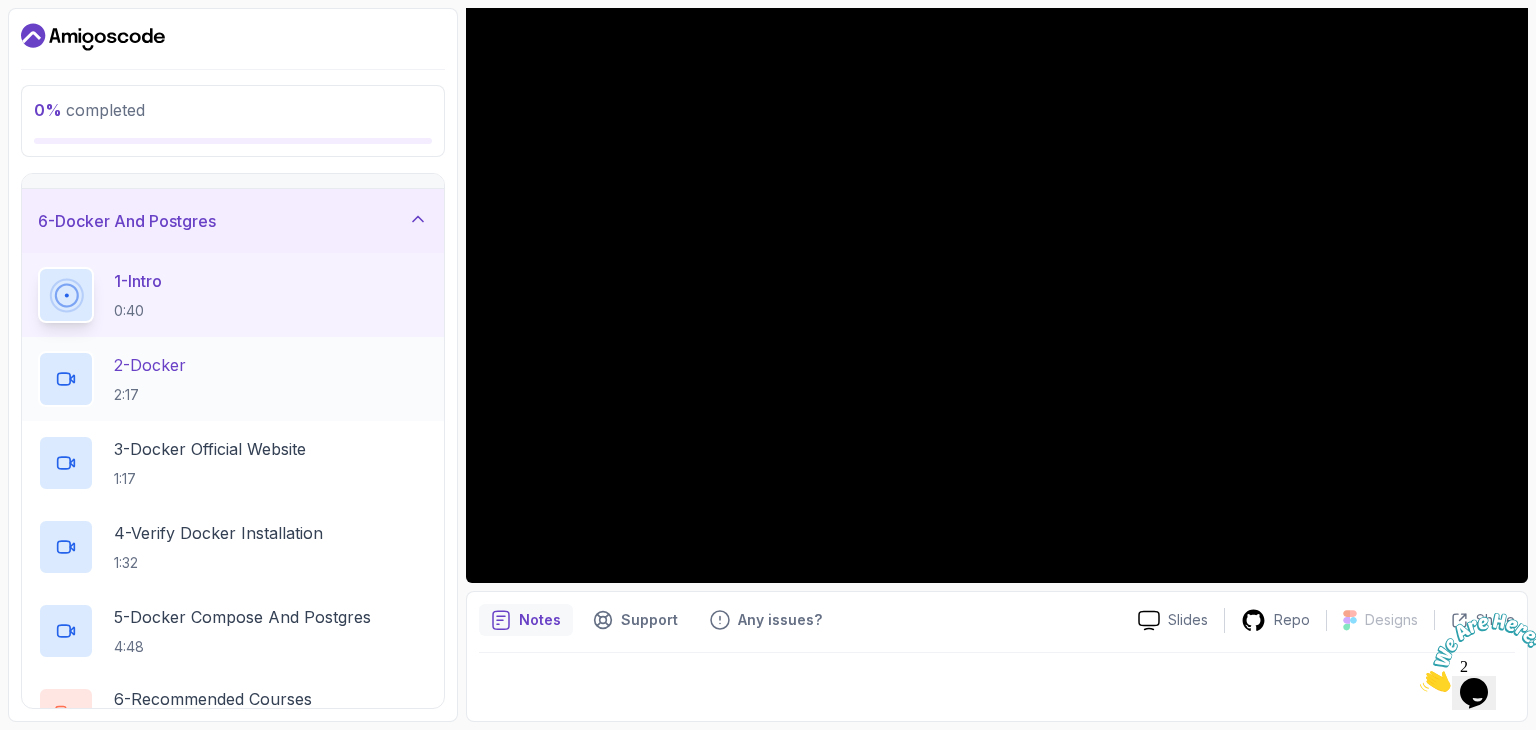 type 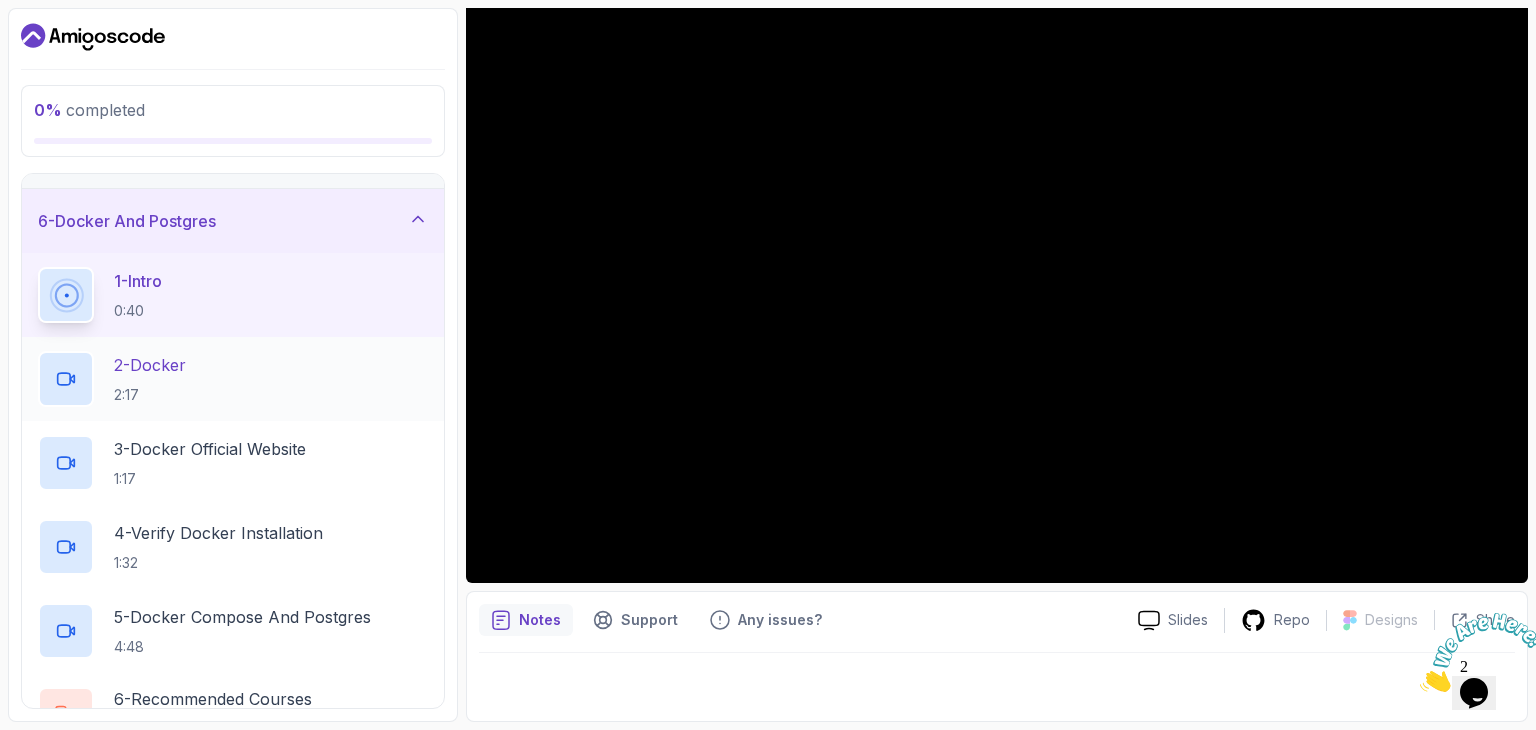 click on "1  -  Intro 0:40" at bounding box center [233, 295] 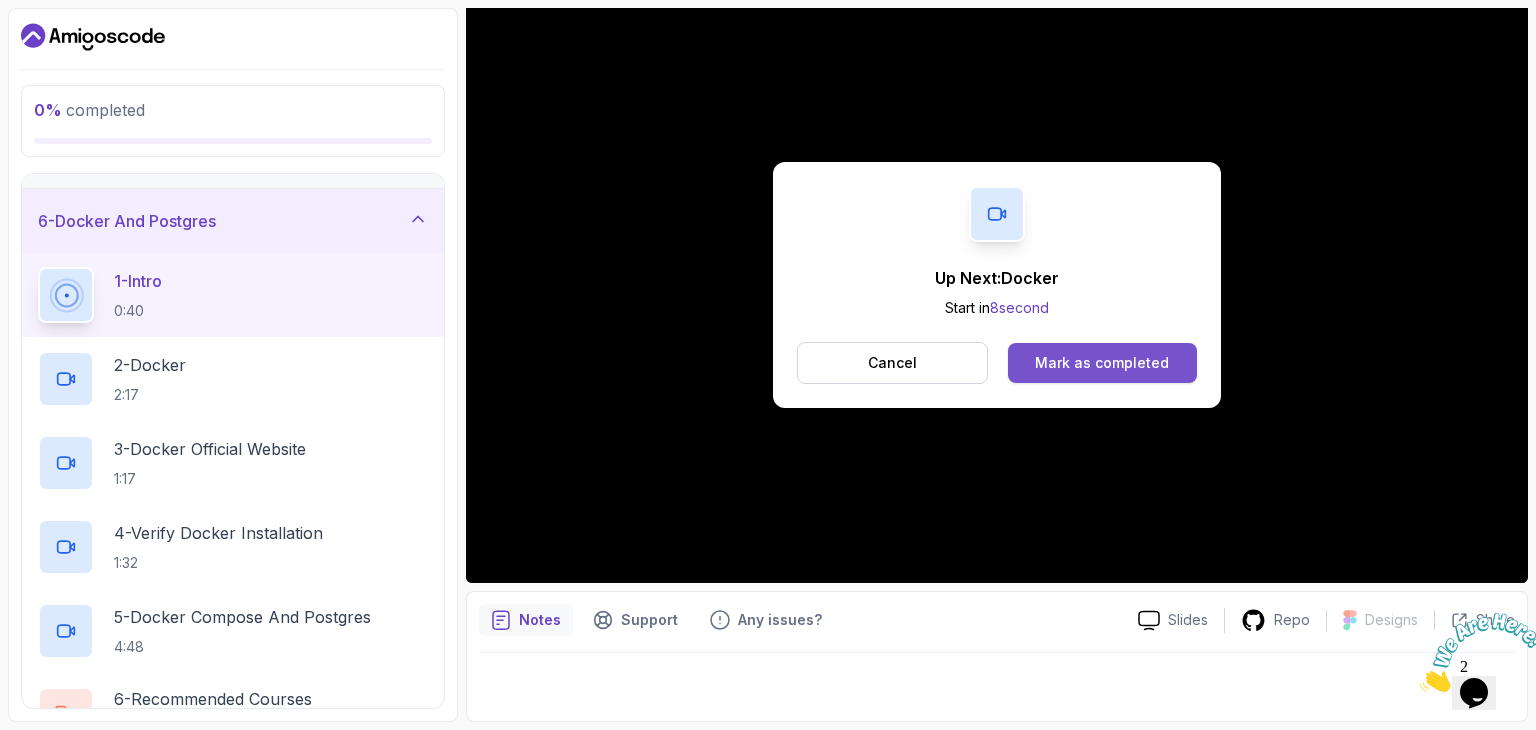 click on "Mark as completed" at bounding box center (1102, 363) 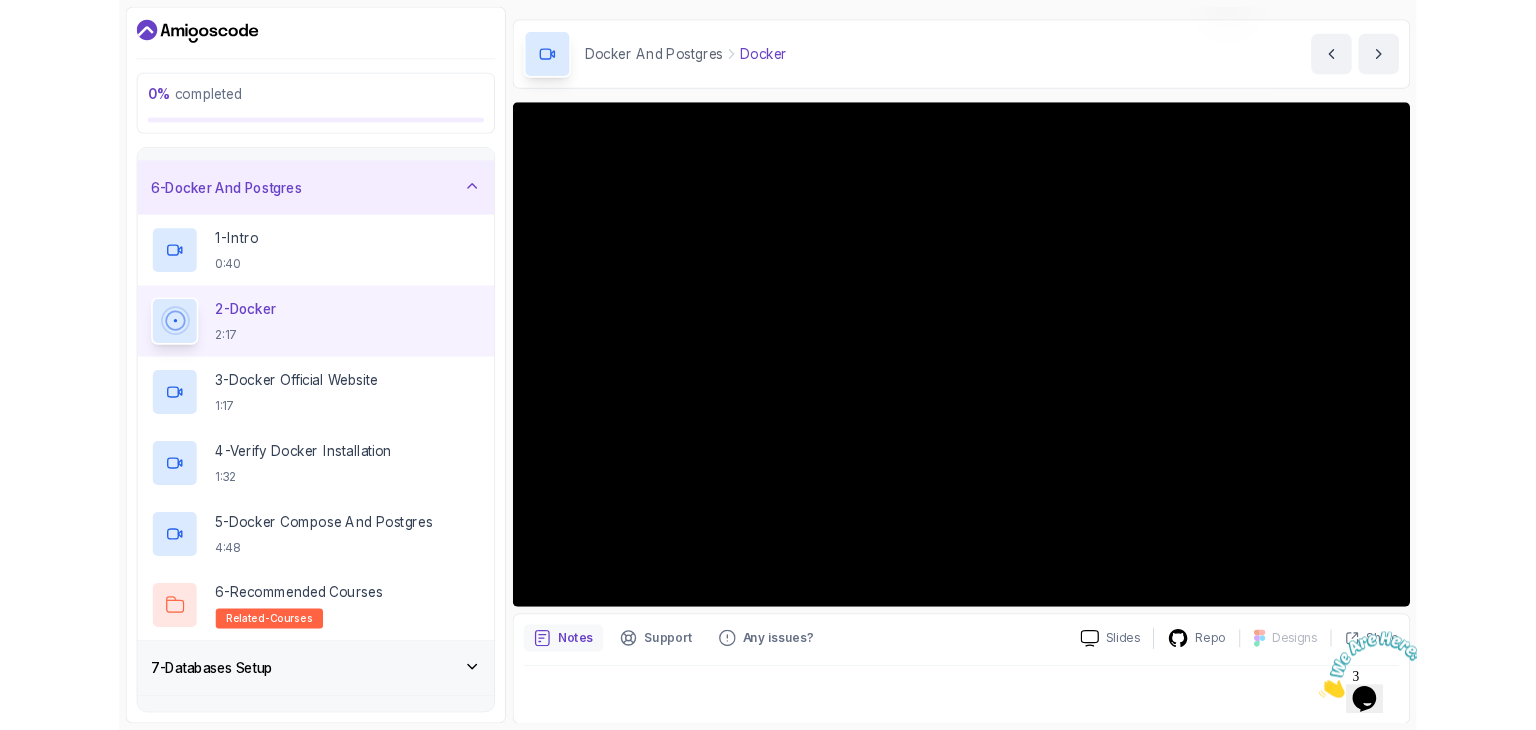scroll, scrollTop: 192, scrollLeft: 0, axis: vertical 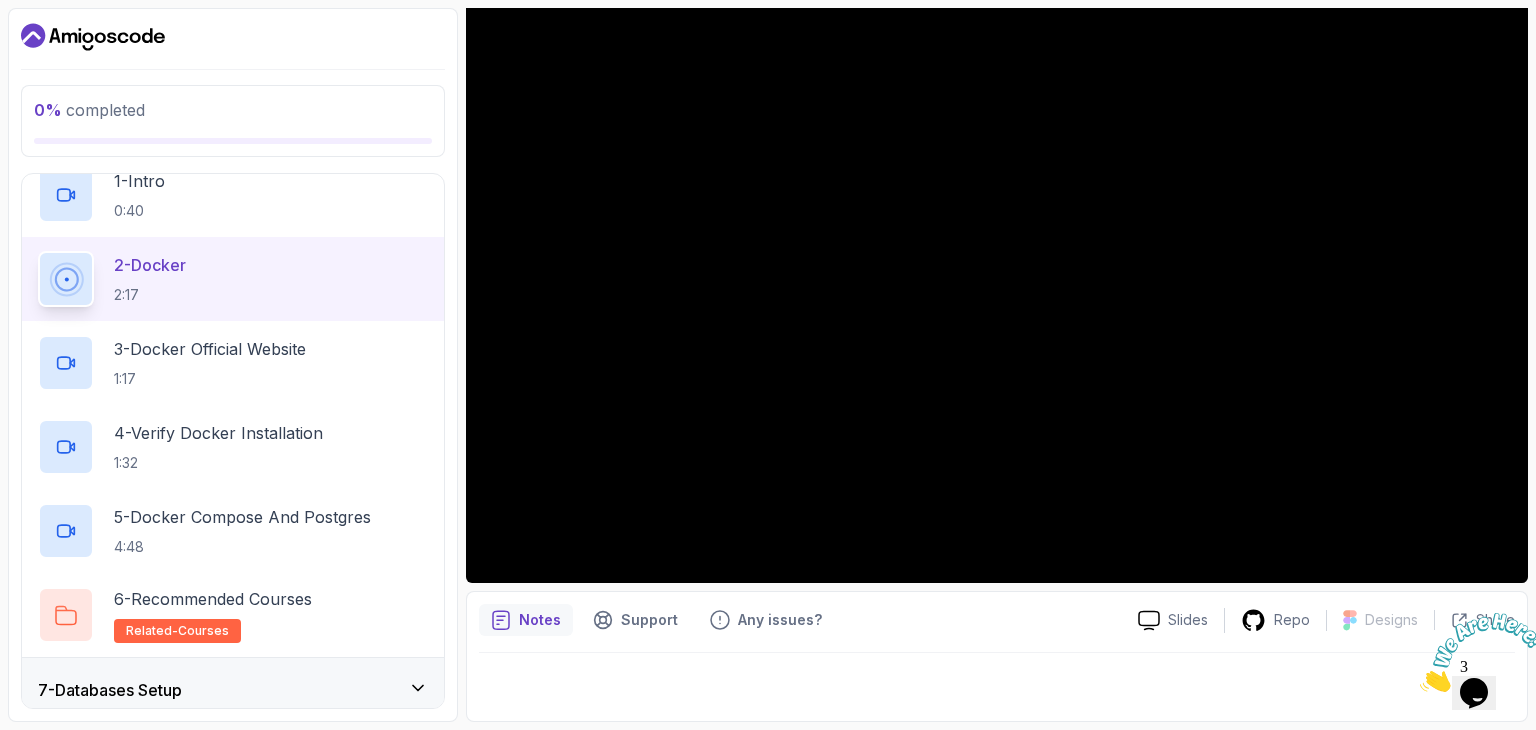 click at bounding box center [1420, 686] 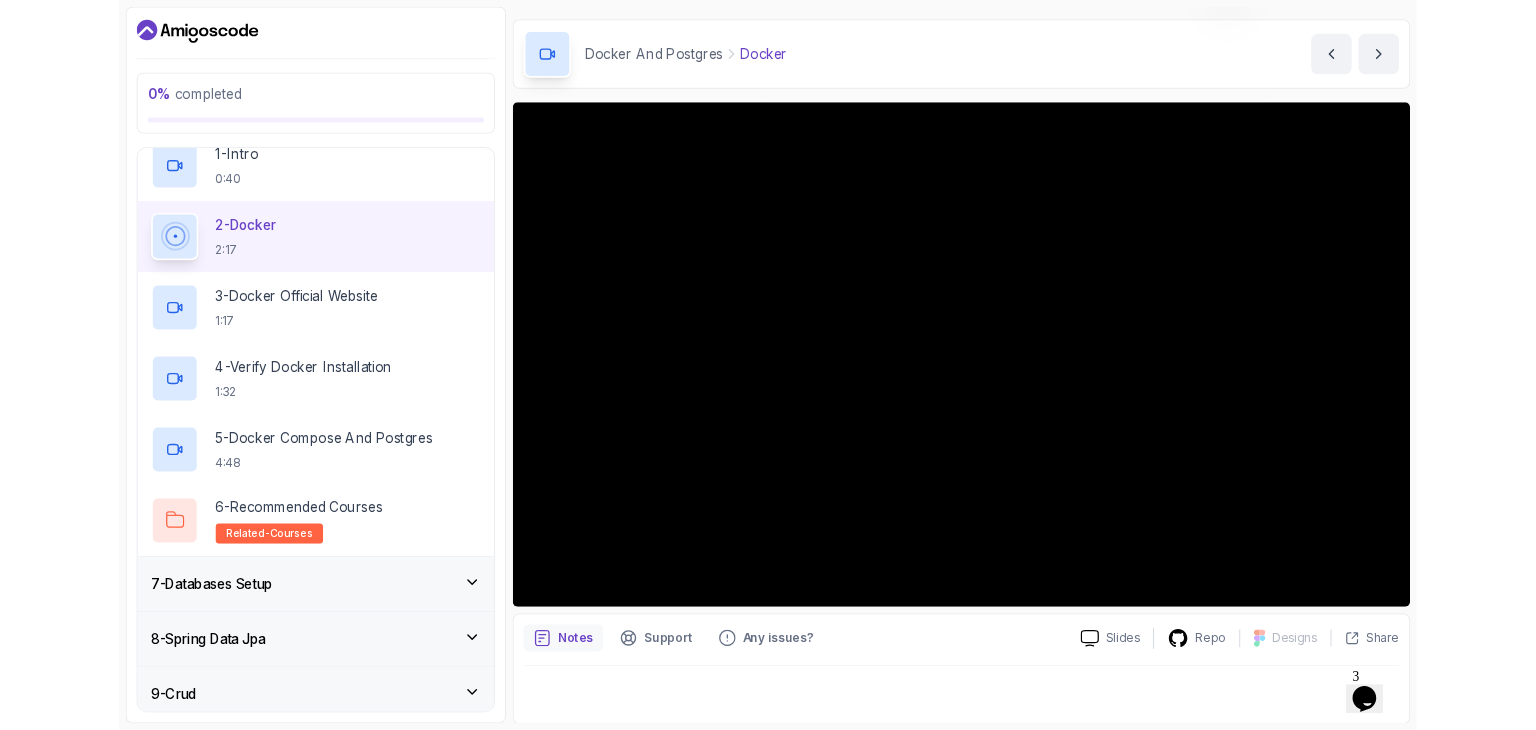 scroll, scrollTop: 192, scrollLeft: 0, axis: vertical 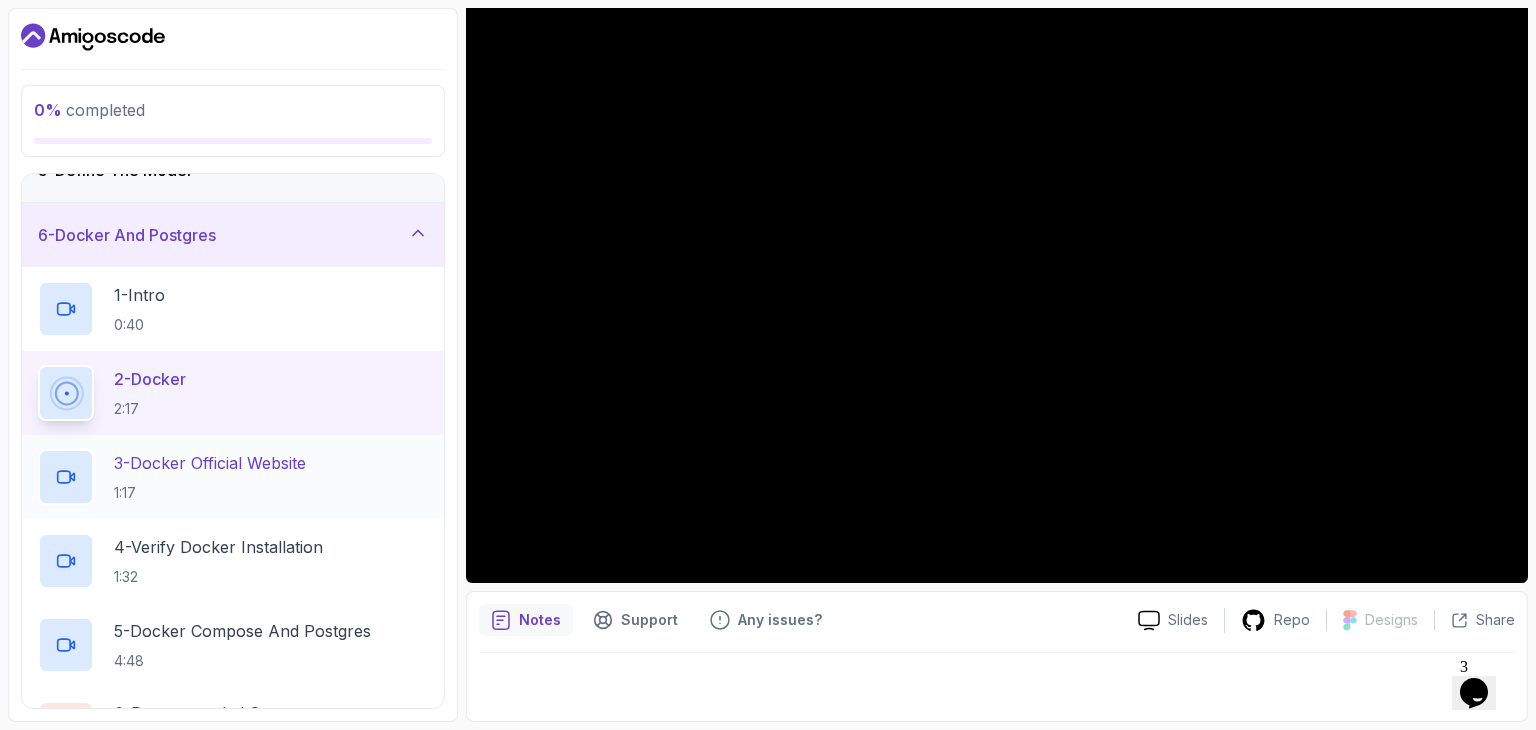 click on "3  -  Docker Official Website 1:17" at bounding box center [233, 477] 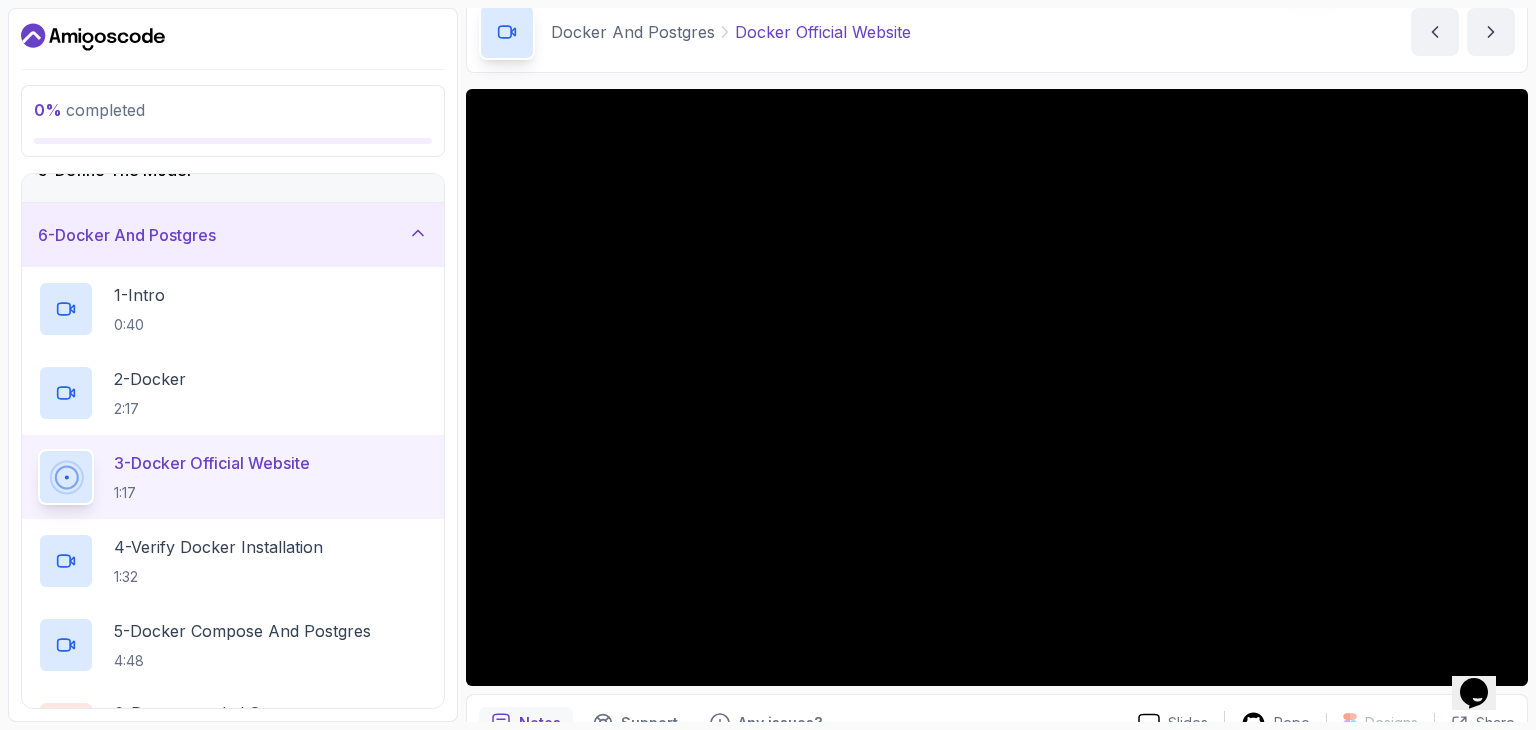 scroll, scrollTop: 124, scrollLeft: 0, axis: vertical 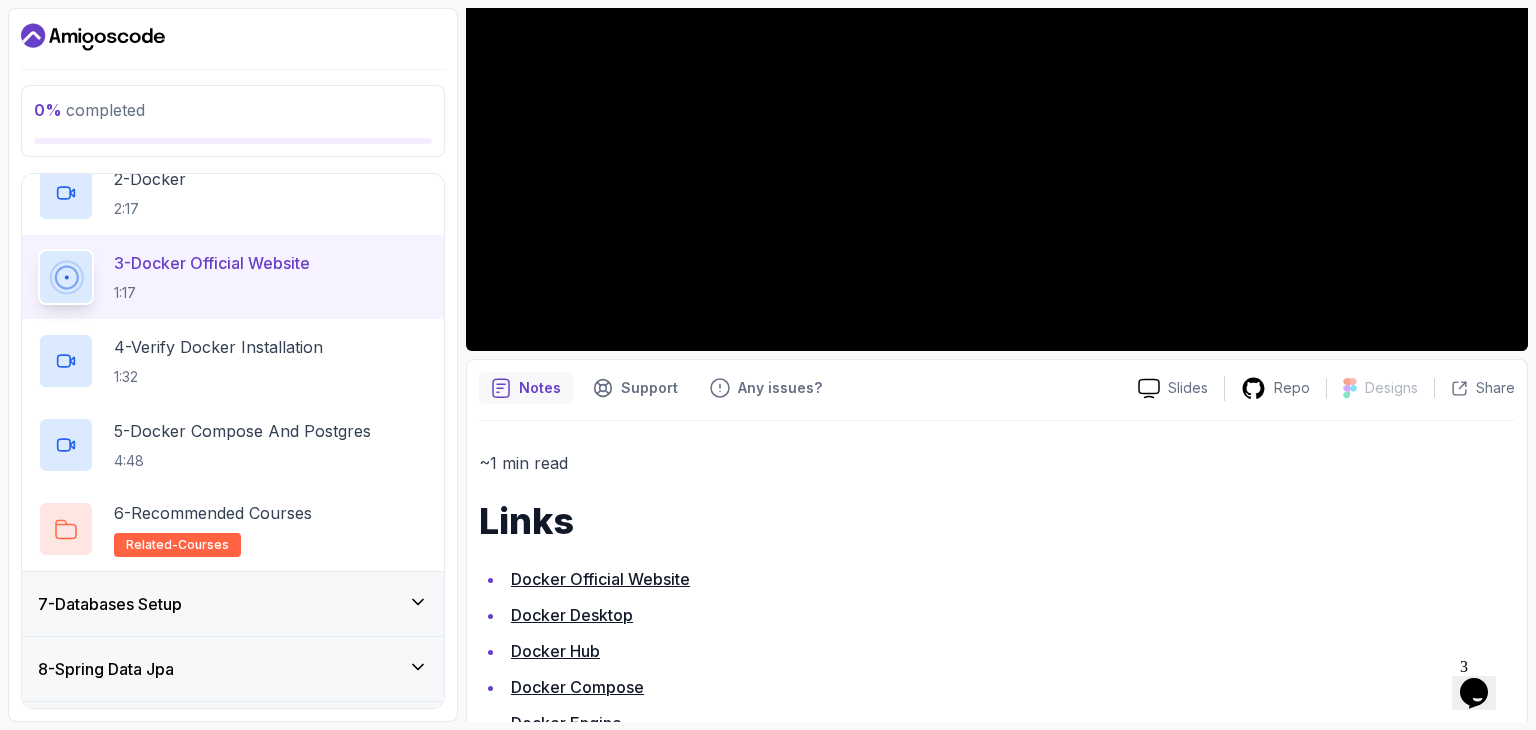 click on "Docker Official Website" at bounding box center [600, 579] 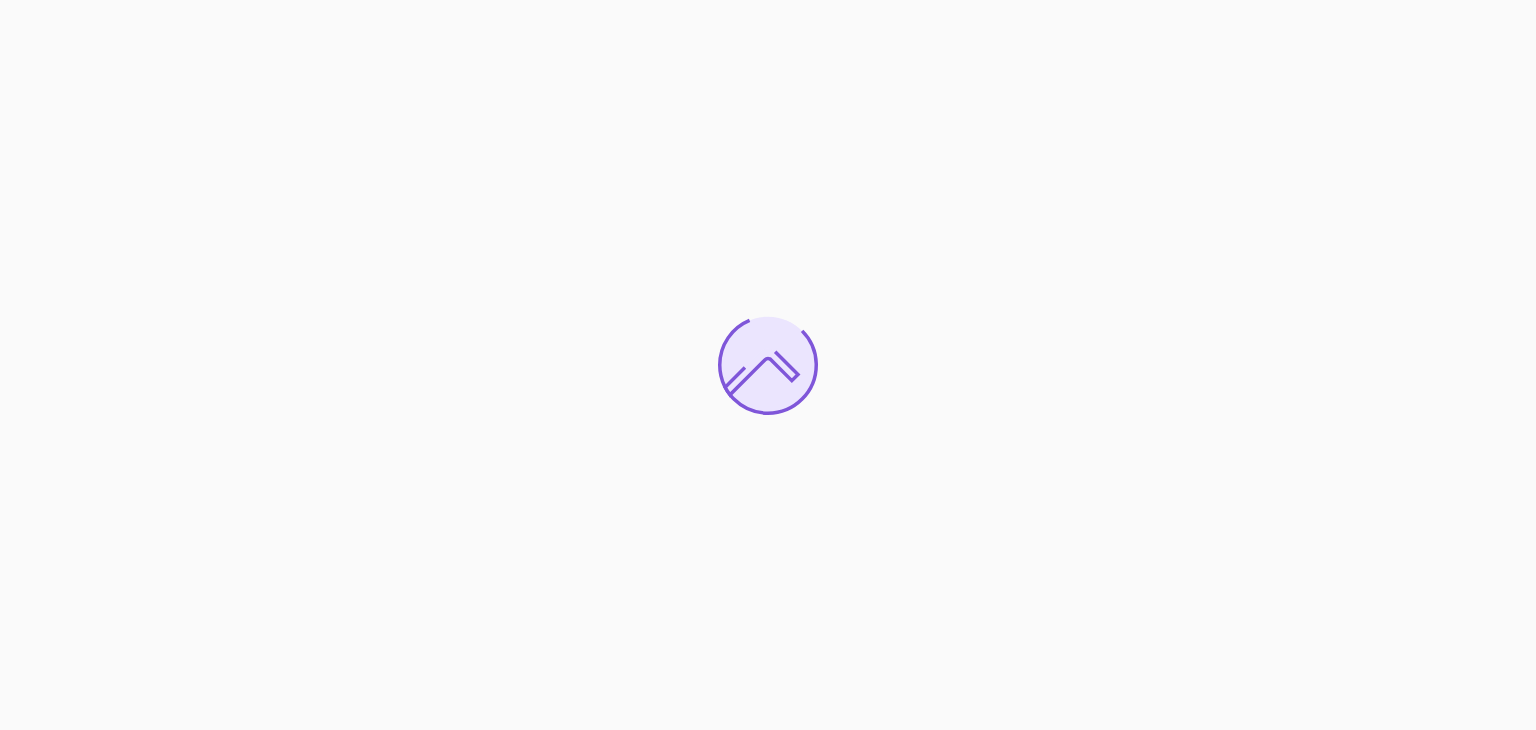 scroll, scrollTop: 0, scrollLeft: 0, axis: both 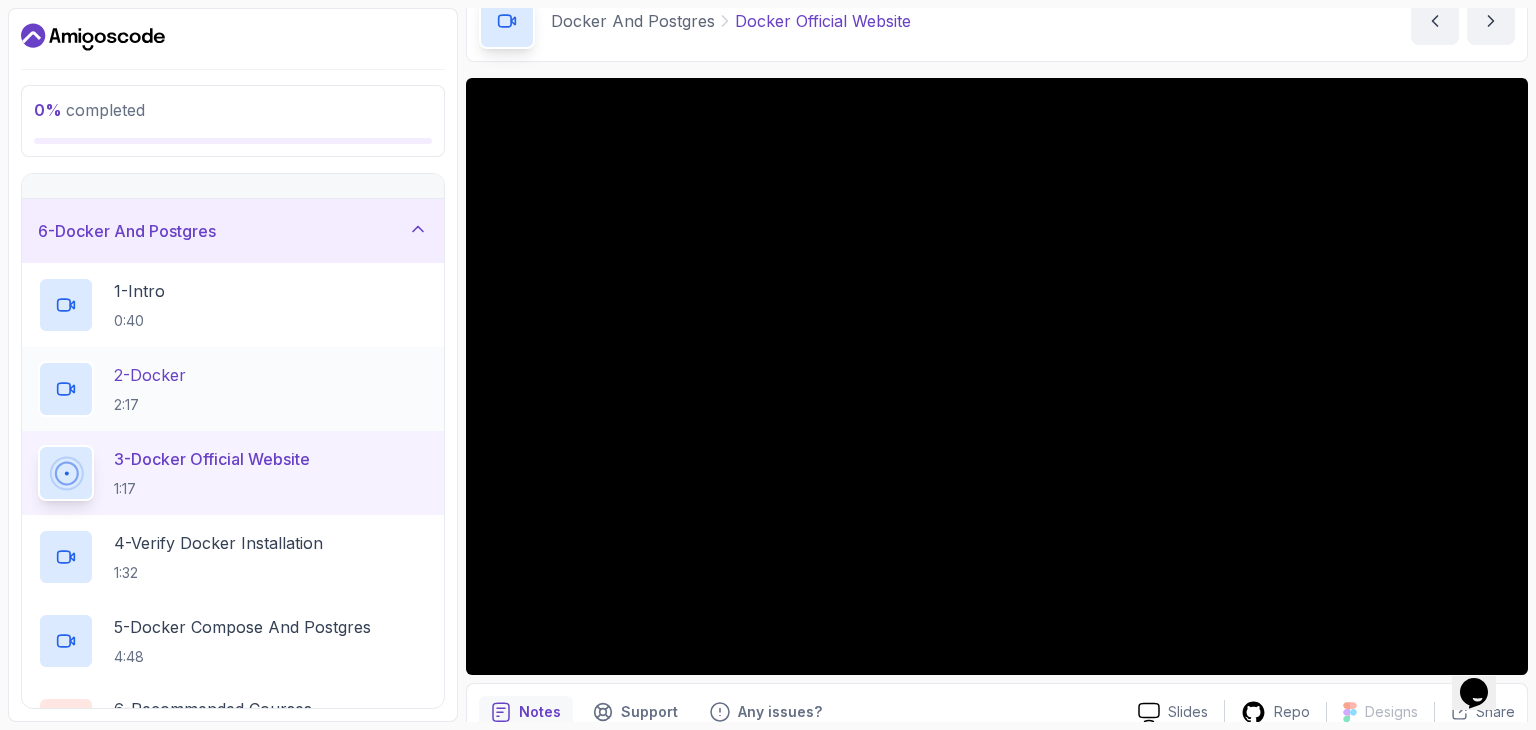 click on "2  -  Docker 2:17" at bounding box center (233, 389) 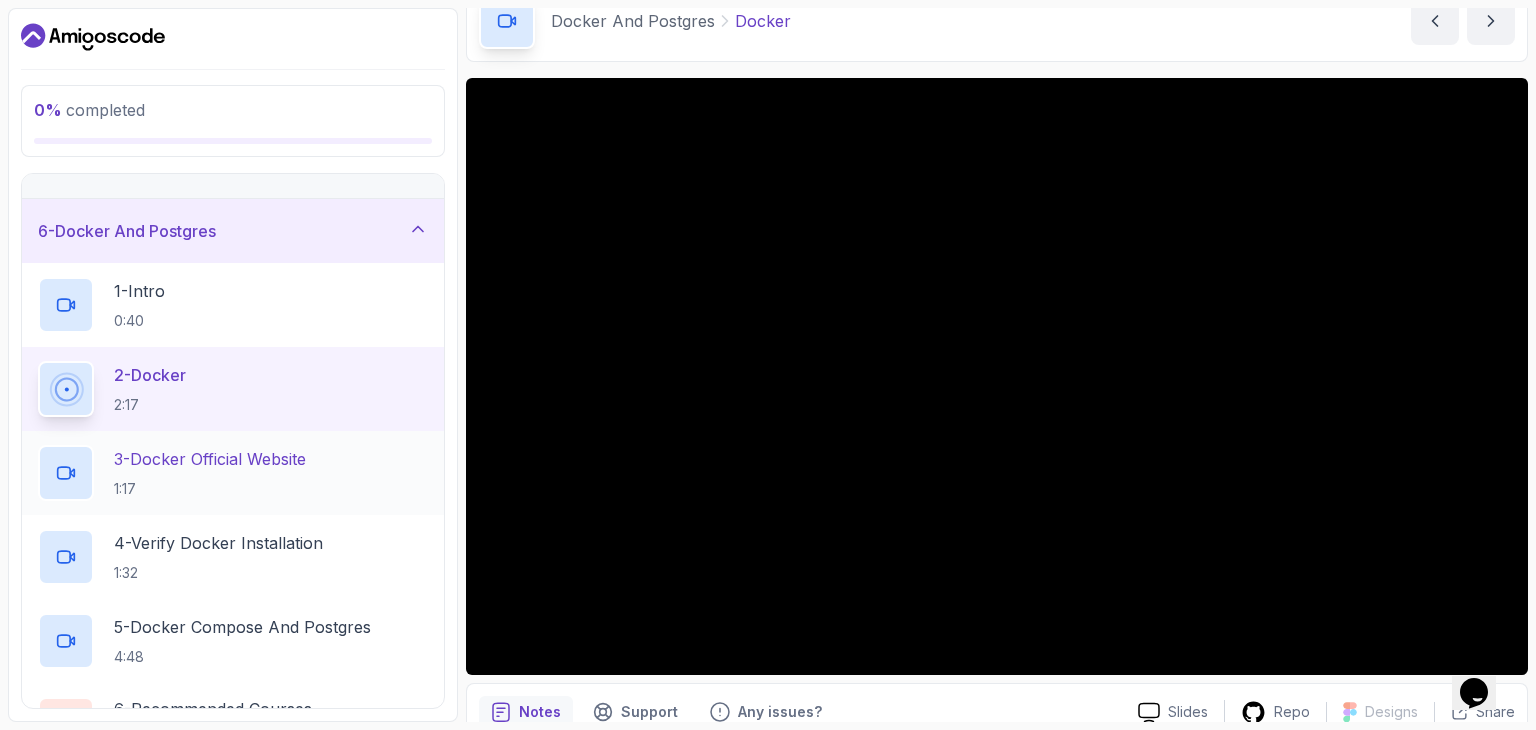 click on "3  -  Docker Official Website" at bounding box center (210, 459) 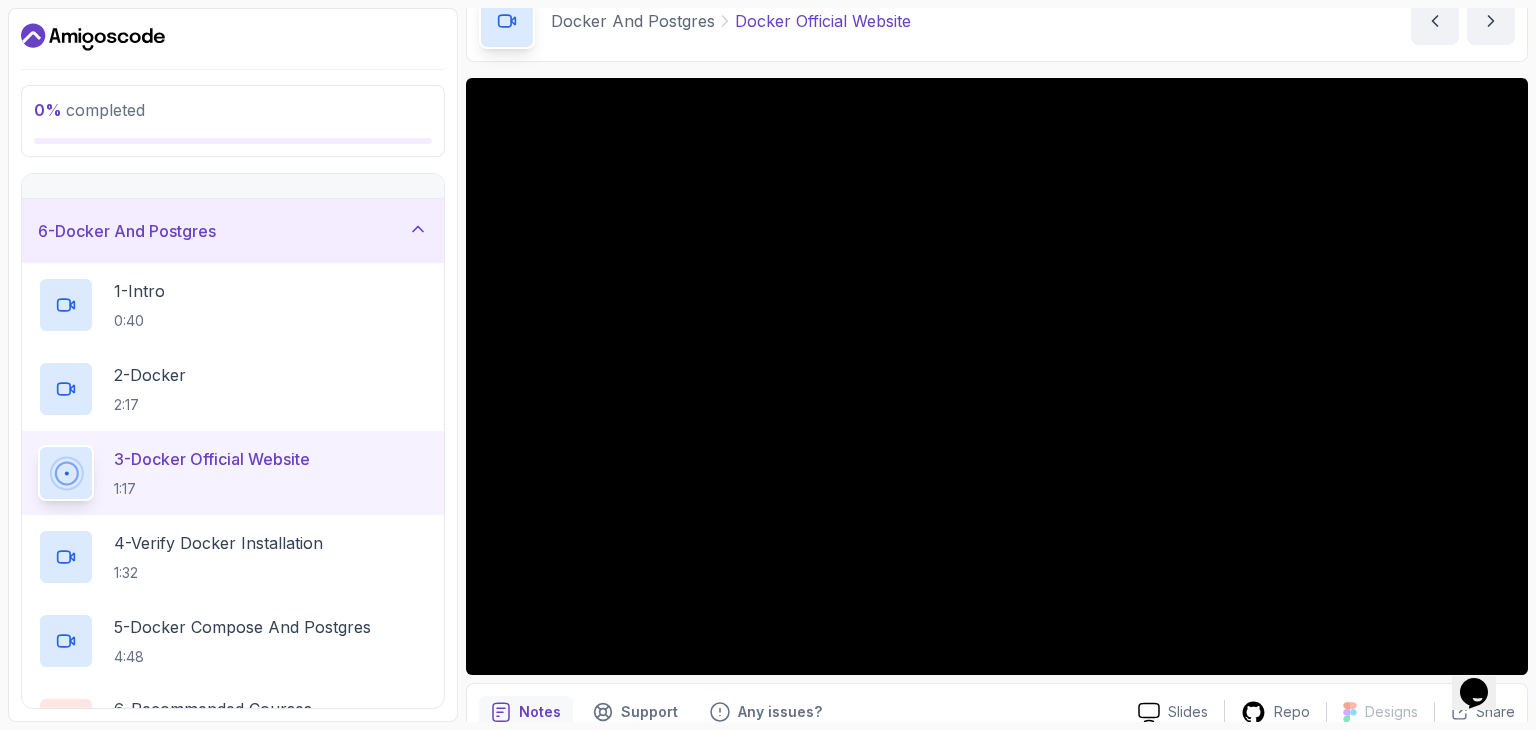 scroll, scrollTop: 200, scrollLeft: 0, axis: vertical 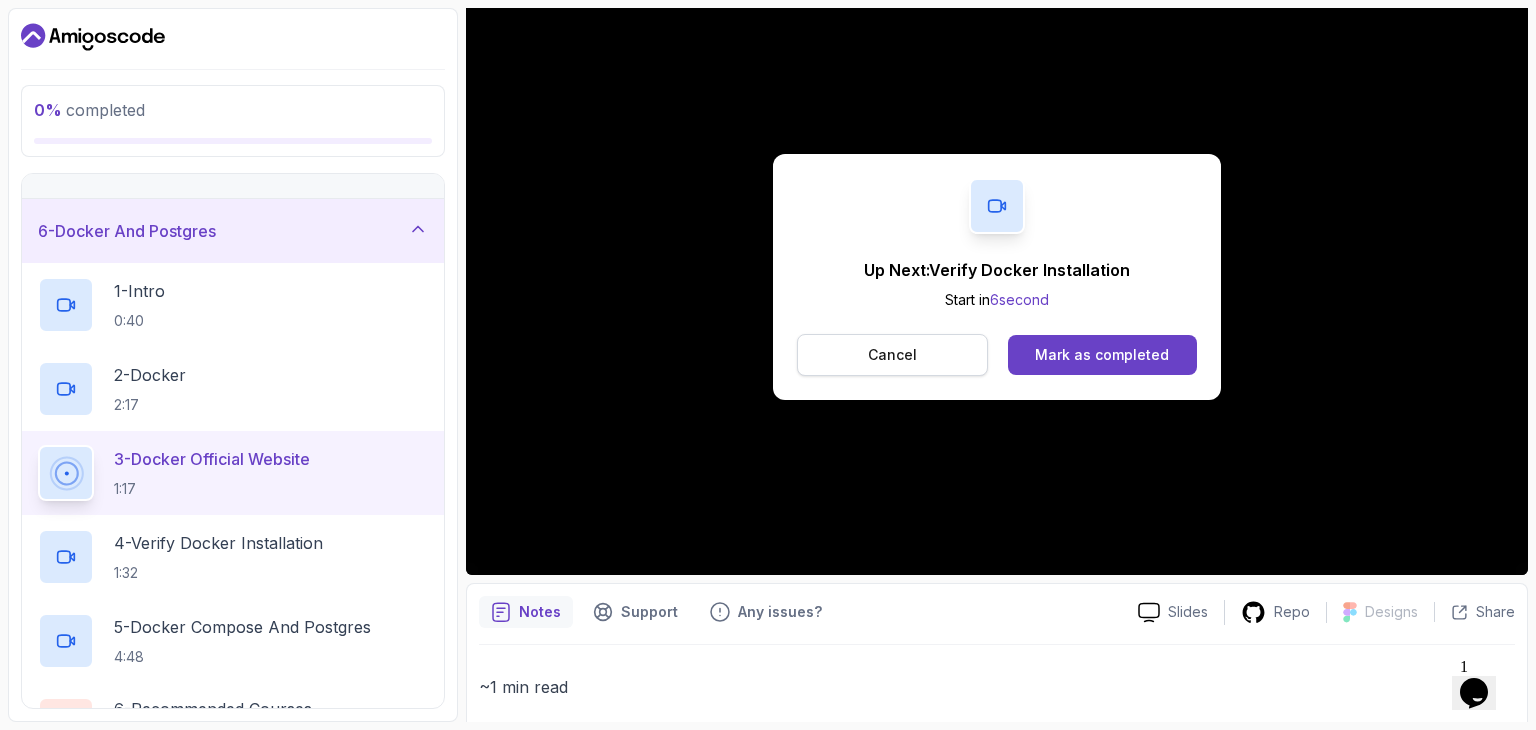 click on "Cancel" at bounding box center [892, 355] 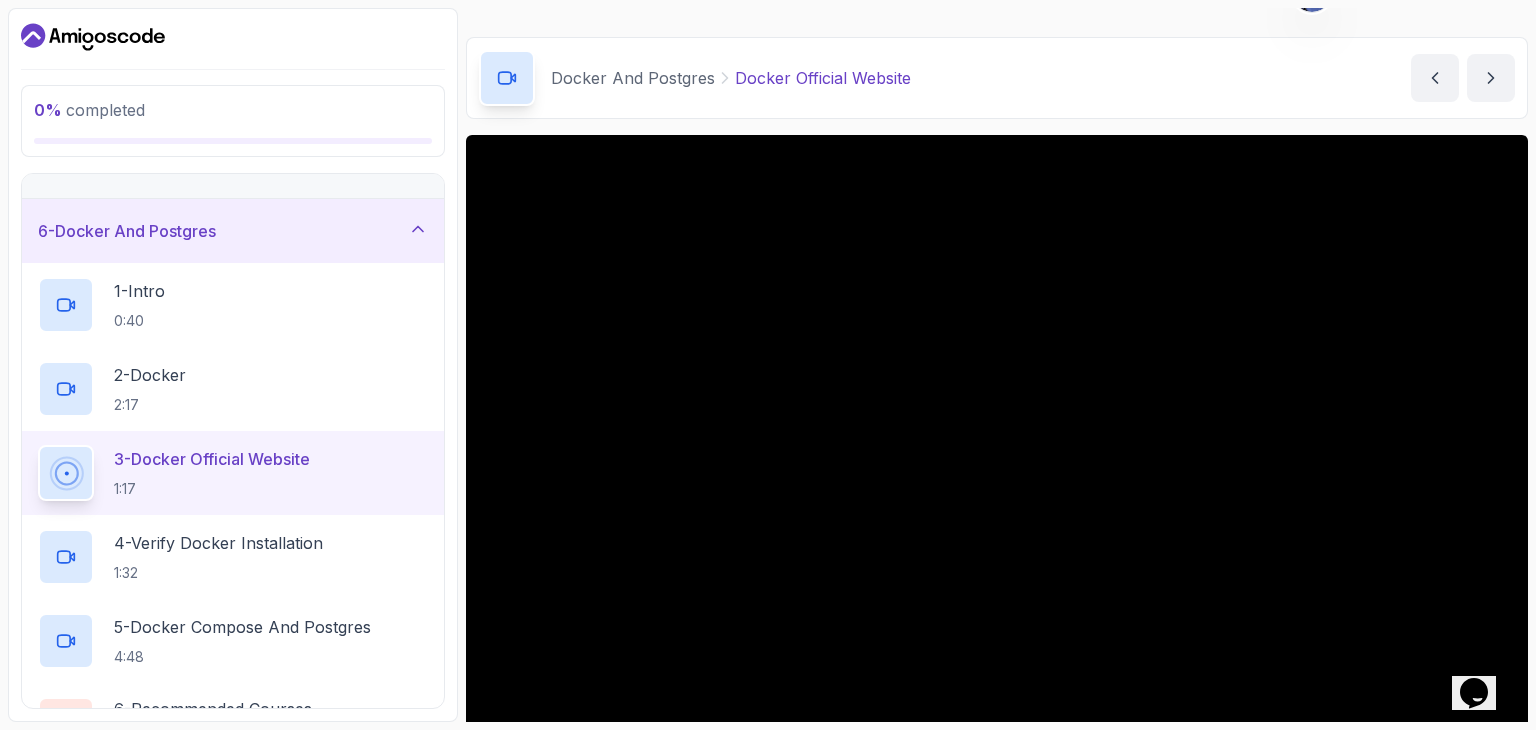 scroll, scrollTop: 0, scrollLeft: 0, axis: both 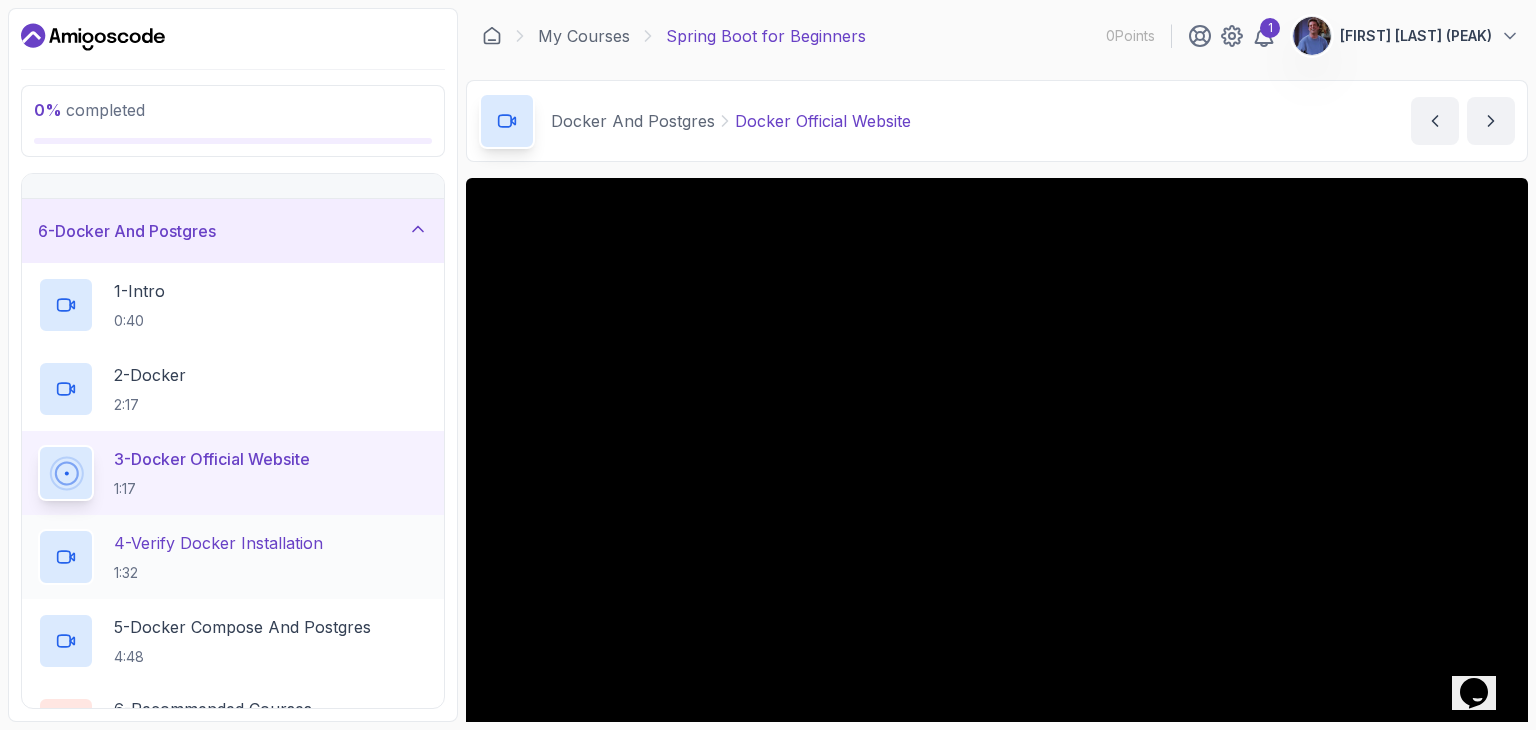 click on "1:32" at bounding box center [218, 573] 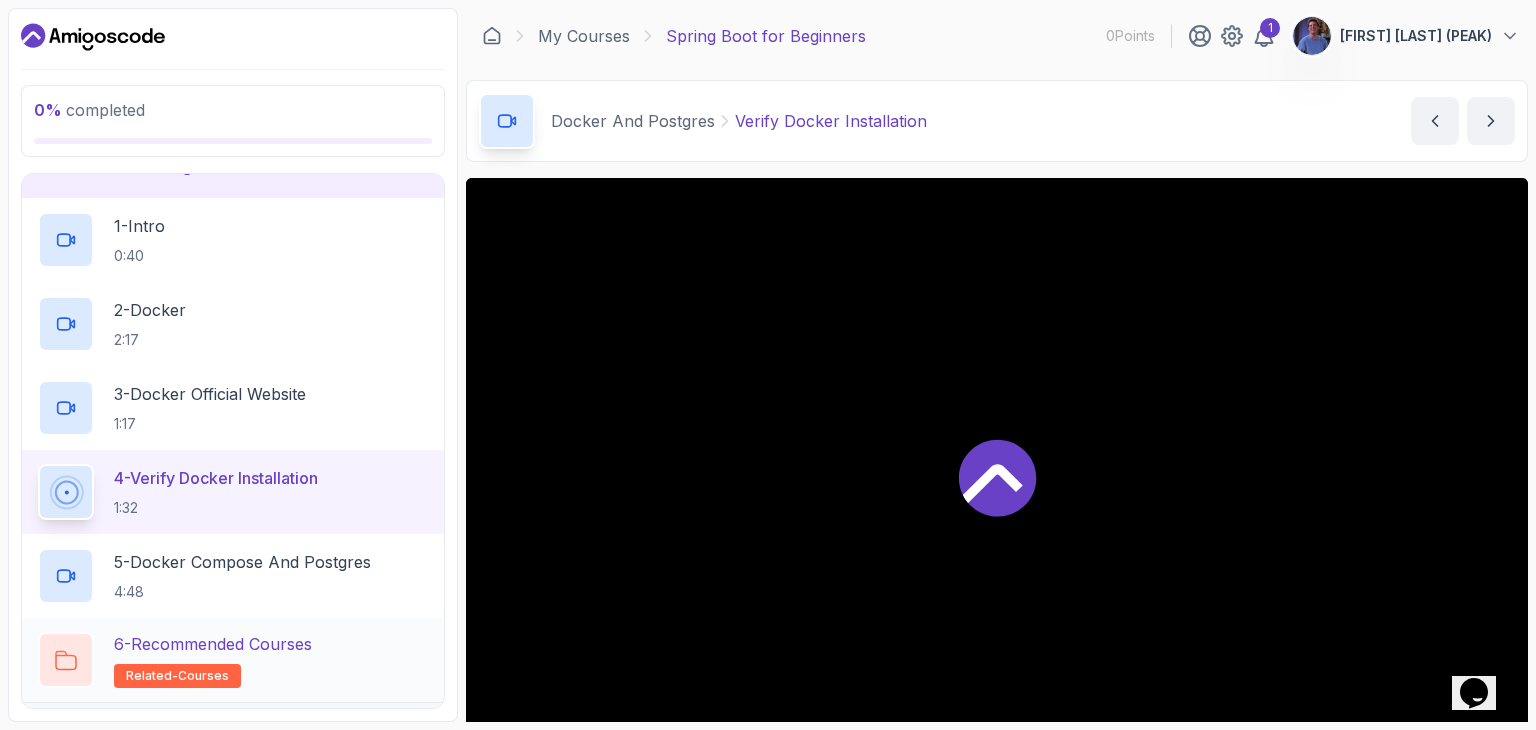 scroll, scrollTop: 400, scrollLeft: 0, axis: vertical 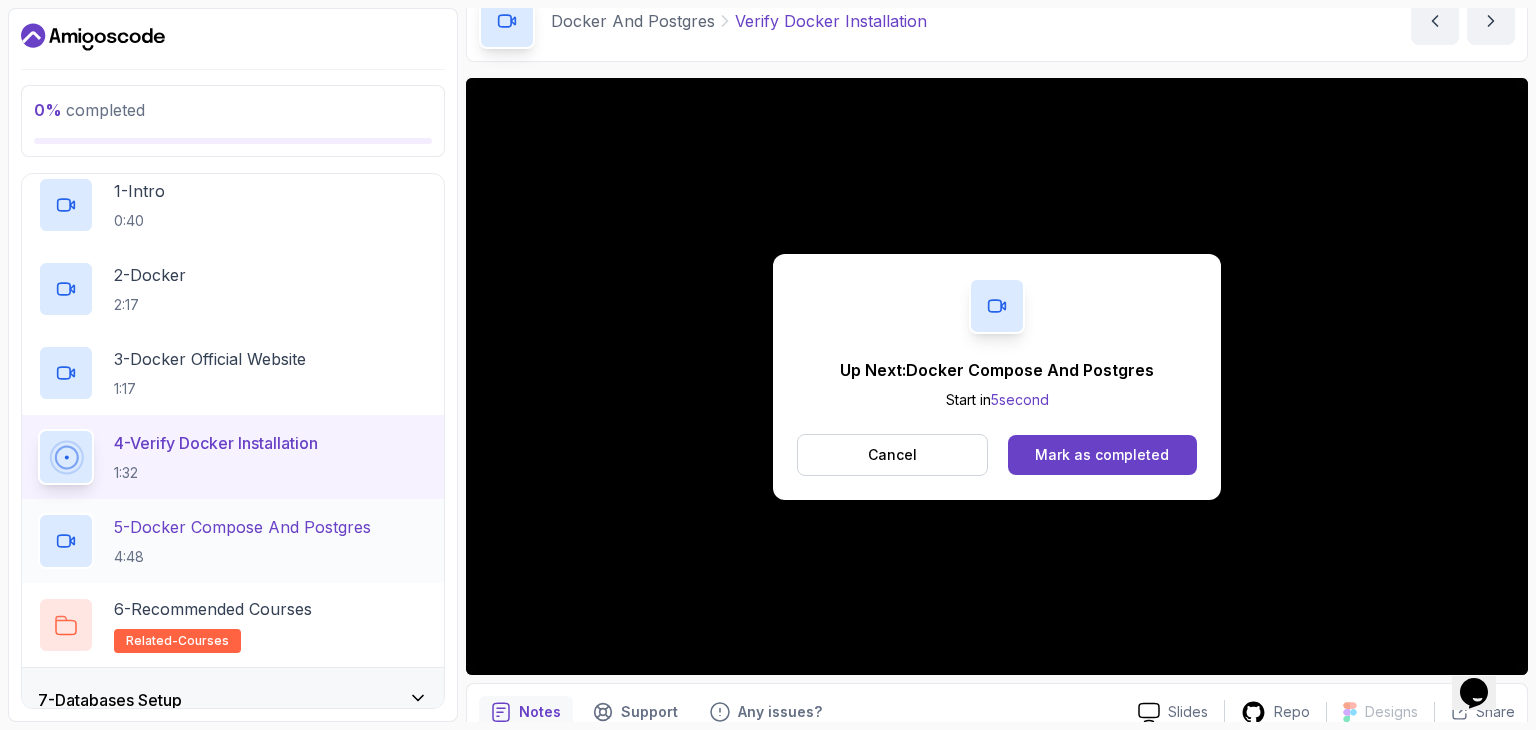 click on "5  -  Docker Compose And Postgres" at bounding box center [242, 527] 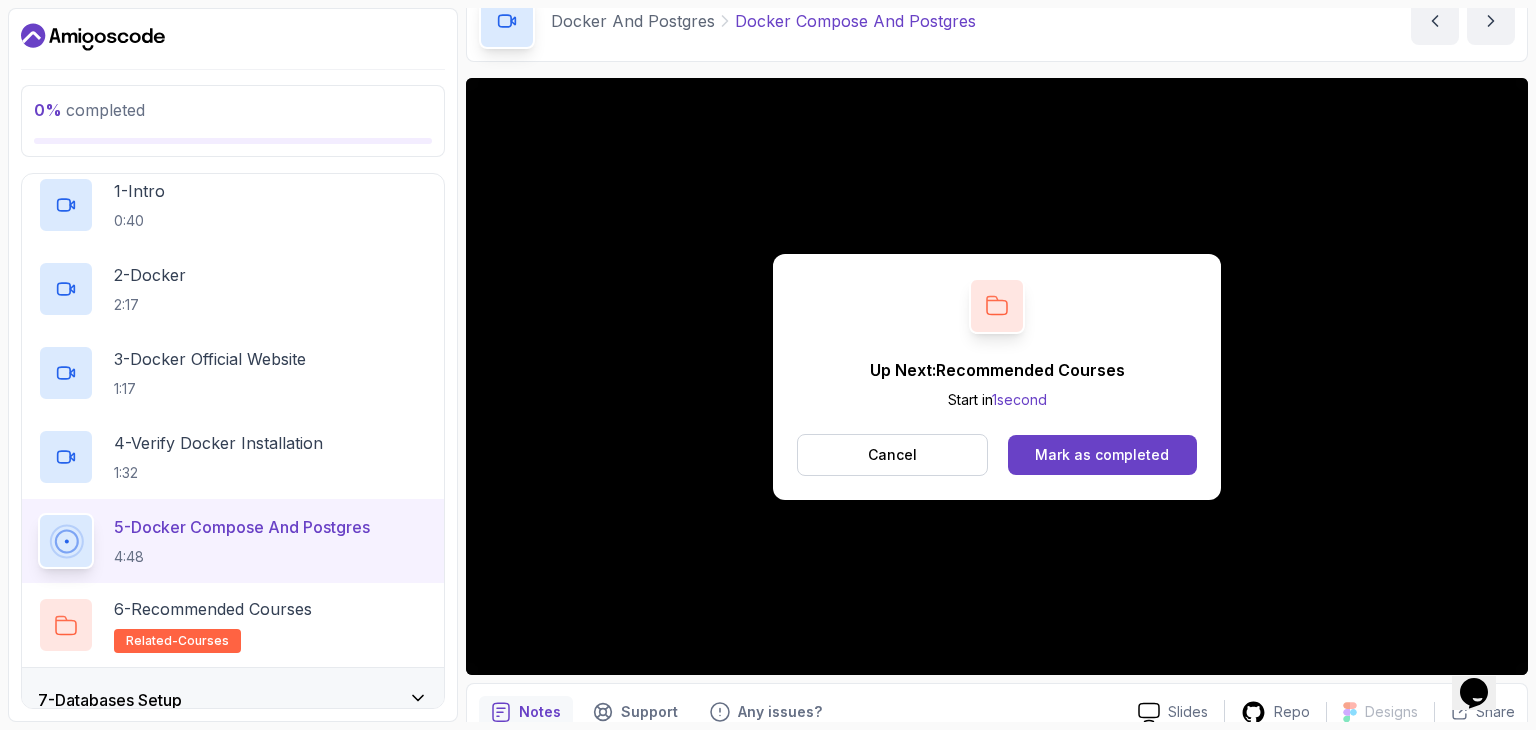 scroll, scrollTop: 0, scrollLeft: 0, axis: both 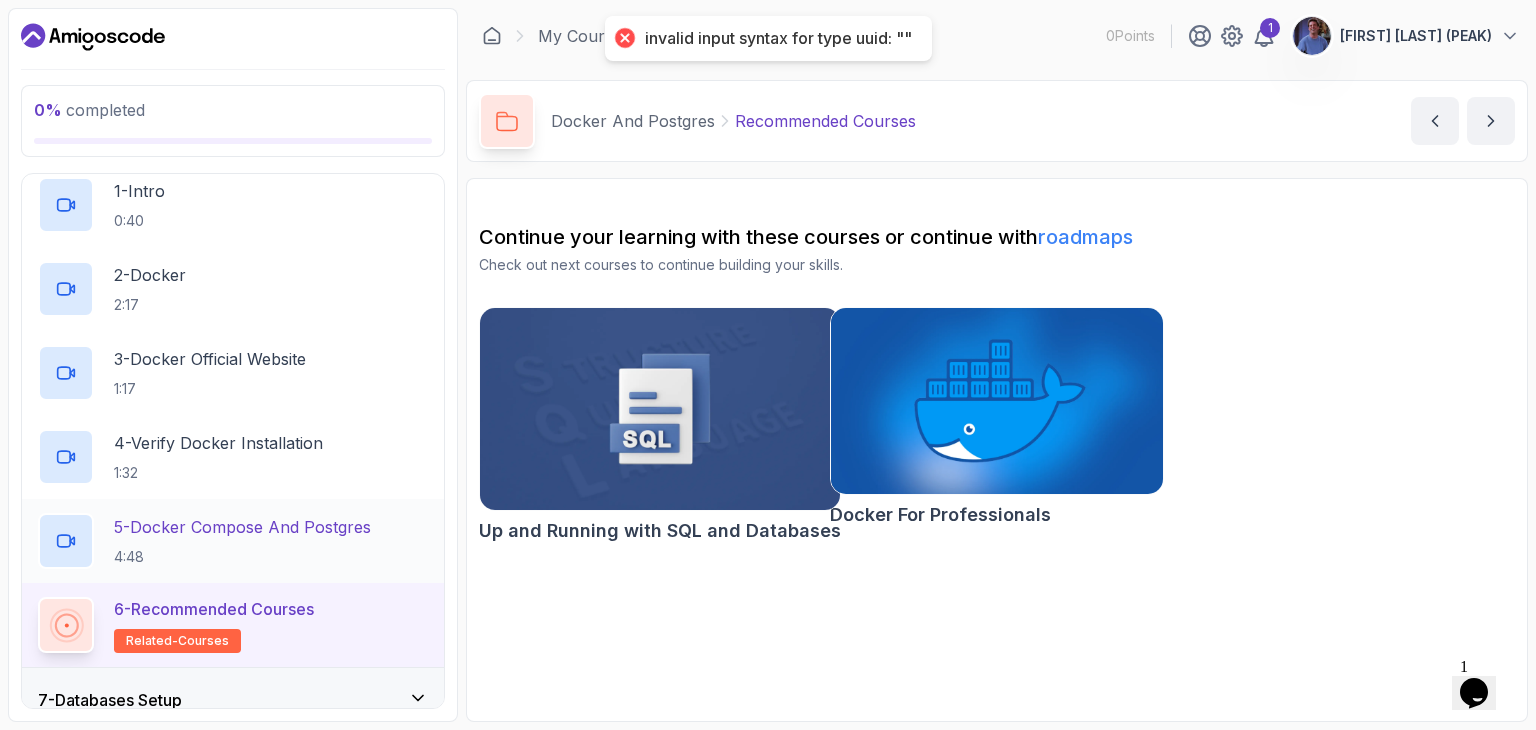 click on "5  -  Docker Compose And Postgres" at bounding box center [242, 527] 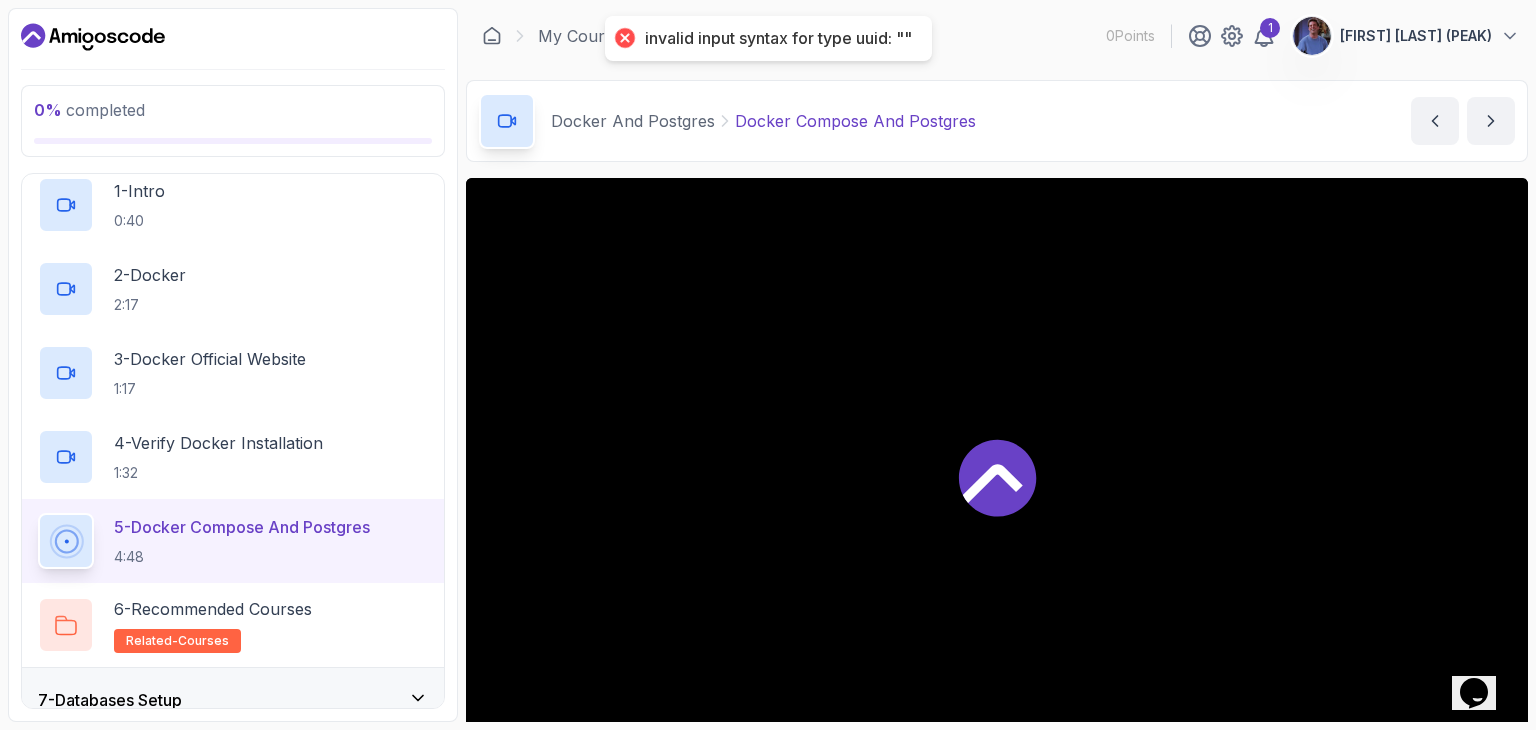 click at bounding box center (997, 476) 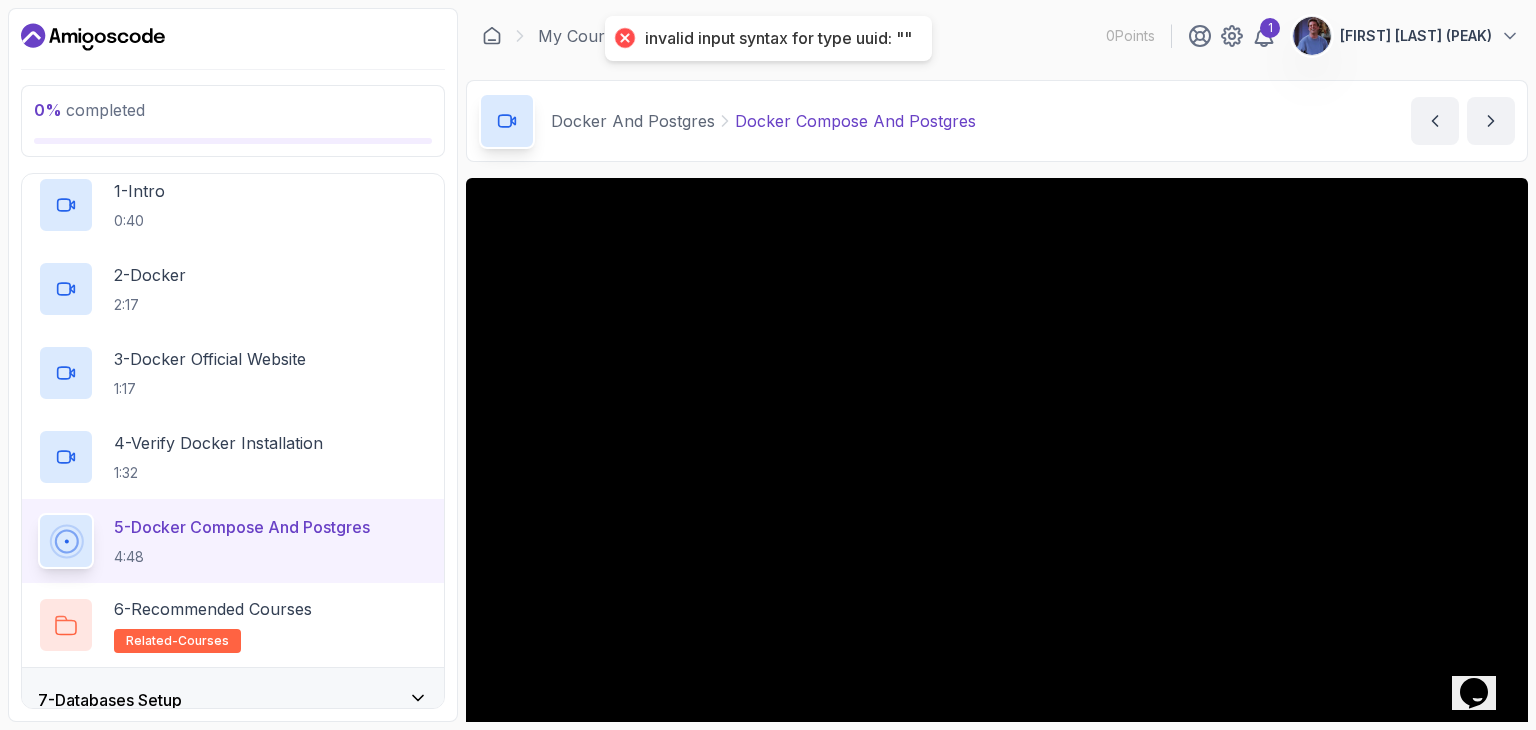 scroll, scrollTop: 100, scrollLeft: 0, axis: vertical 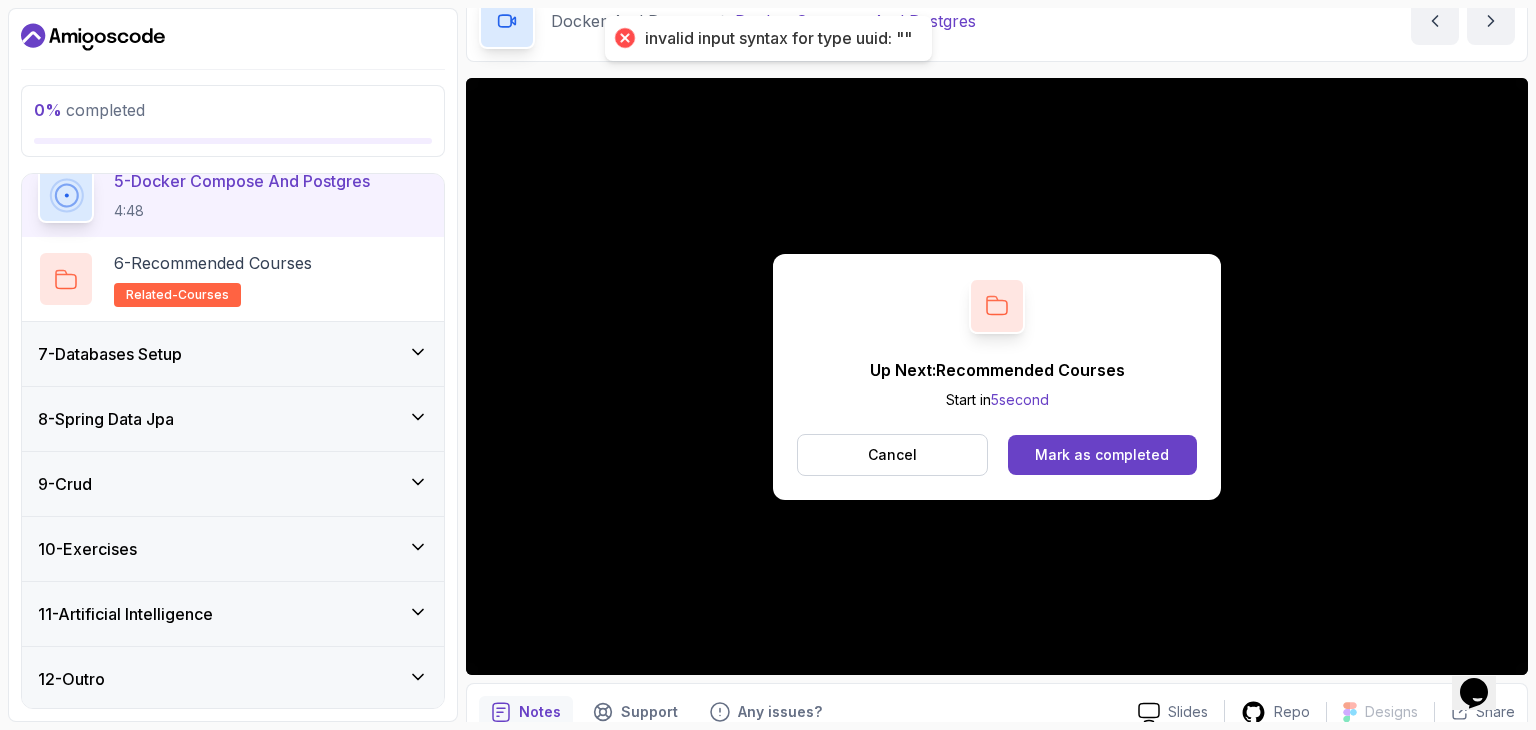 click on "7  -  Databases Setup" at bounding box center [233, 354] 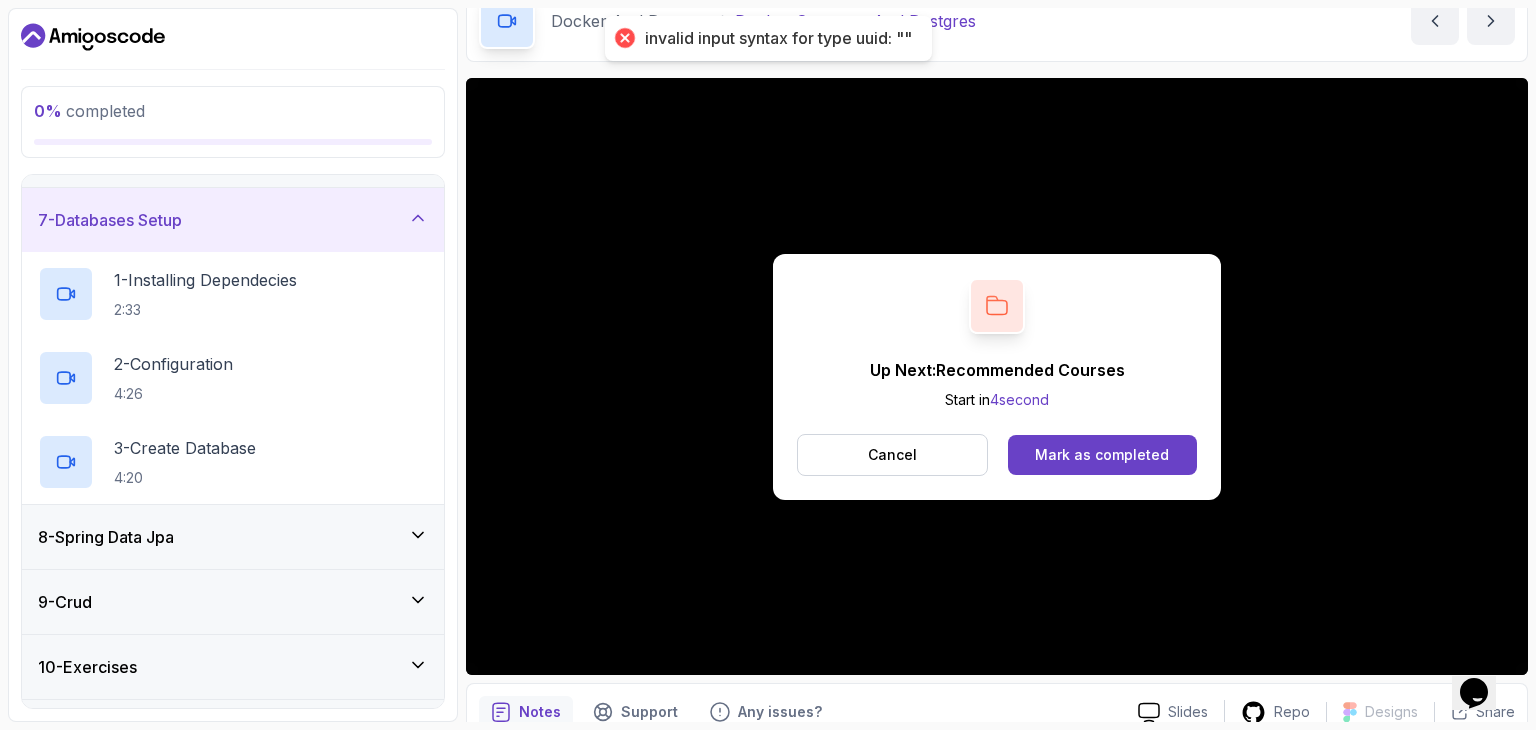 scroll, scrollTop: 294, scrollLeft: 0, axis: vertical 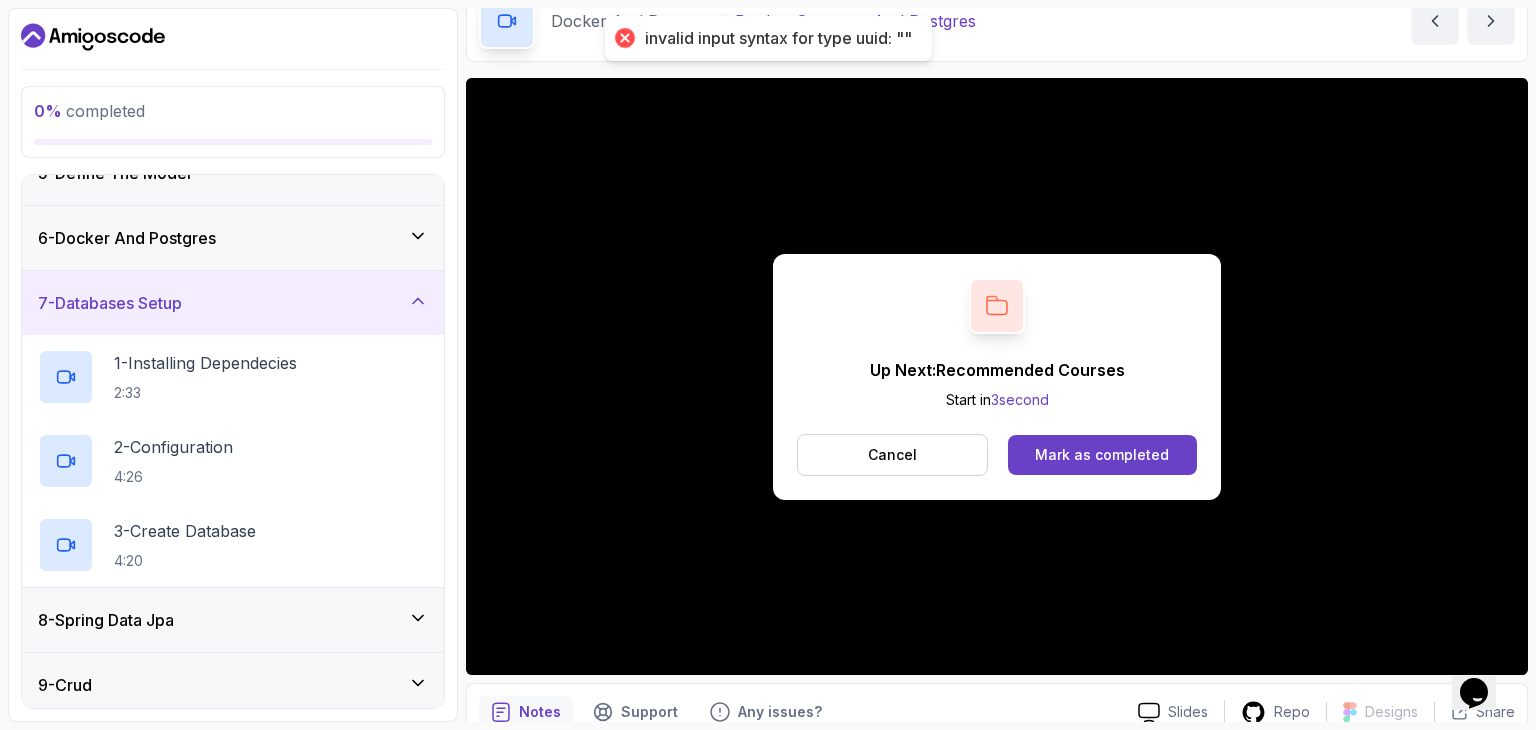 click on "8  -  Spring Data Jpa" at bounding box center (233, 620) 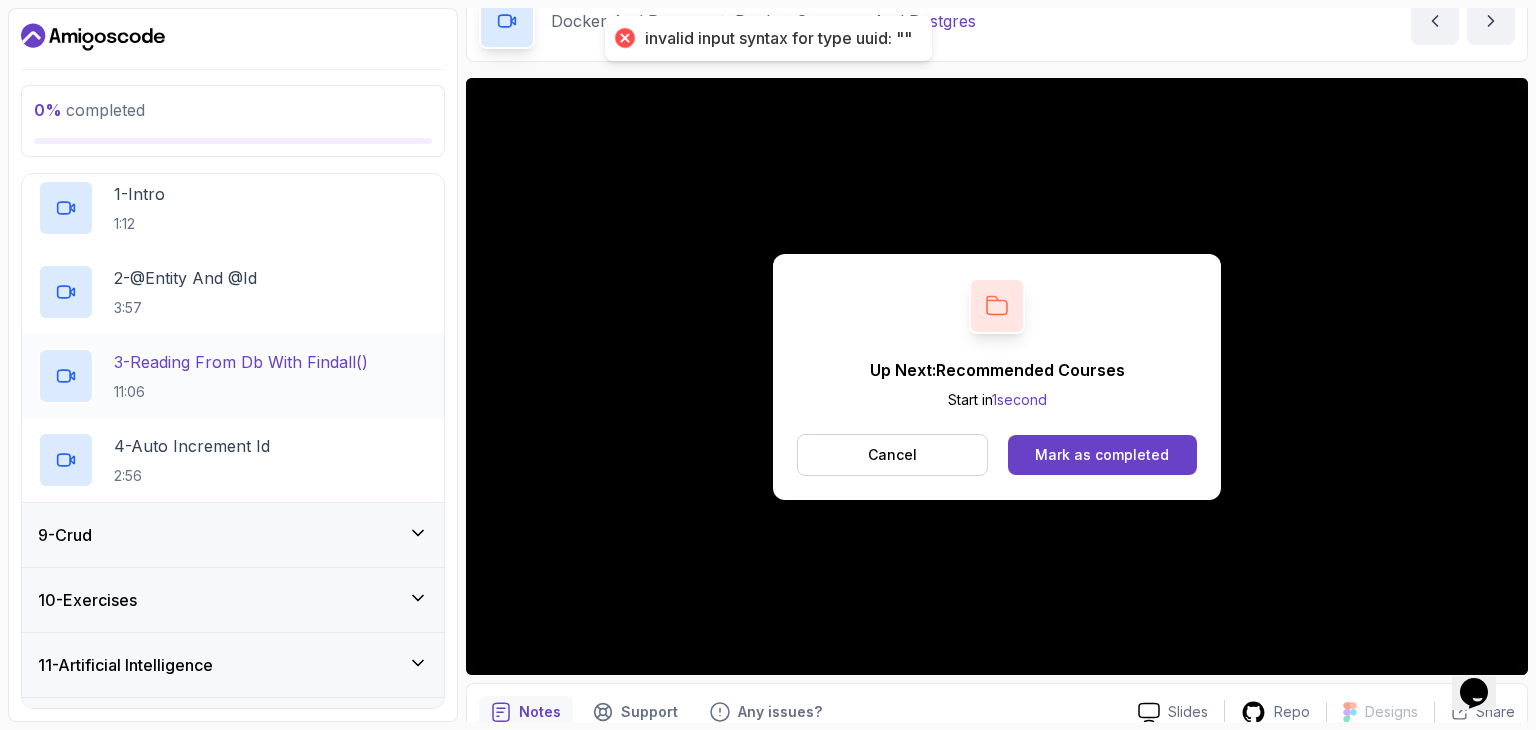 scroll, scrollTop: 478, scrollLeft: 0, axis: vertical 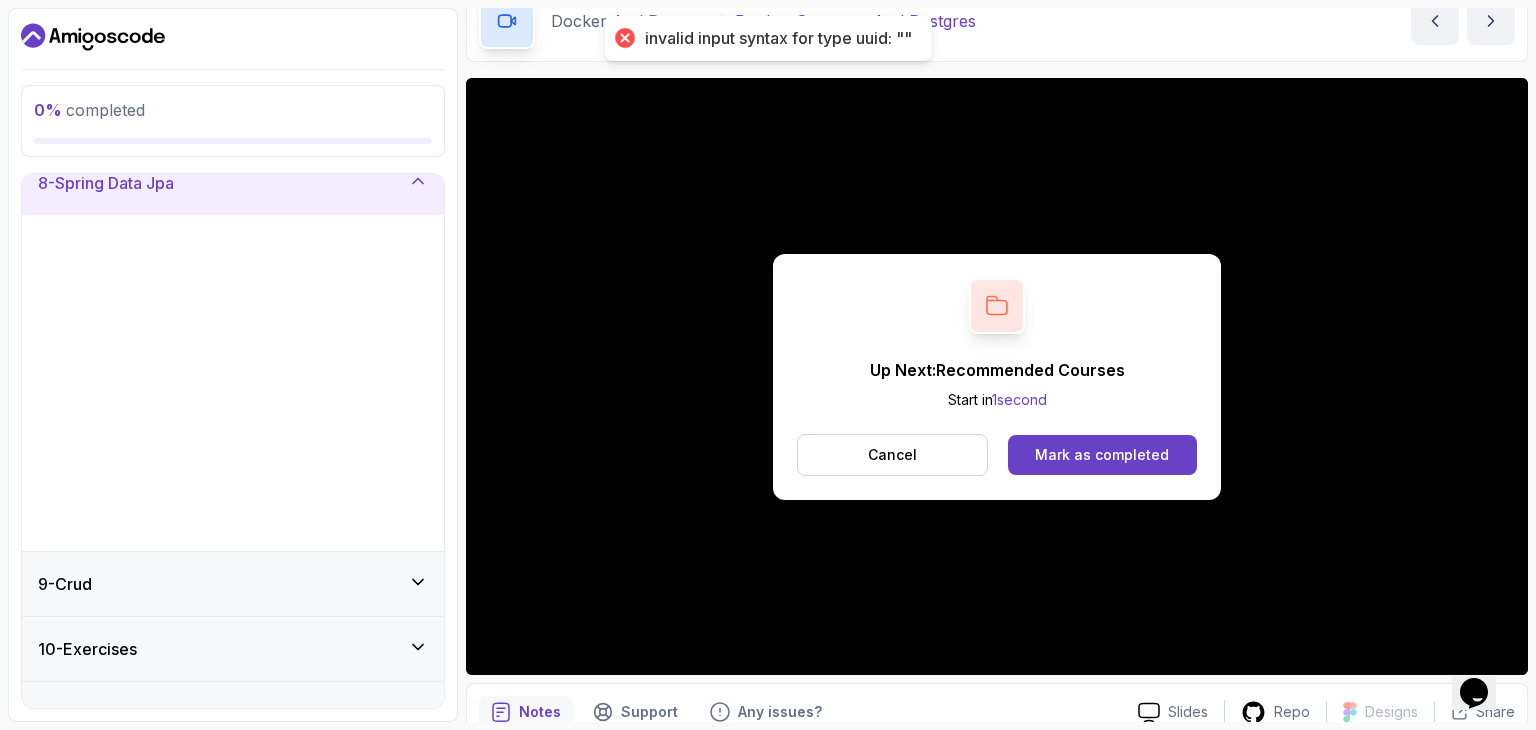click on "8  -  Spring Data Jpa" at bounding box center [233, 183] 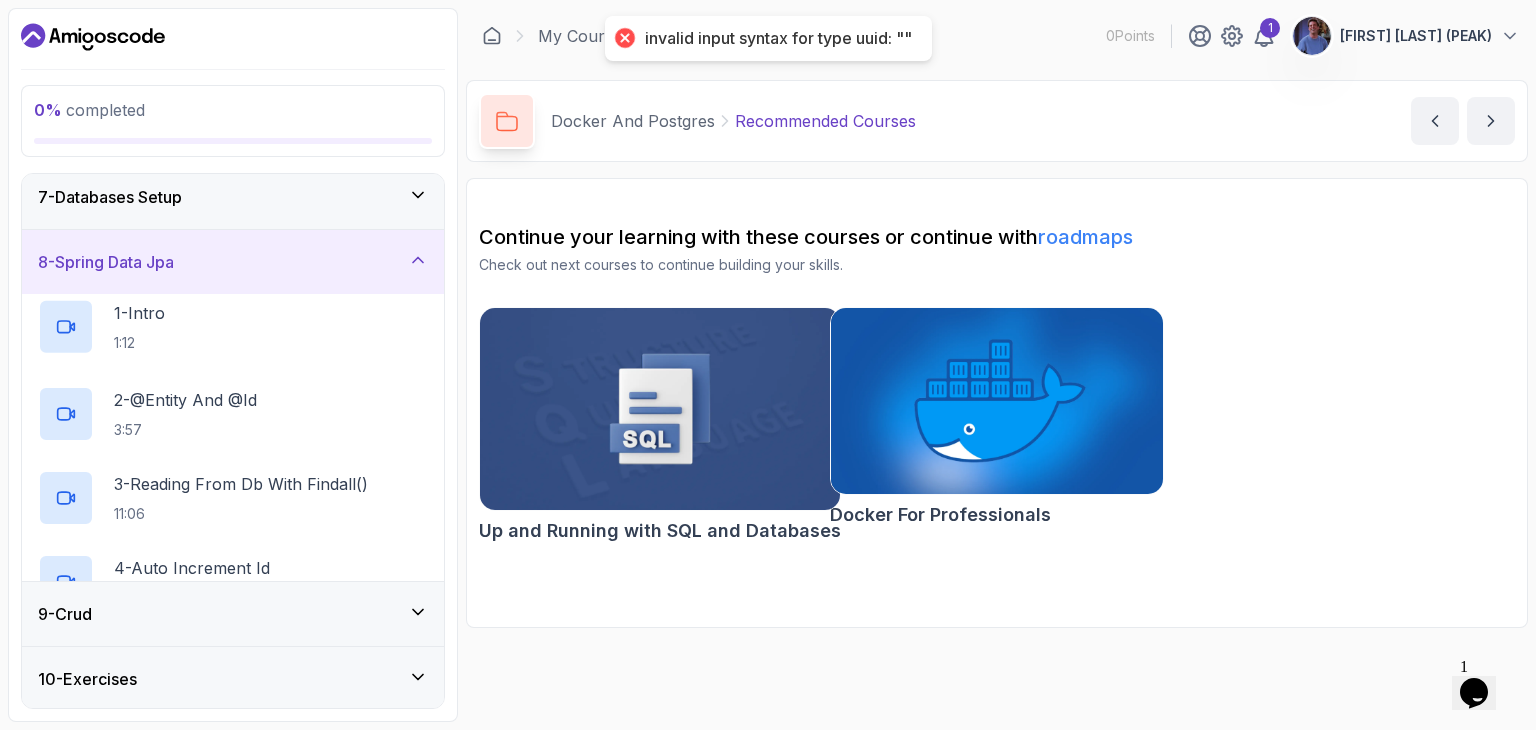 scroll, scrollTop: 0, scrollLeft: 0, axis: both 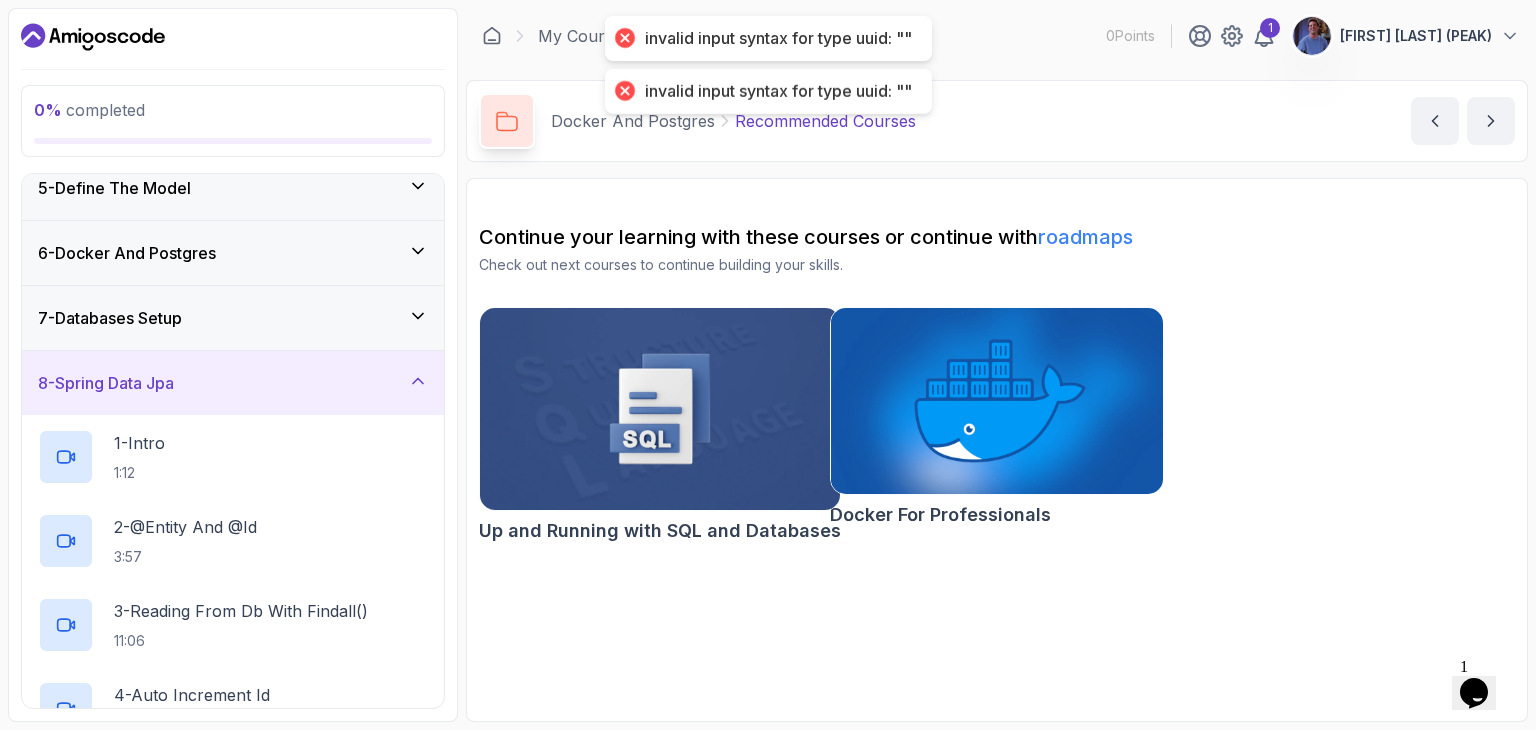 click on "7  -  Databases Setup" at bounding box center (233, 318) 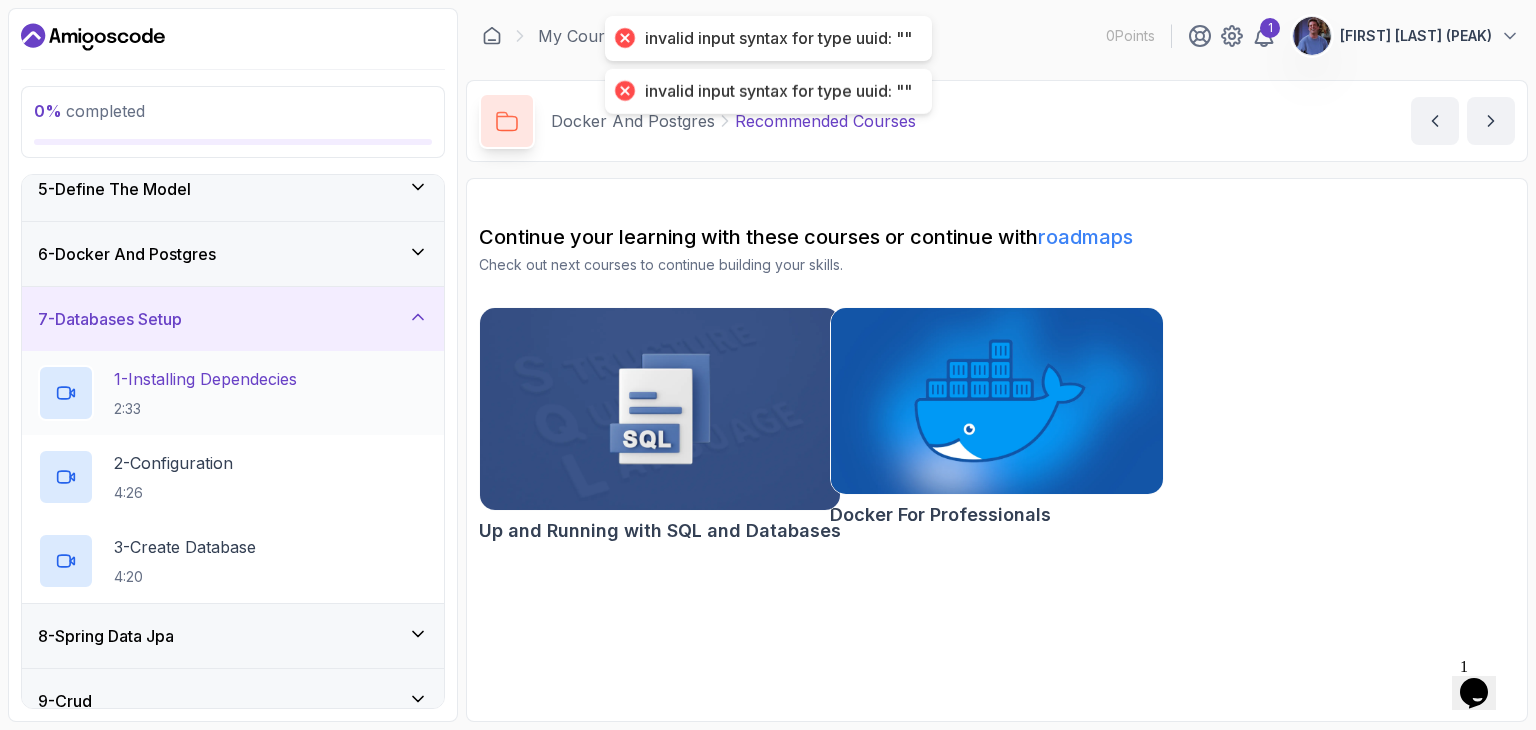 click on "1  -  Installing Dependecies 2:33" at bounding box center [233, 393] 